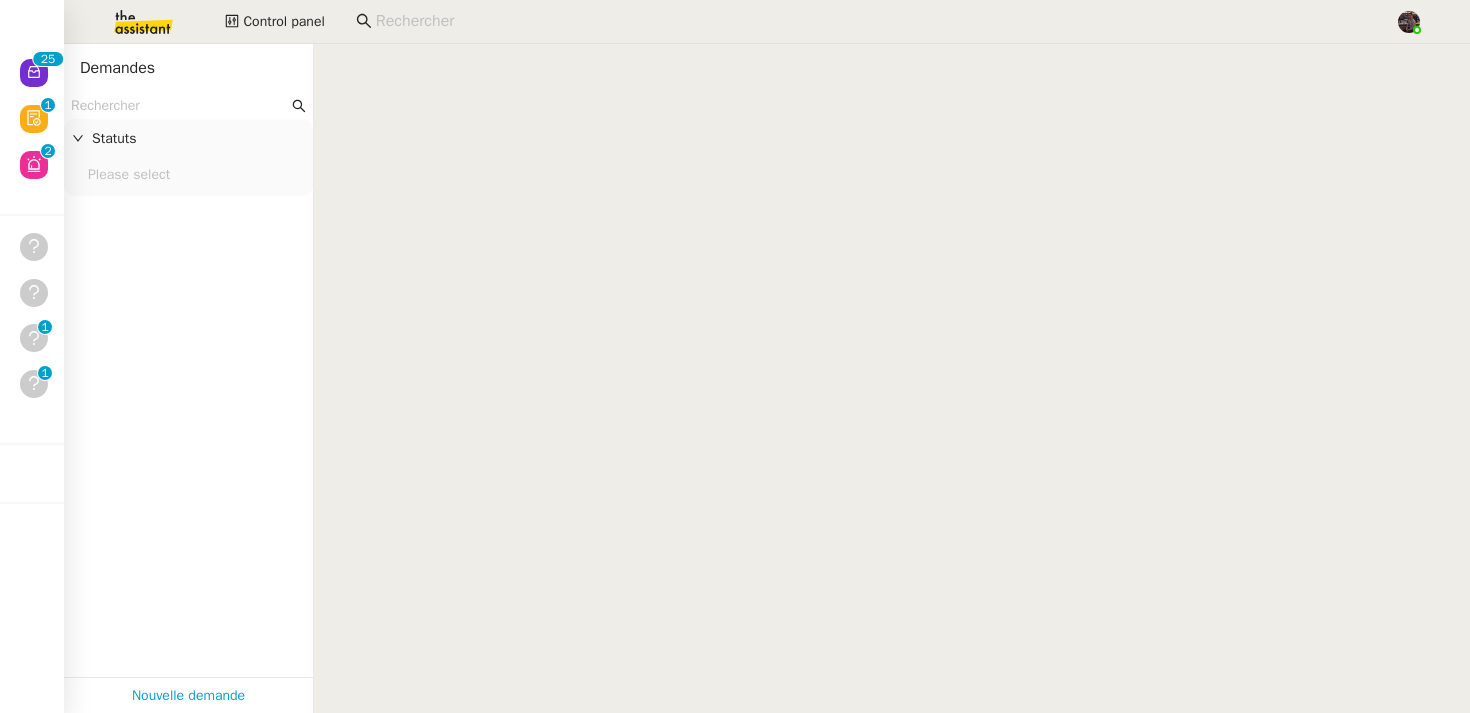 scroll, scrollTop: 0, scrollLeft: 0, axis: both 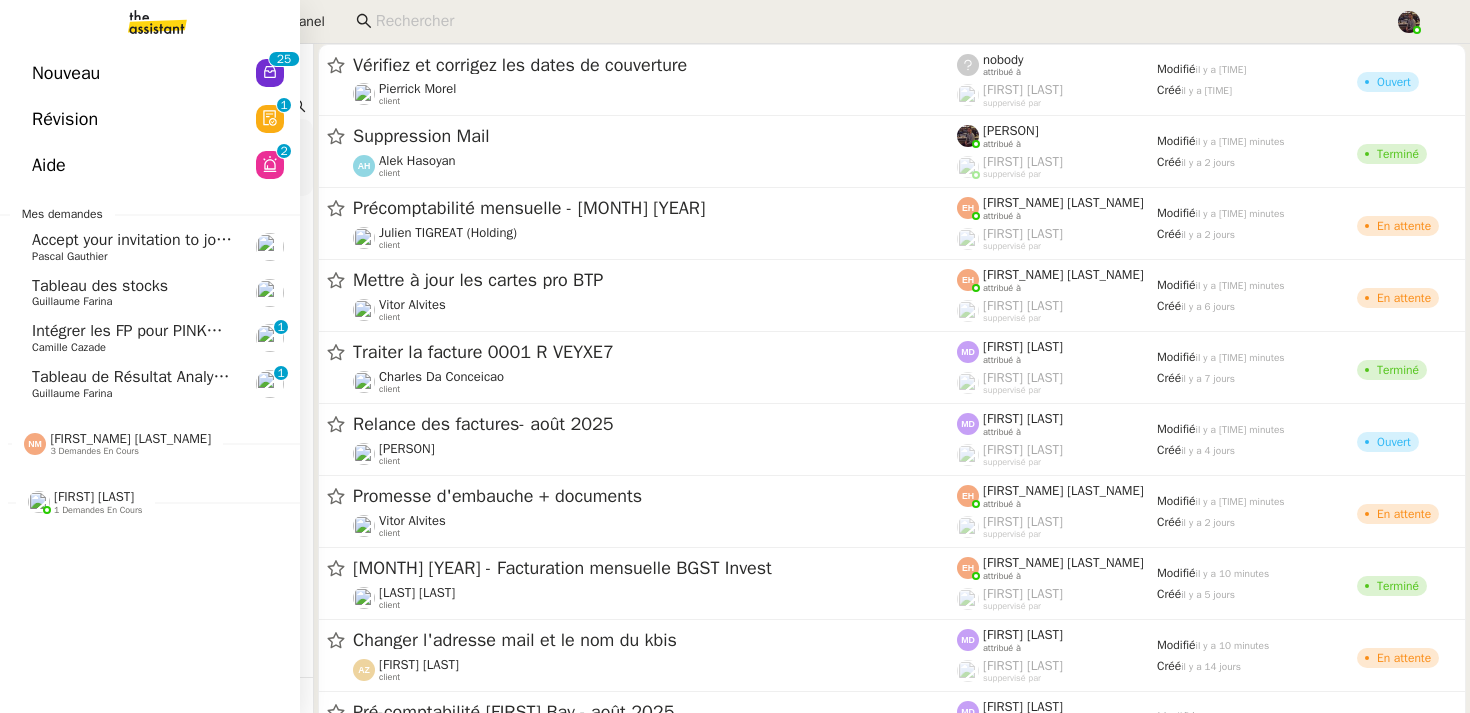 click on "Tableau de Résultat Analytique [FIRST_NAME] [LAST_NAME] 0 1 2 3 4 5 6 7 8 9" 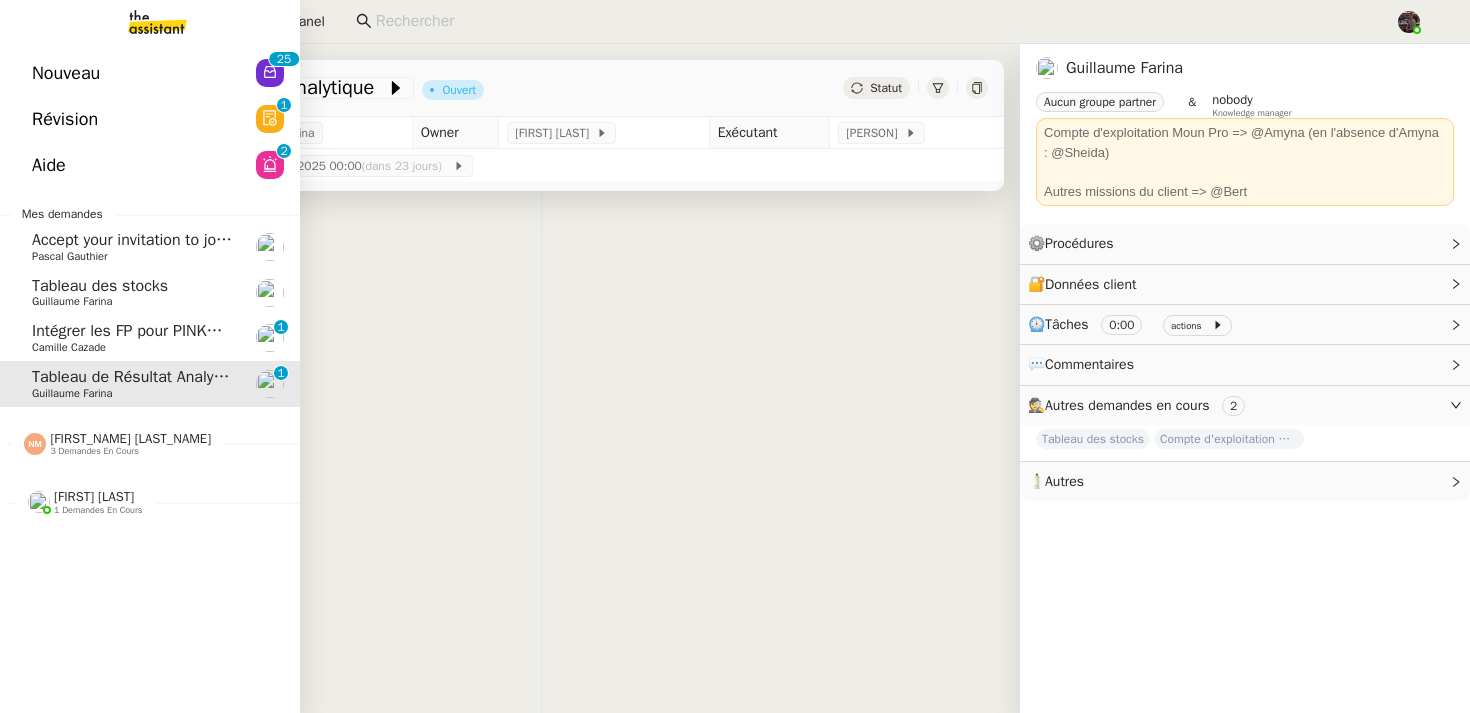 click on "Camille Cazade" 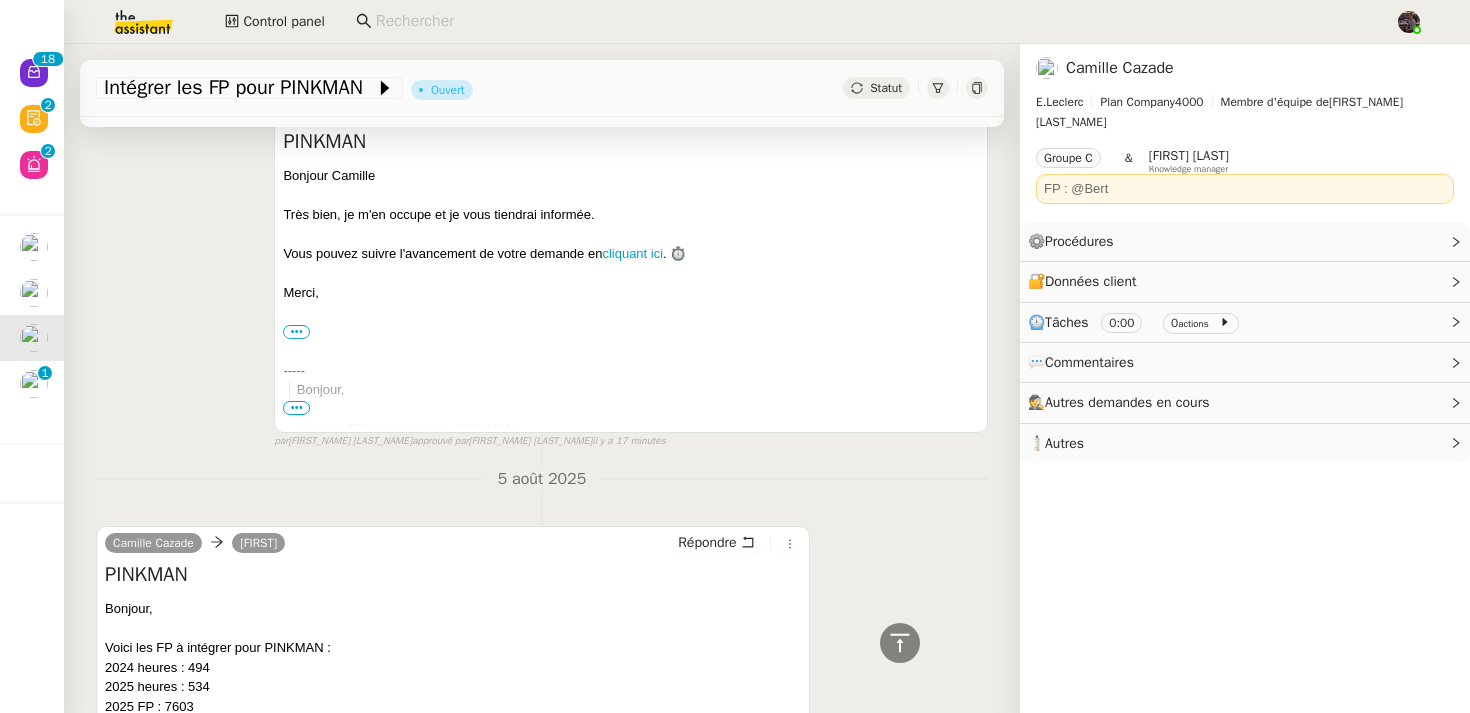 scroll, scrollTop: 574, scrollLeft: 0, axis: vertical 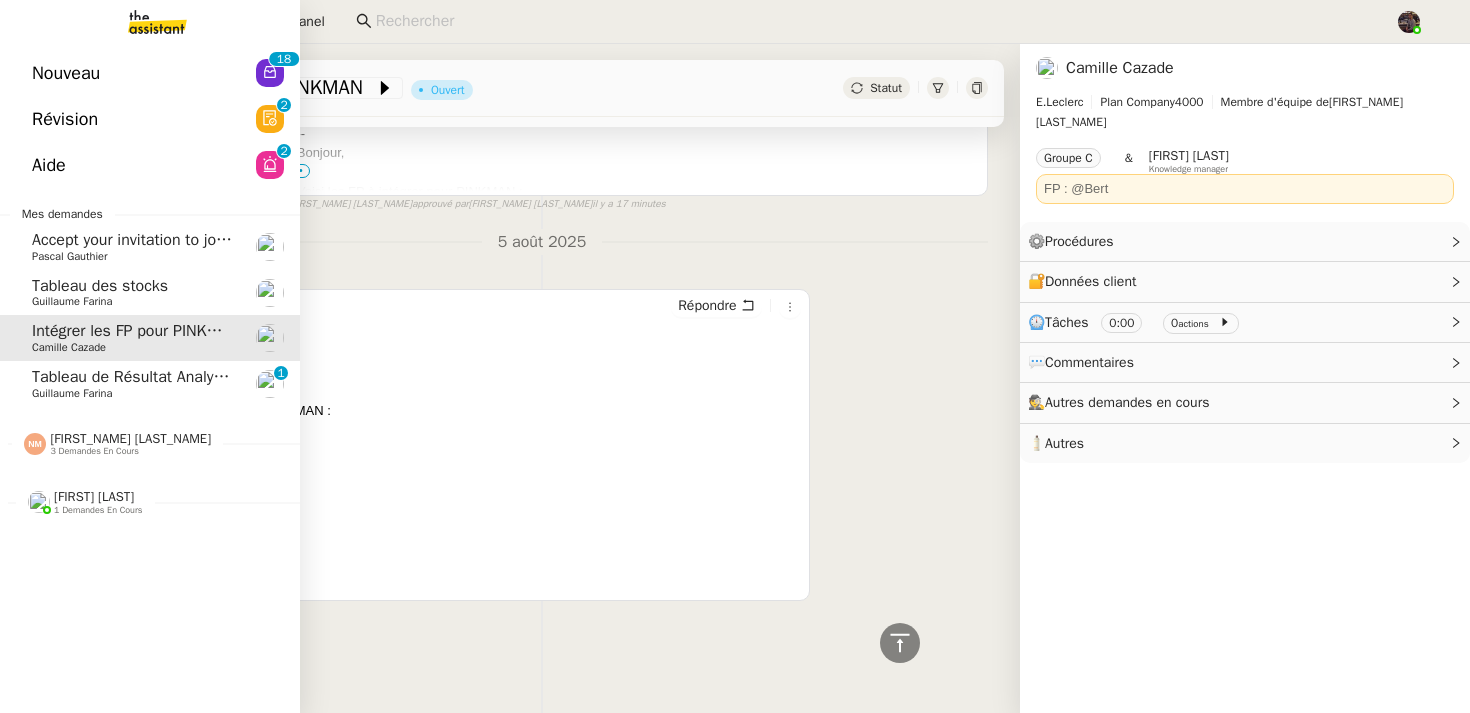 click on "Guillaume Farina" 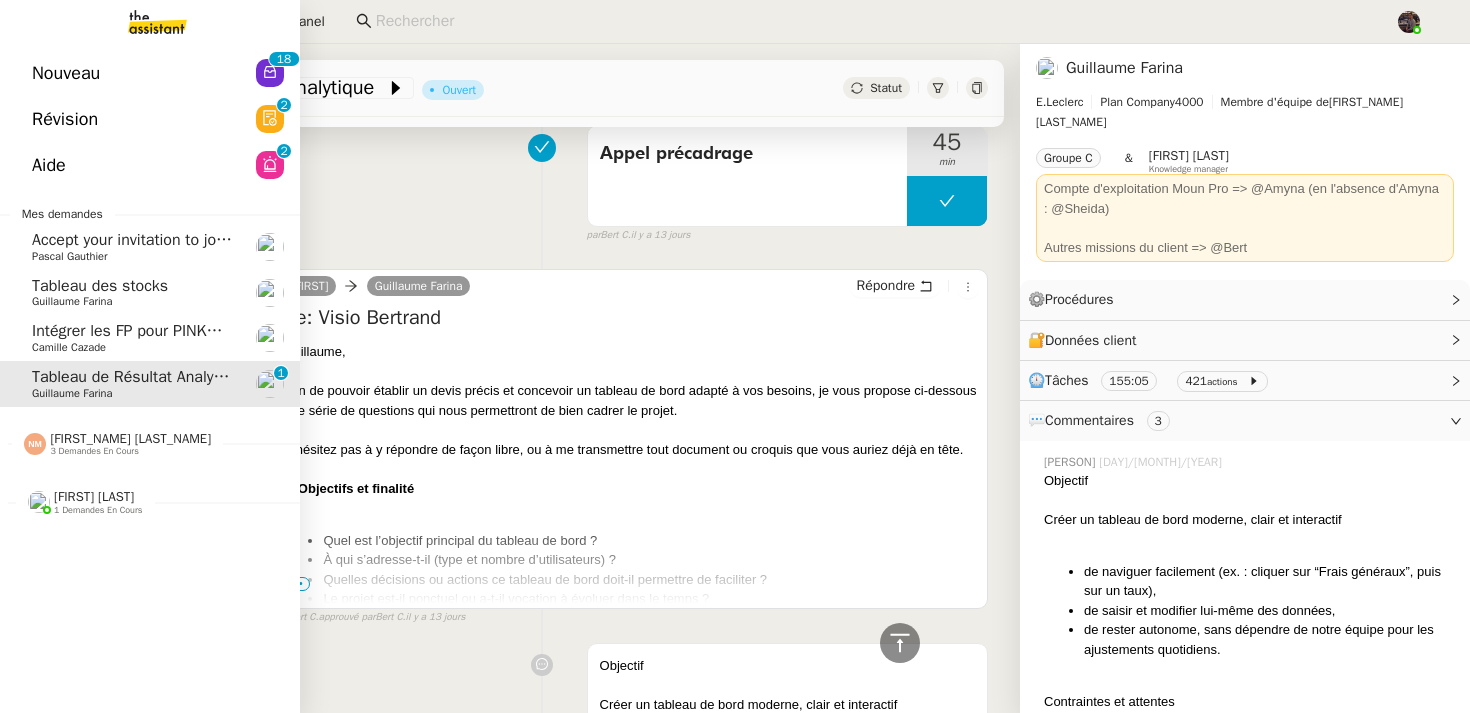 scroll, scrollTop: 8135, scrollLeft: 0, axis: vertical 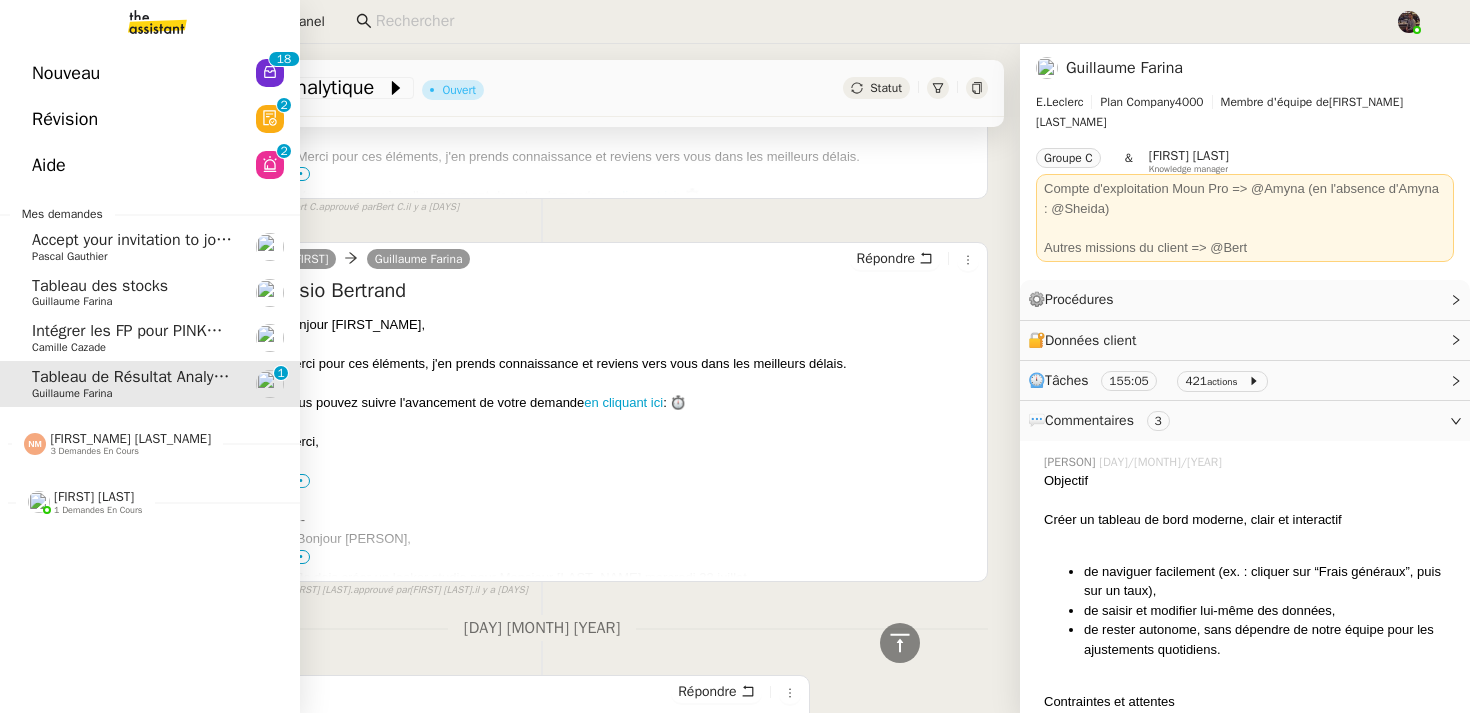 click on "Intégrer les FP pour PINKMAN" 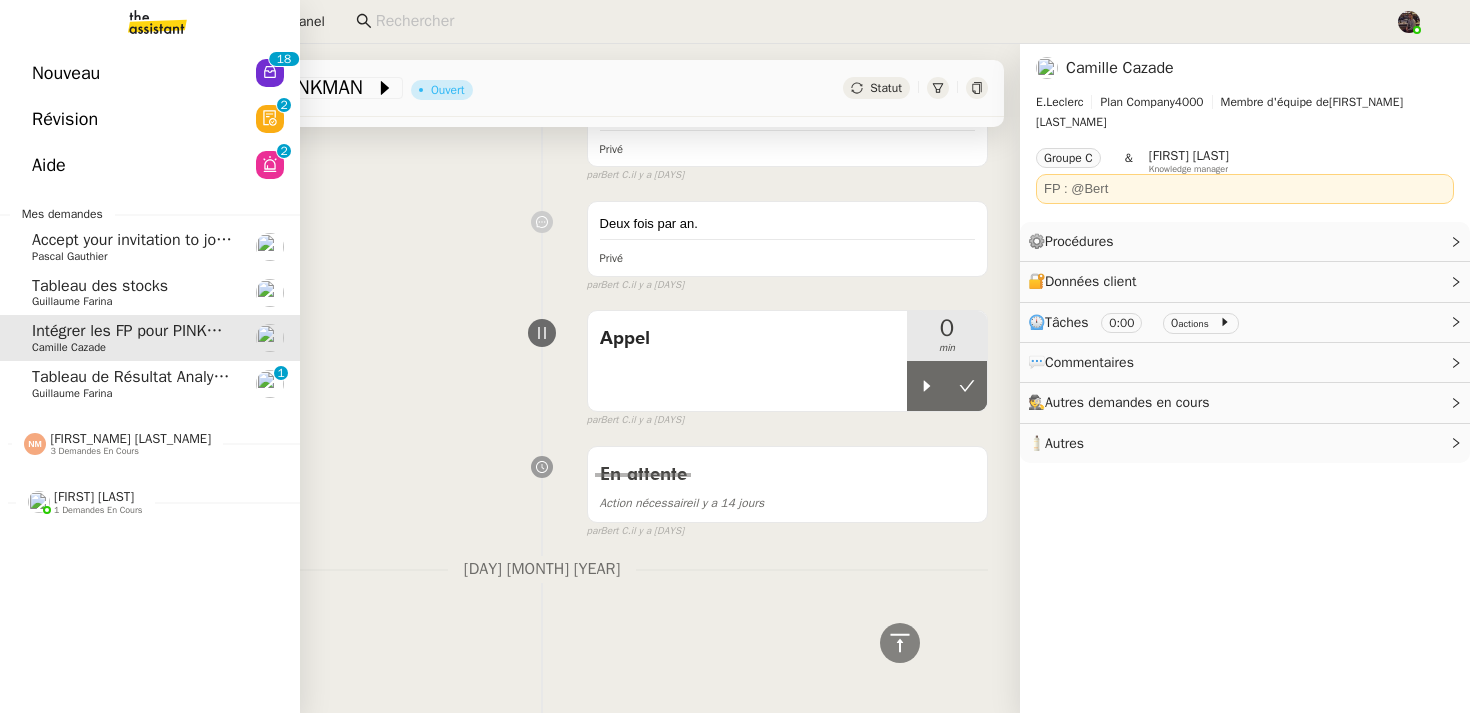 scroll, scrollTop: 529, scrollLeft: 0, axis: vertical 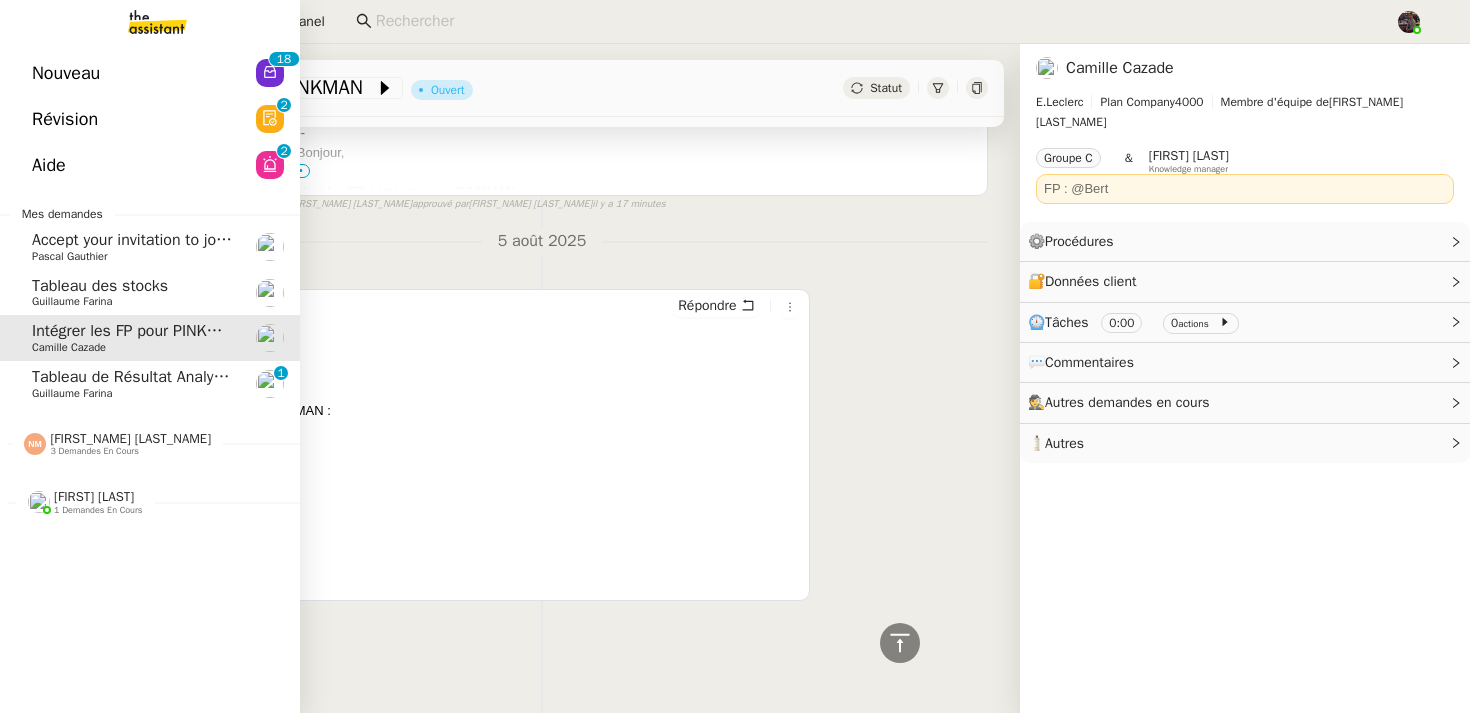click on "Tableau de Résultat Analytique" 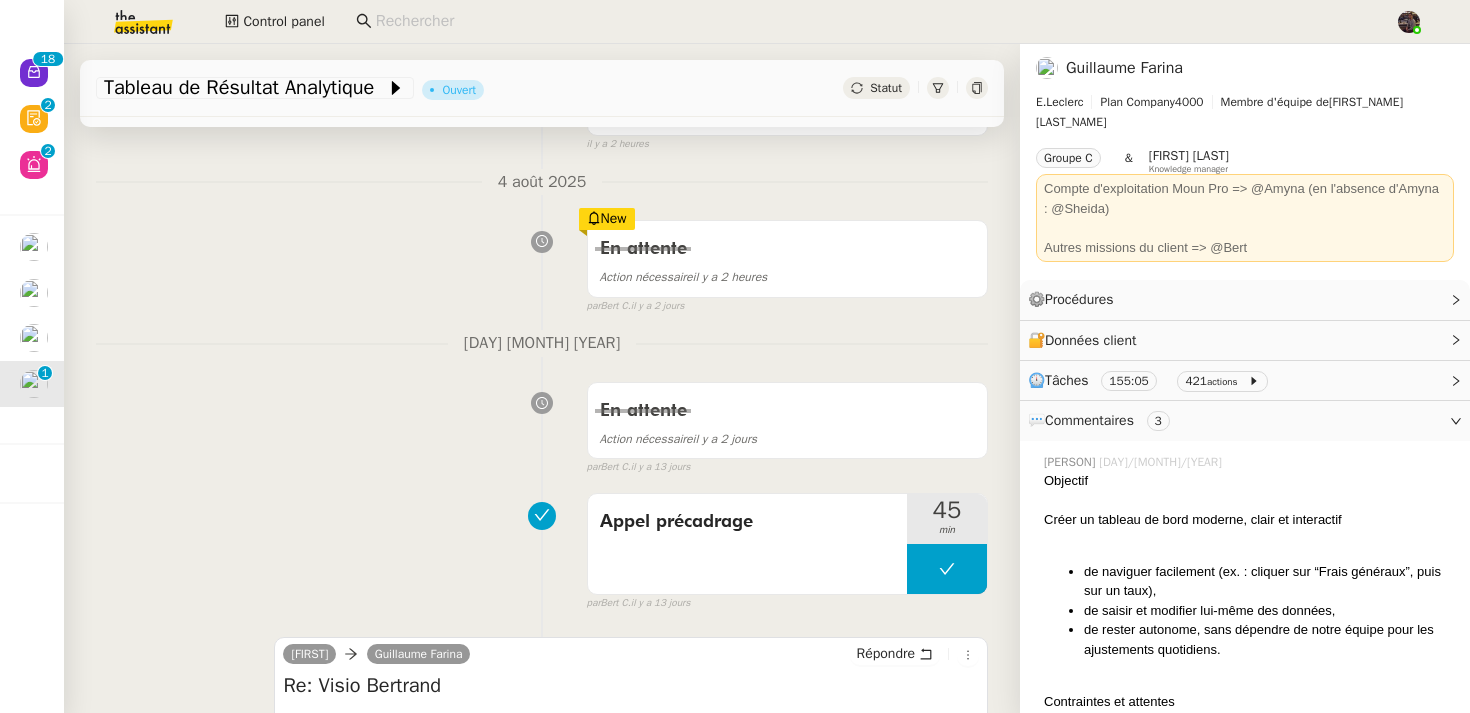 scroll, scrollTop: 0, scrollLeft: 0, axis: both 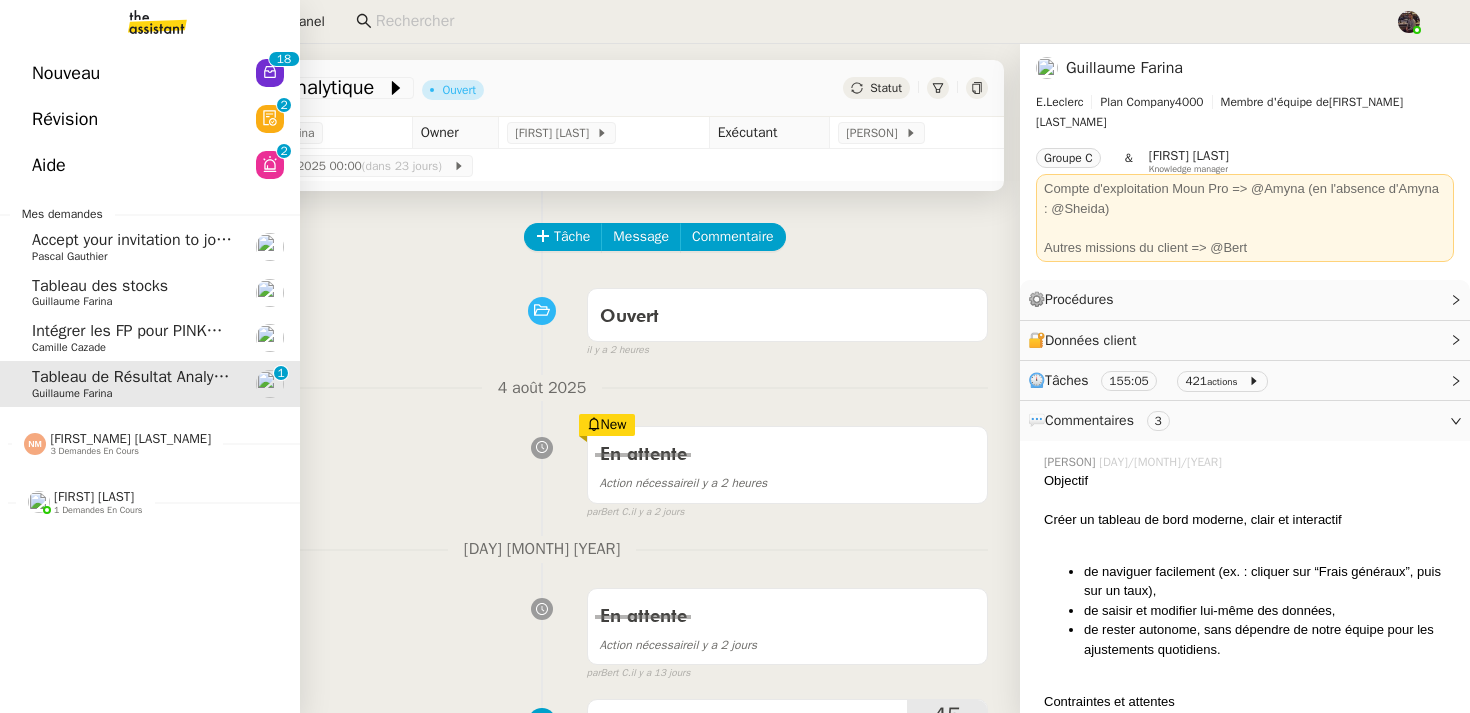 click on "Intégrer les FP pour PINKMAN" 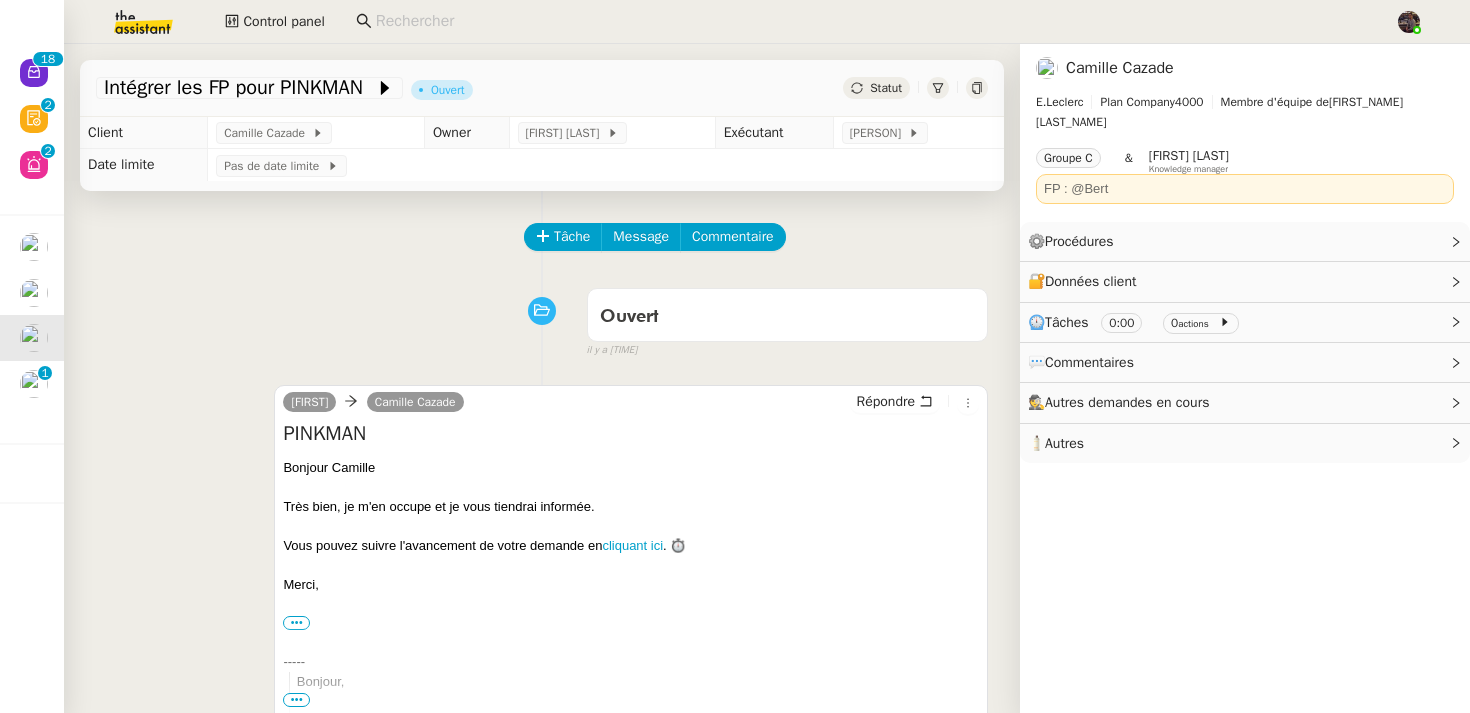 scroll, scrollTop: 529, scrollLeft: 0, axis: vertical 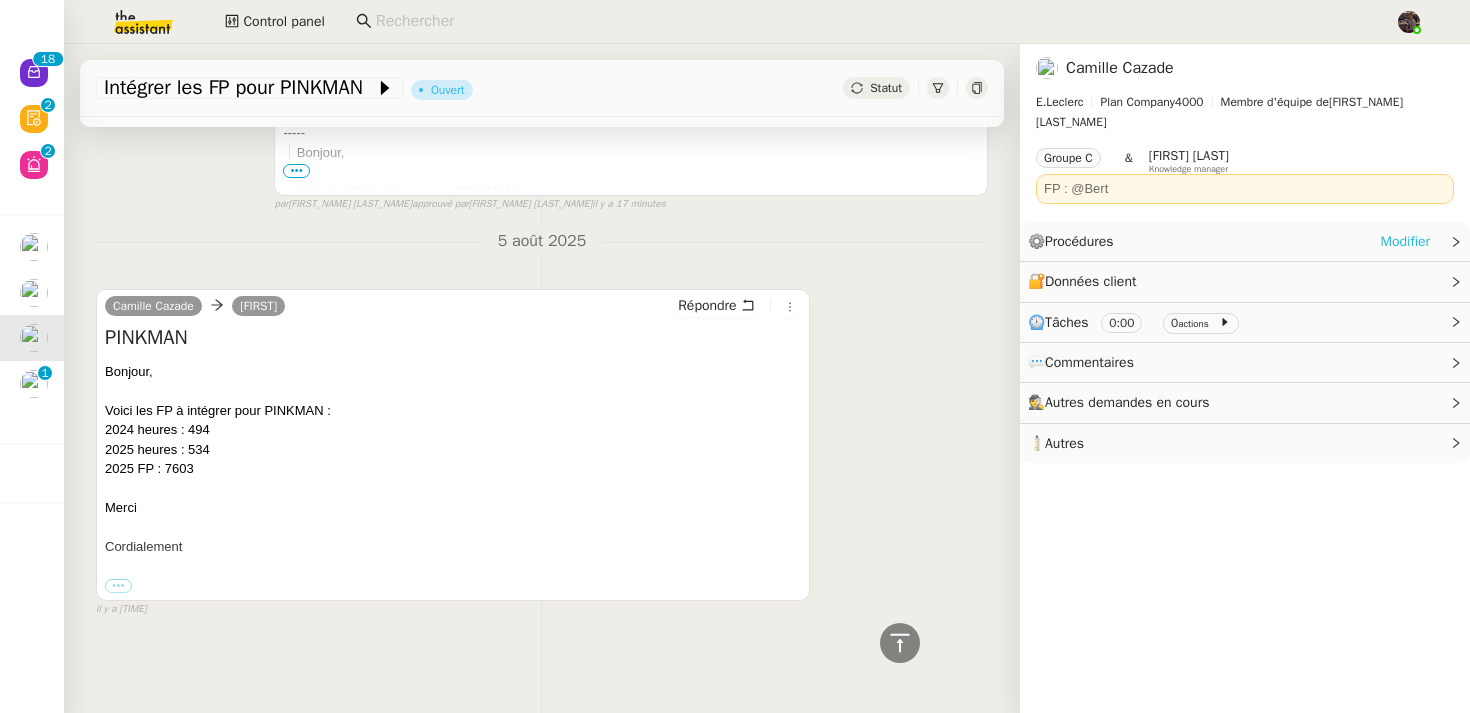 click on "Modifier" 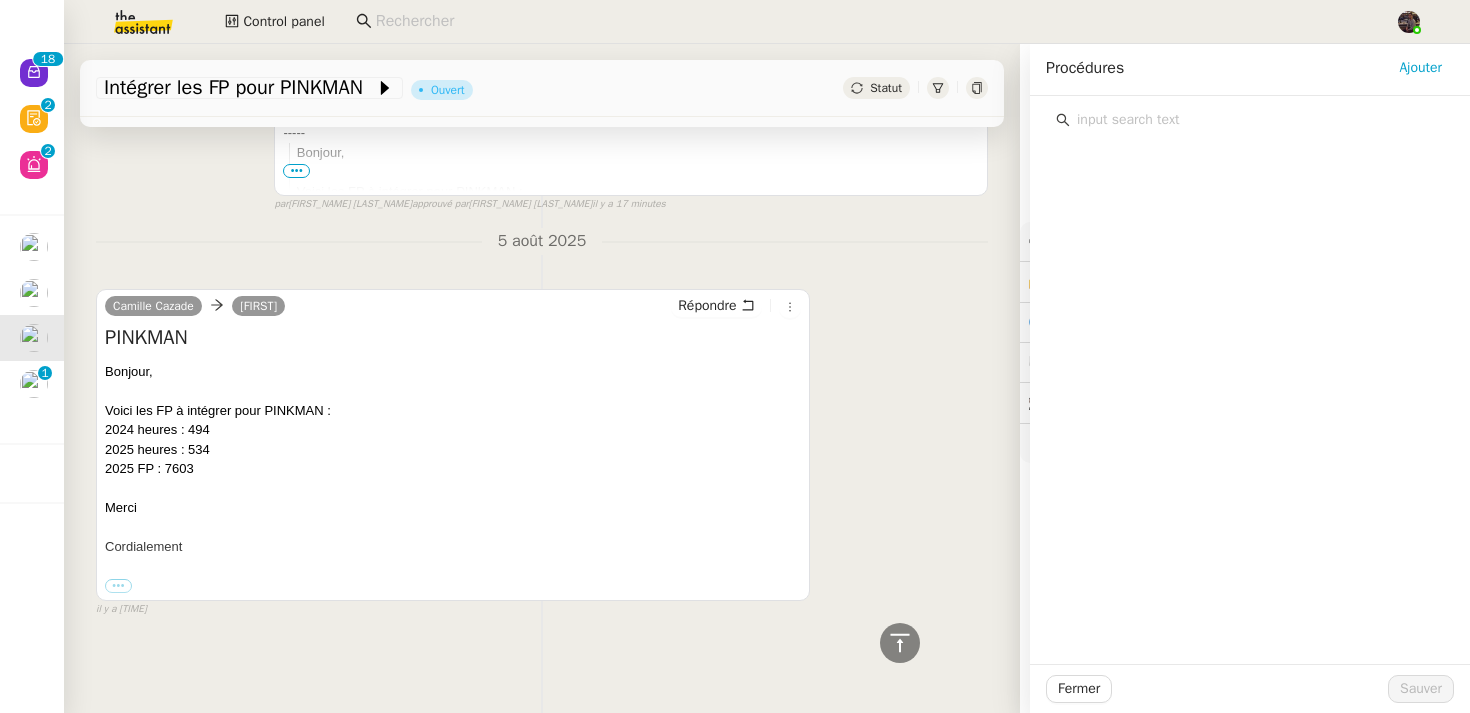 click 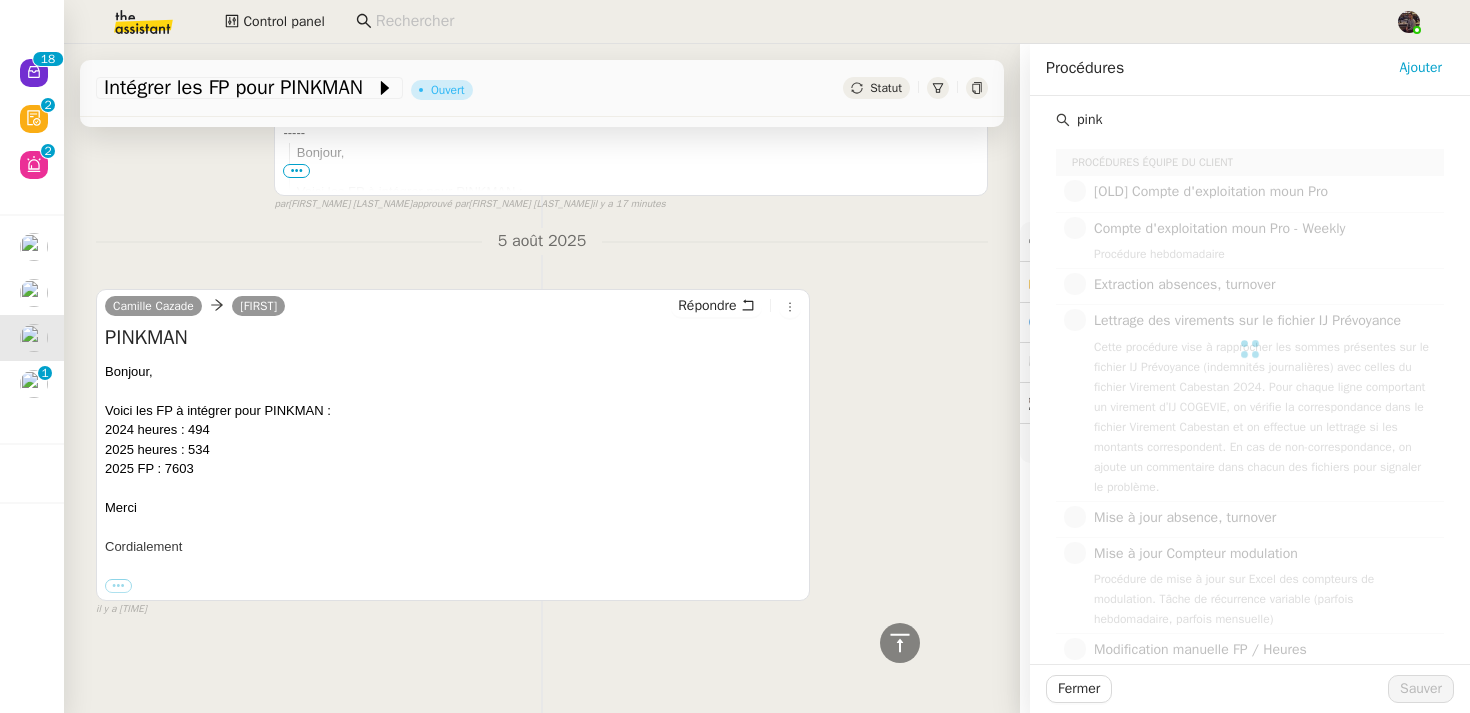 type on "pinkm" 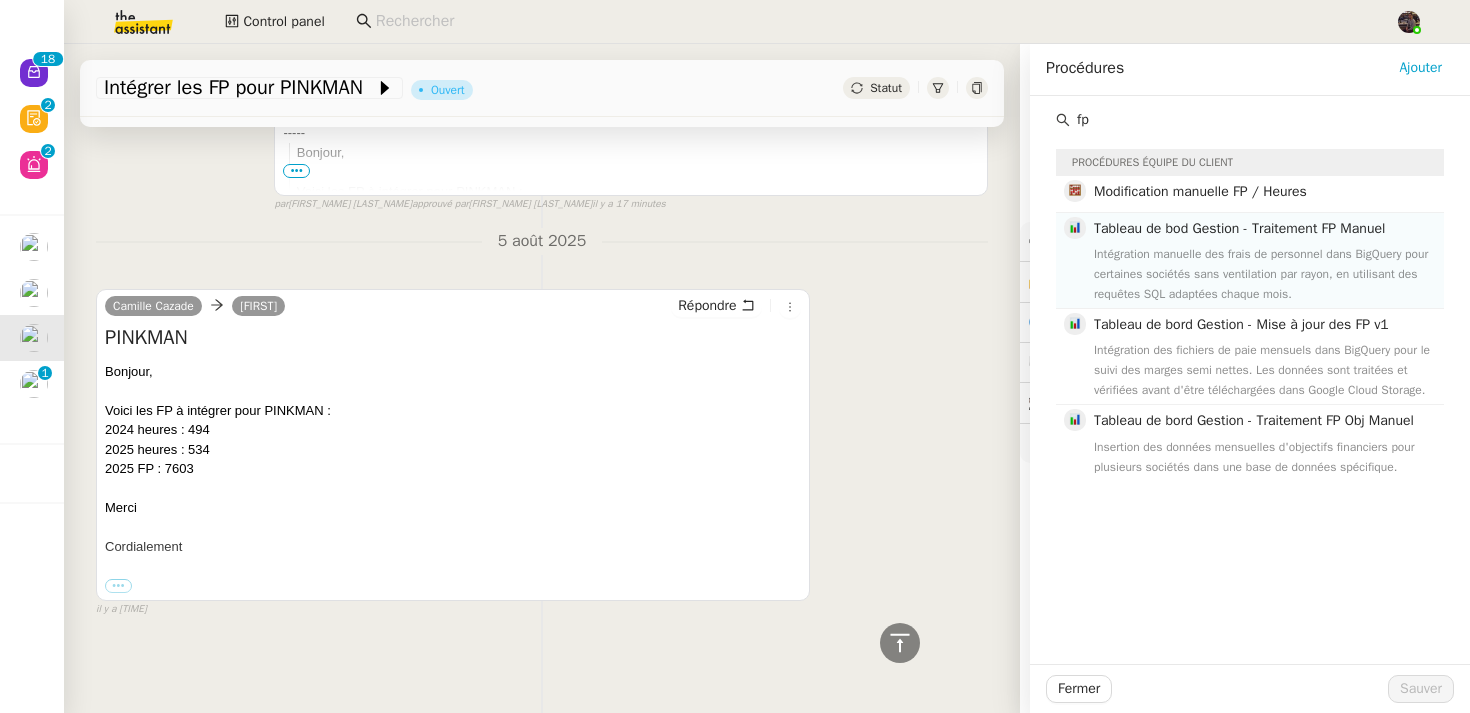 type on "fp" 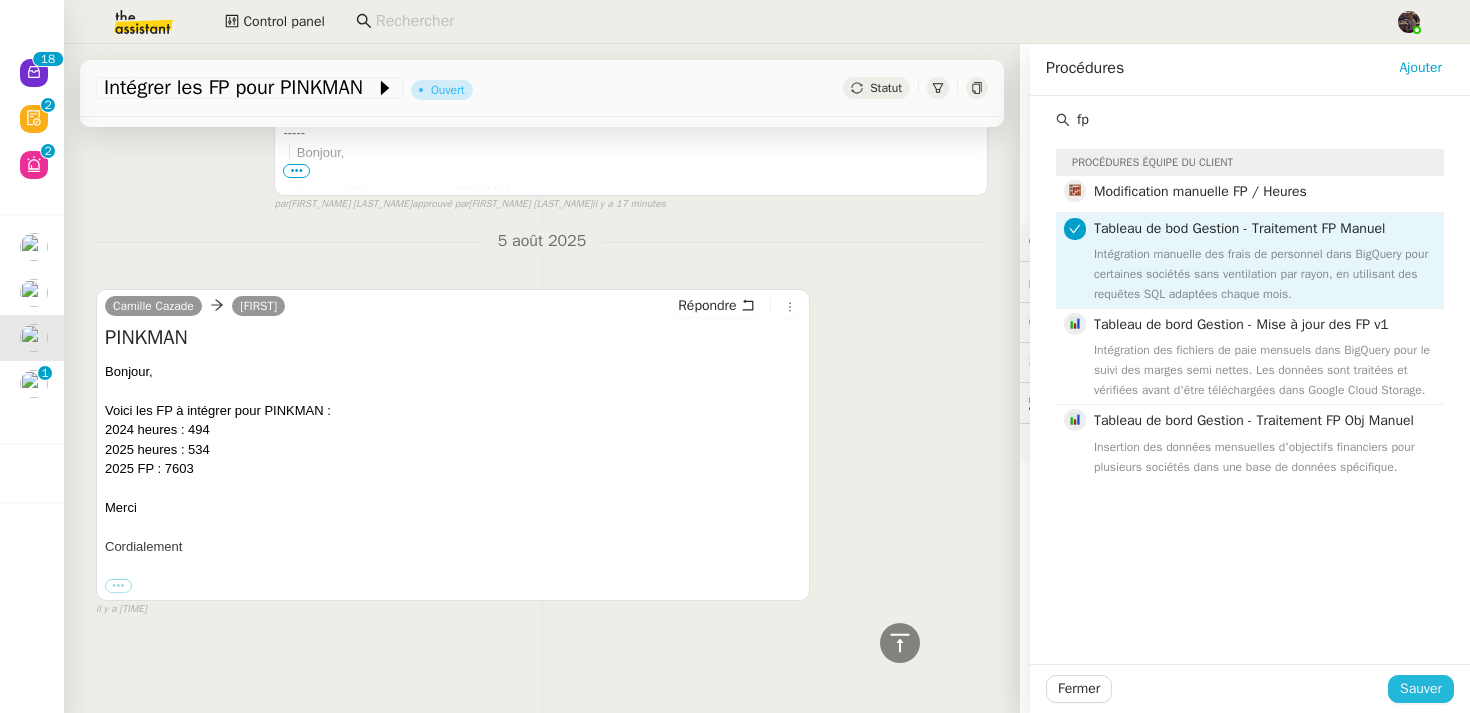 click on "Sauver" 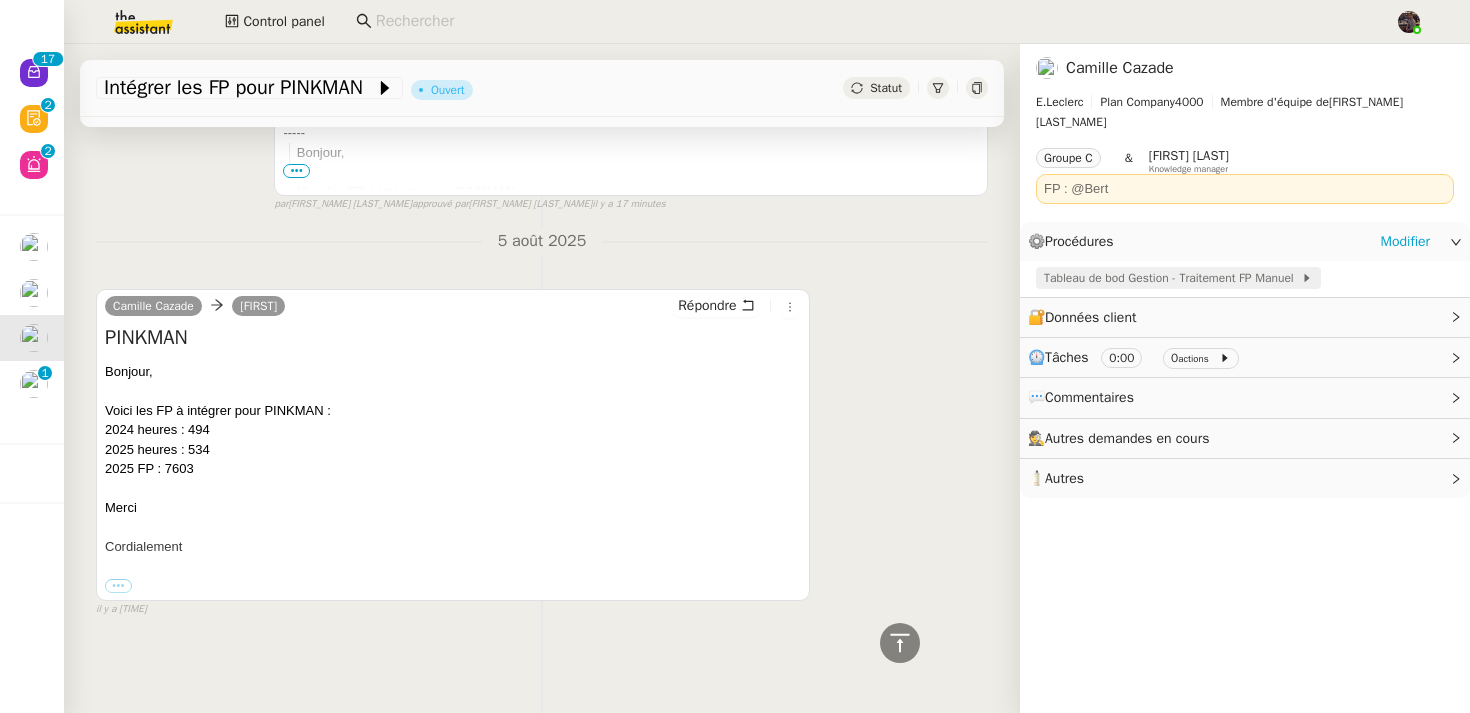 click on "Tableau de bod Gestion - Traitement FP Manuel" 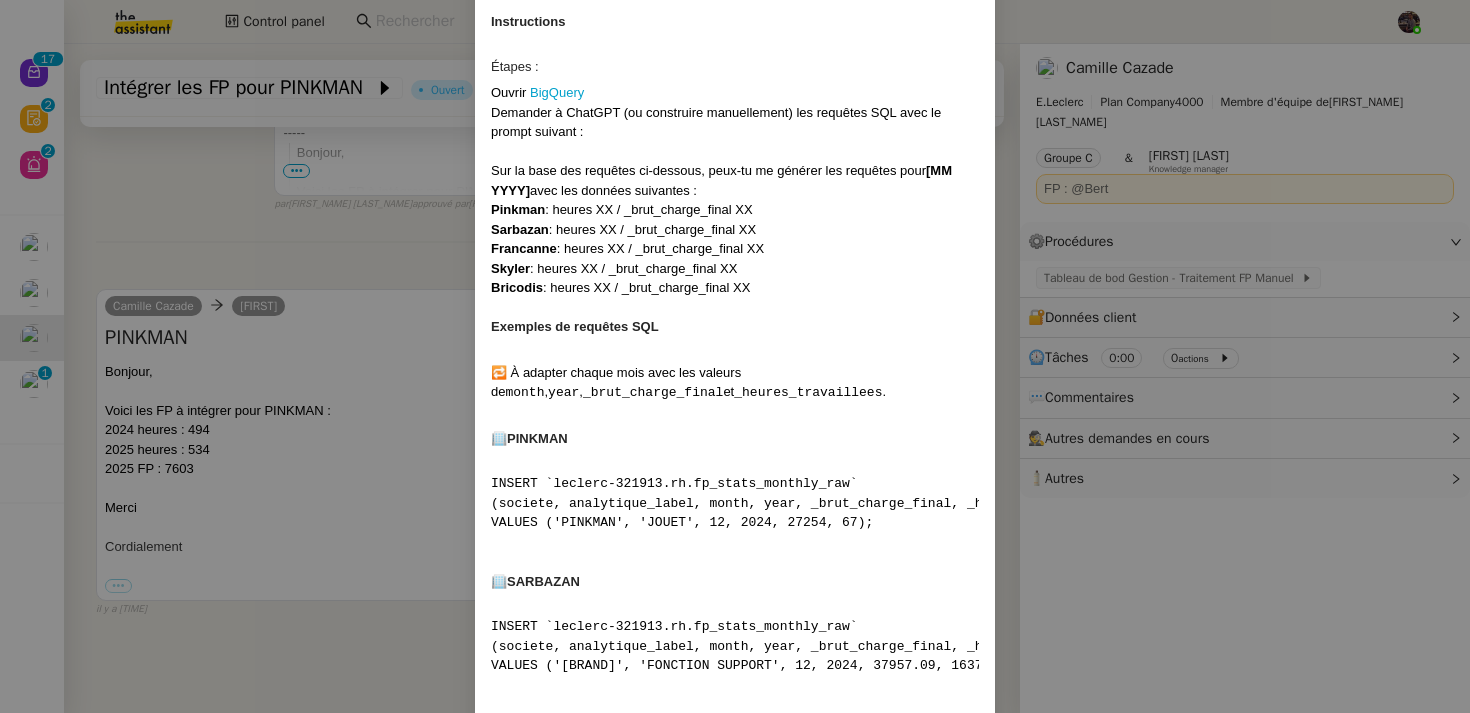 scroll, scrollTop: 491, scrollLeft: 0, axis: vertical 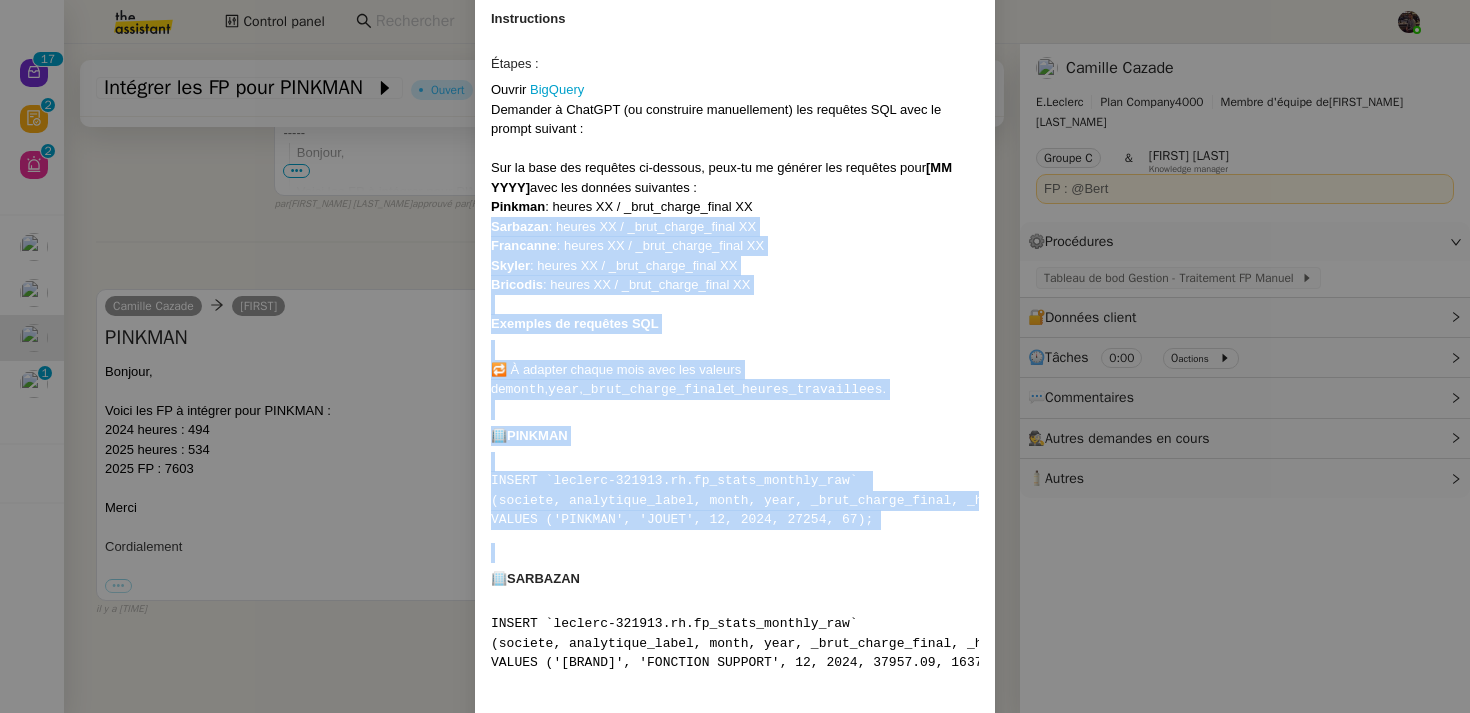 drag, startPoint x: 924, startPoint y: 537, endPoint x: 461, endPoint y: 217, distance: 562.8223 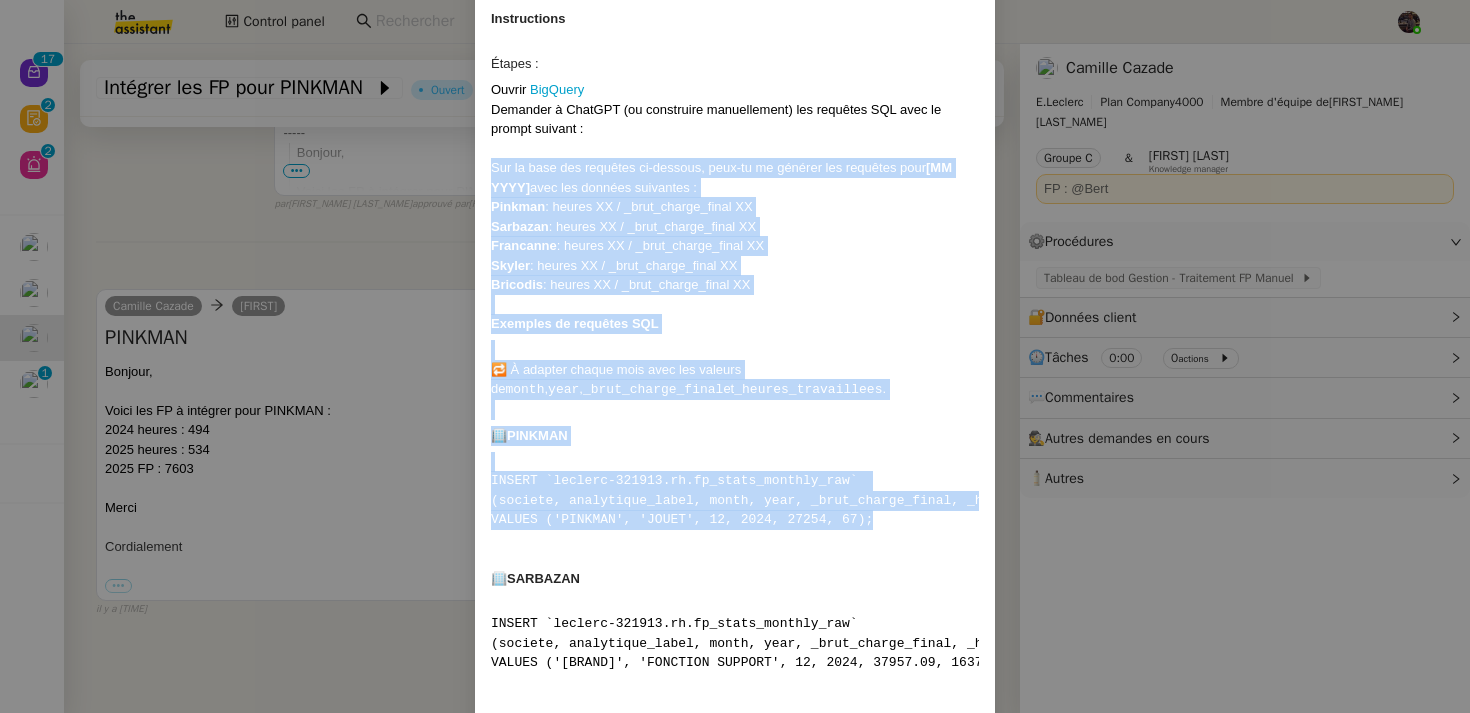 drag, startPoint x: 897, startPoint y: 526, endPoint x: 478, endPoint y: 162, distance: 555.0288 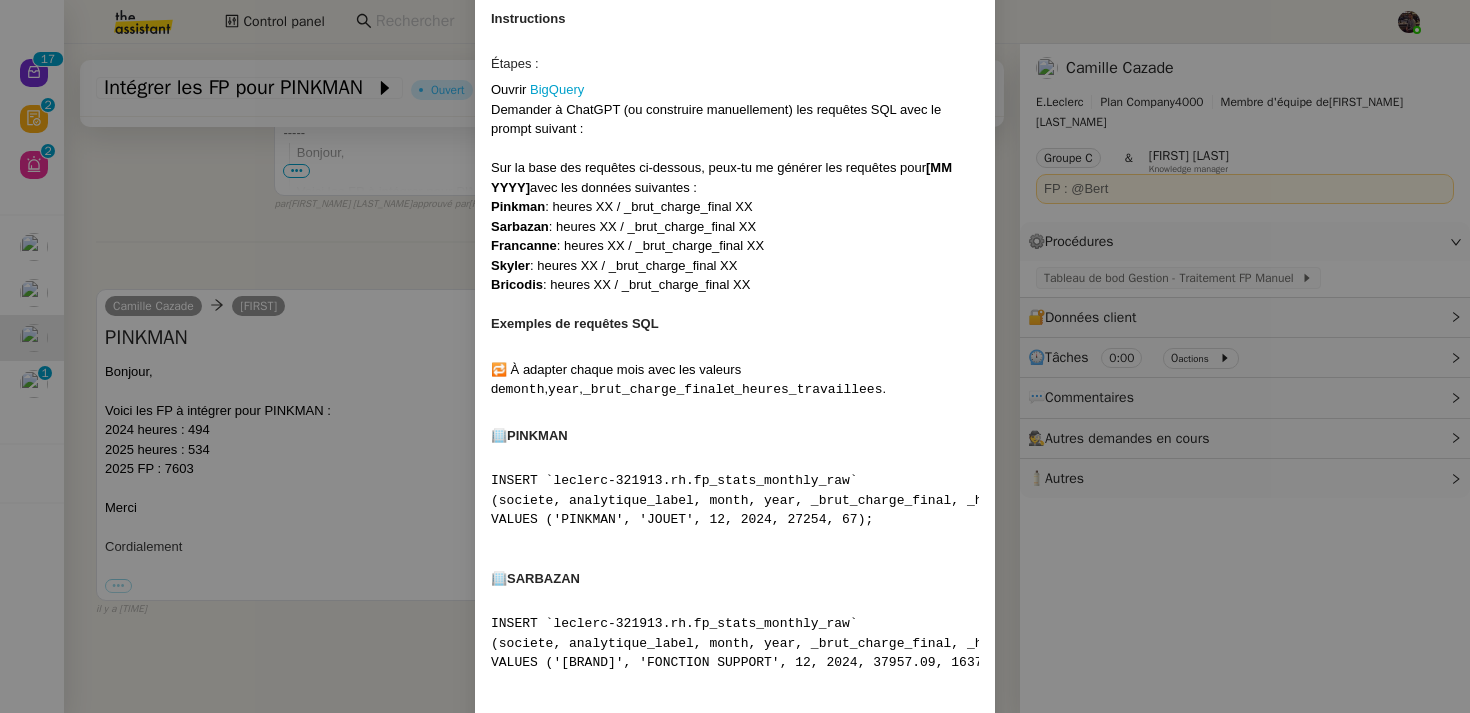click on "Contexte Certaines sociétés —  BRICODIS ,  SARBAZAN ,  SKYLER ,  PINKMAN  et  FRANCANNE  — n'ont pas de ventilation des frais de personnel (FP) par rayon. Les FP et les heures associées sont parfois transmis : directement dans le corps d’un email, ou via un fichier Excel. Dans ce cas, une intégration manuelle dans BigQuery est nécessaire, en exécutant les requêtes SQL décrites ci-dessous avec les valeurs adaptées. Récurrence Mensuelle L'action est déclenchée à la réception d'un email de ce type : Bonjour, Pourriez-vous intégrer les FP manquants de la société suivante svp : pinkman : 15 805 € Merci Lydie Instructions Étapes : Ouvrir   BigQuery Demander à ChatGPT (ou construire manuellement) les requêtes SQL avec le prompt suivant : Sur la base des requêtes ci-dessous, peux-tu me générer les requêtes pour  [MM YYYY]  avec les données suivantes : Pinkman  : heures XX / _brut_charge_final XX Sarbazan  : heures XX / _brut_charge_final XX Francanne Skyler Bricodis month ,  year ," at bounding box center [735, 356] 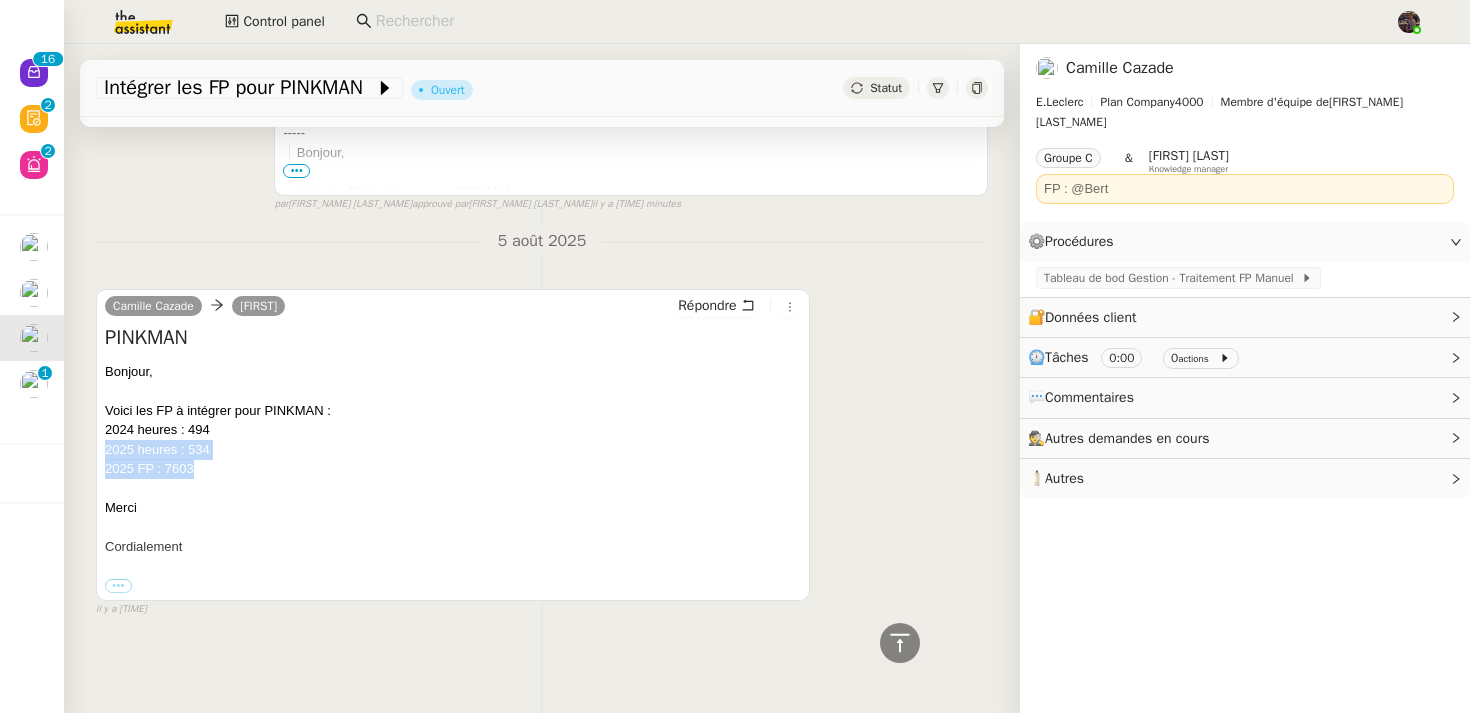 drag, startPoint x: 208, startPoint y: 471, endPoint x: 101, endPoint y: 454, distance: 108.34205 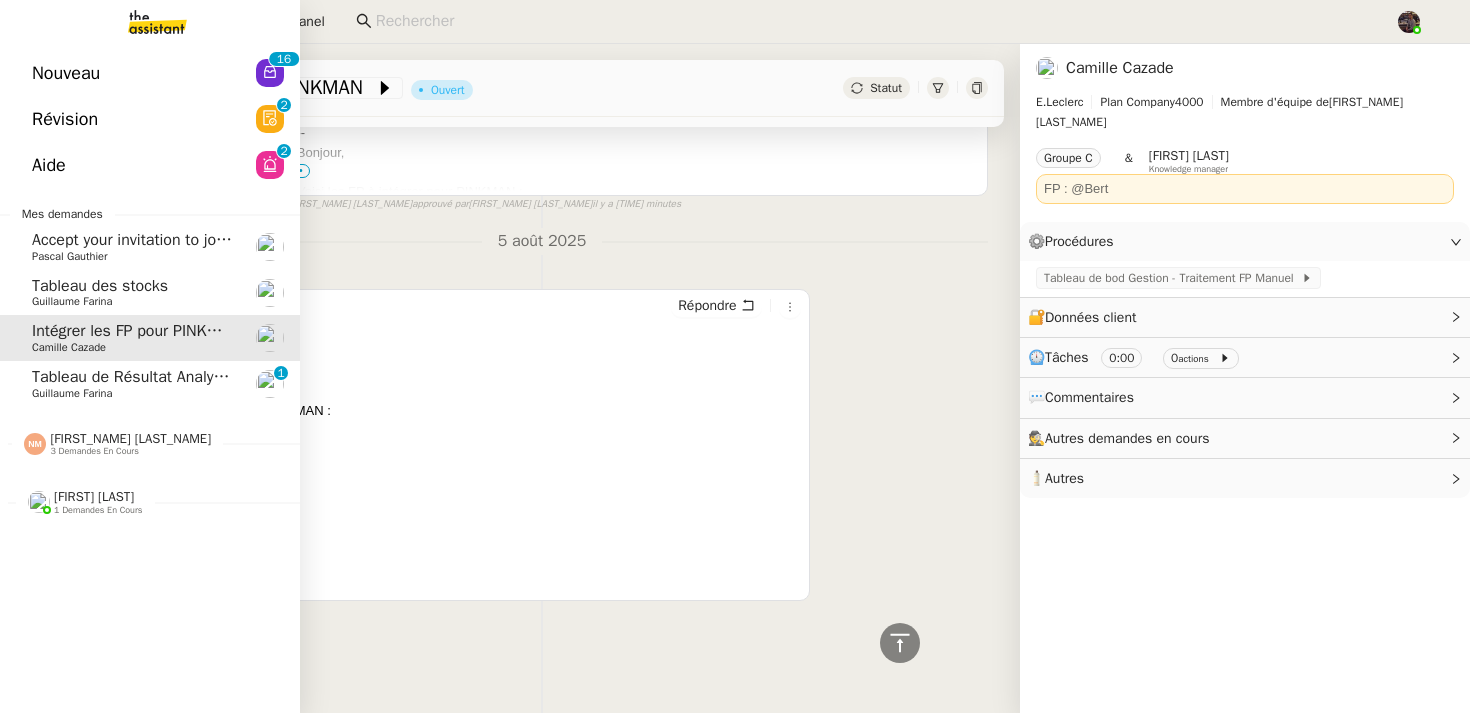 click on "Tableau de Résultat Analytique" 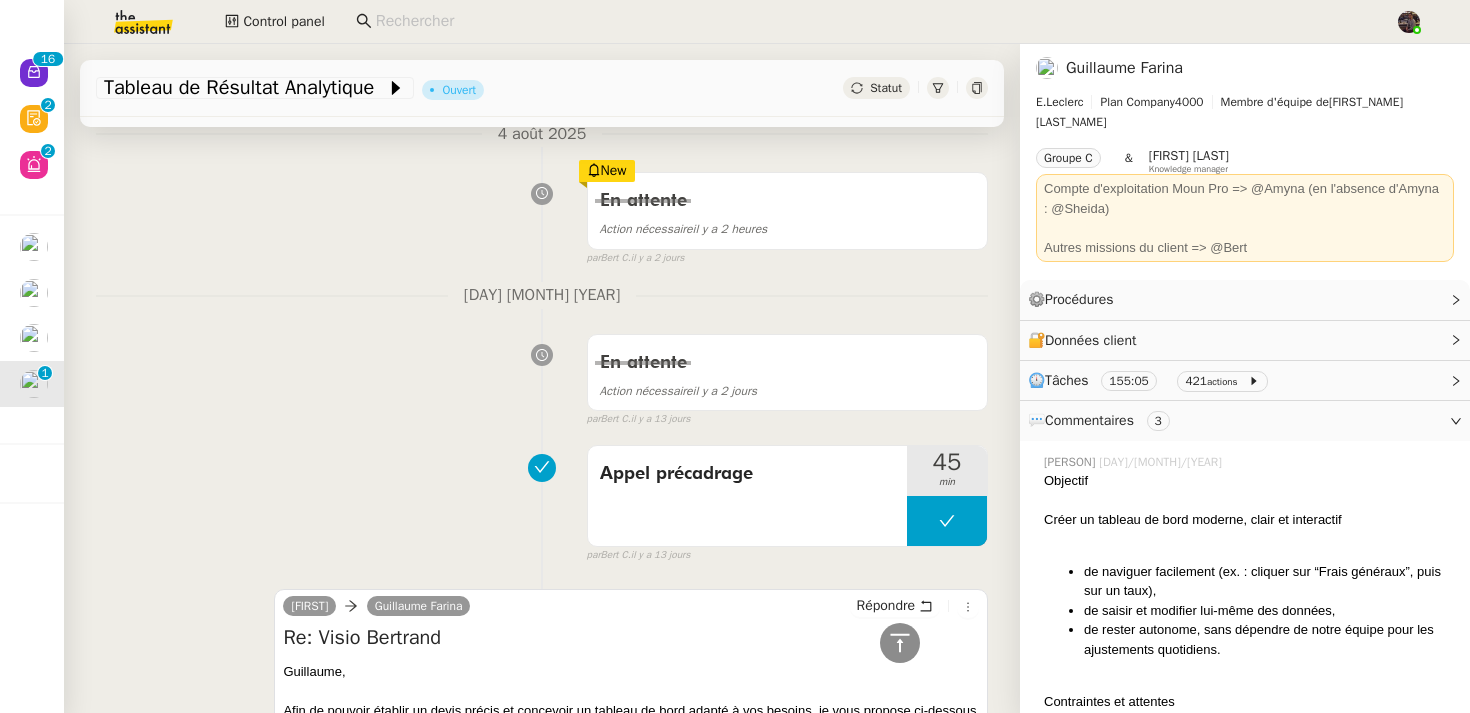 scroll, scrollTop: 0, scrollLeft: 0, axis: both 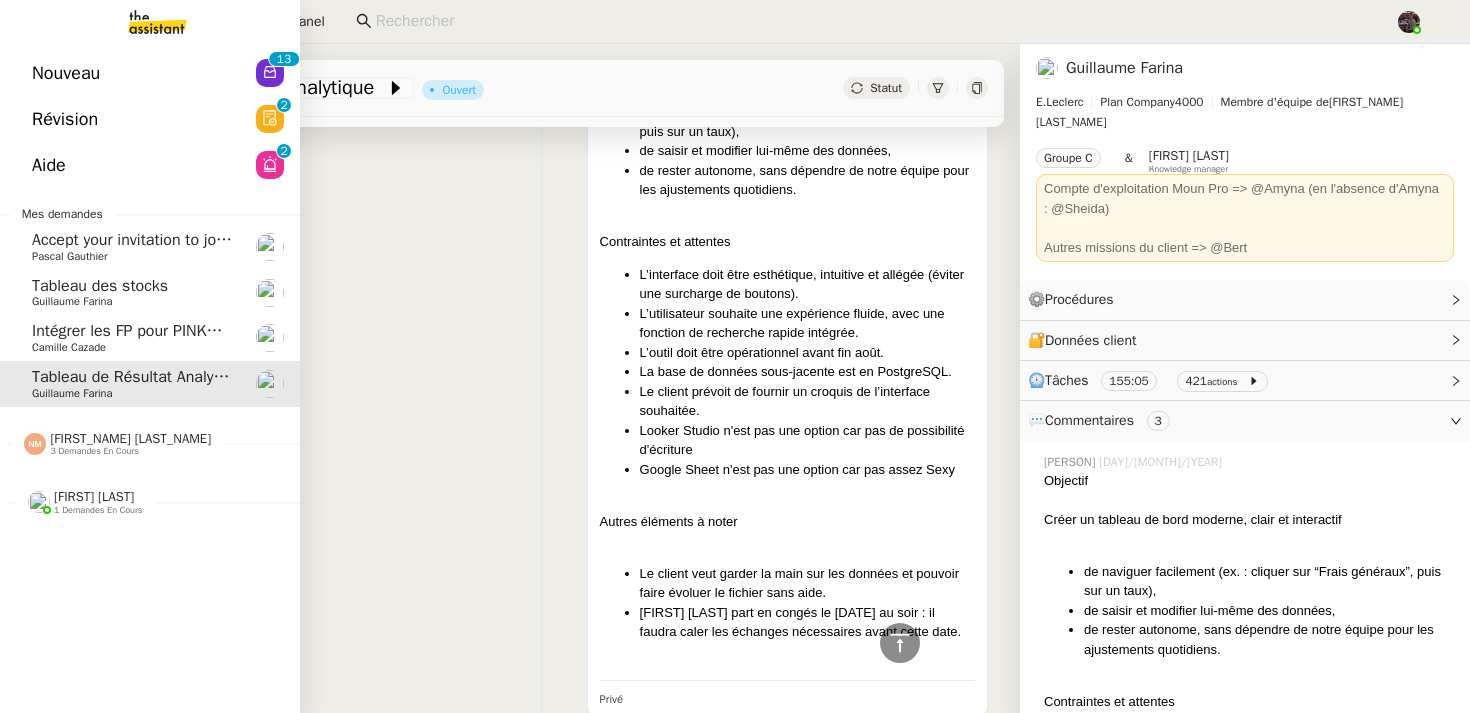 click on "Tableau des stocks [FIRST_NAME] [LAST_NAME]" 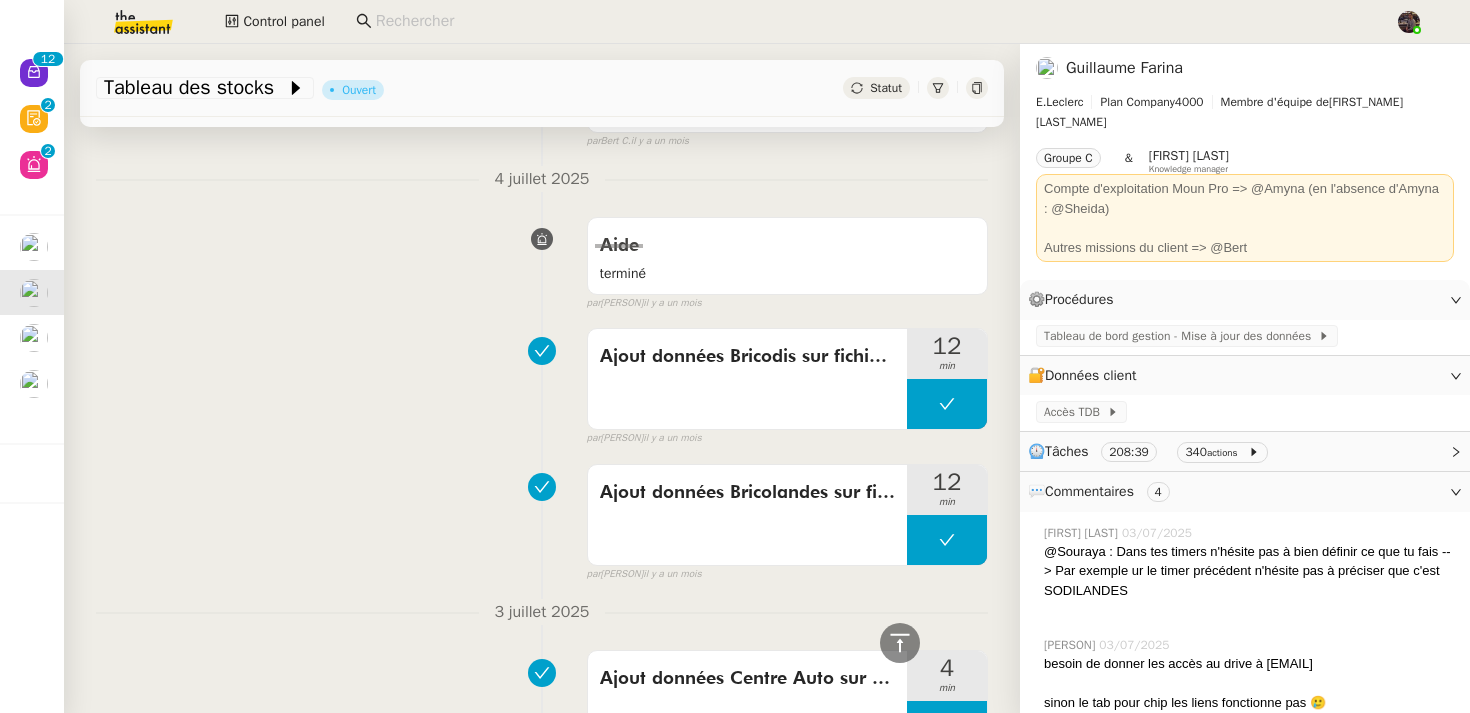 scroll, scrollTop: 0, scrollLeft: 0, axis: both 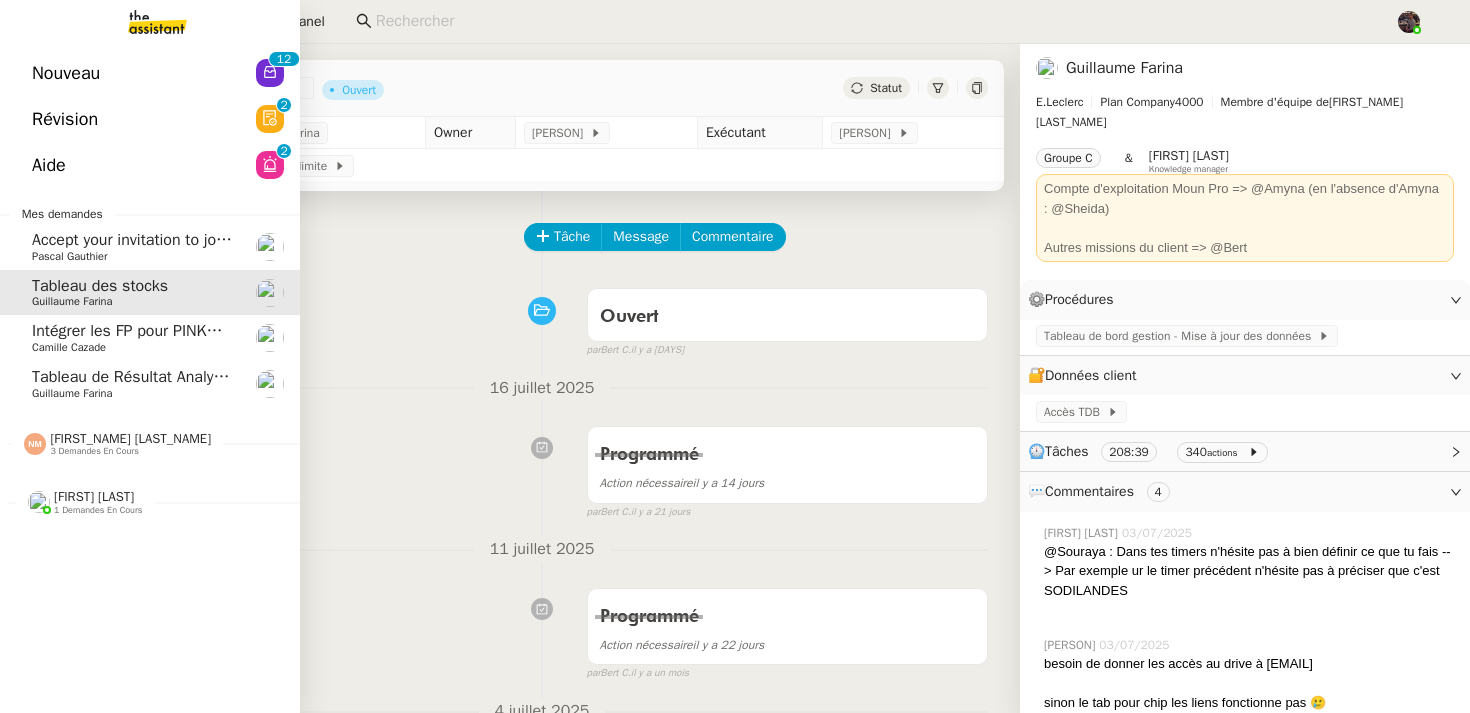 click on "Camille Cazade" 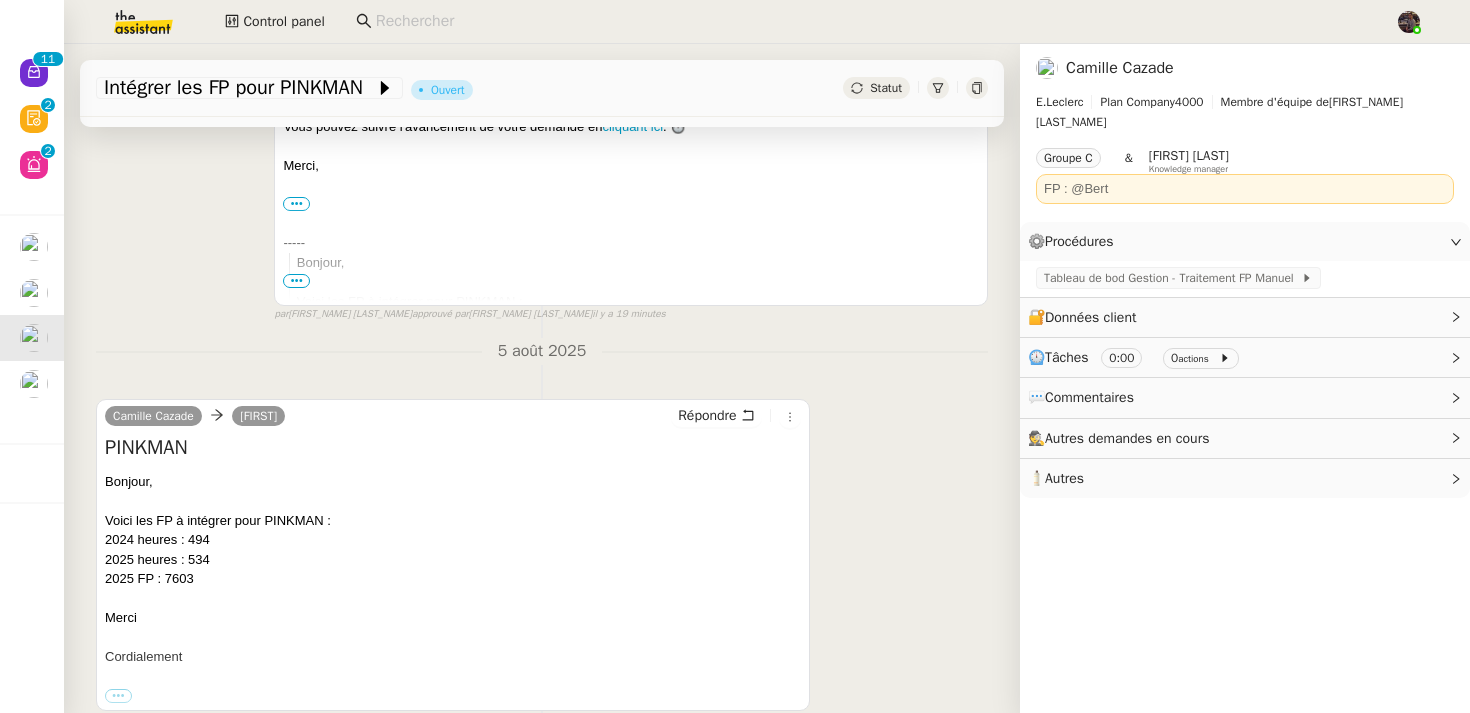 scroll, scrollTop: 529, scrollLeft: 0, axis: vertical 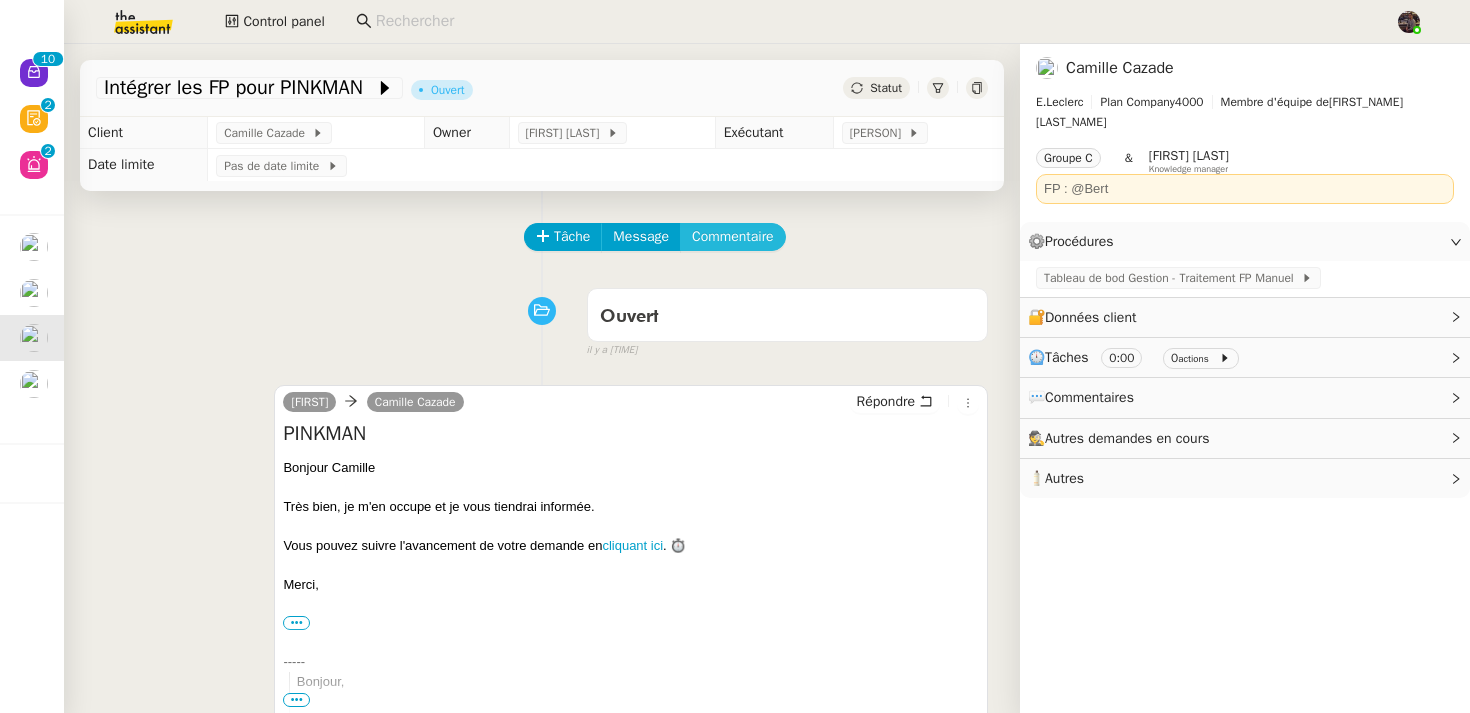 click on "Commentaire" 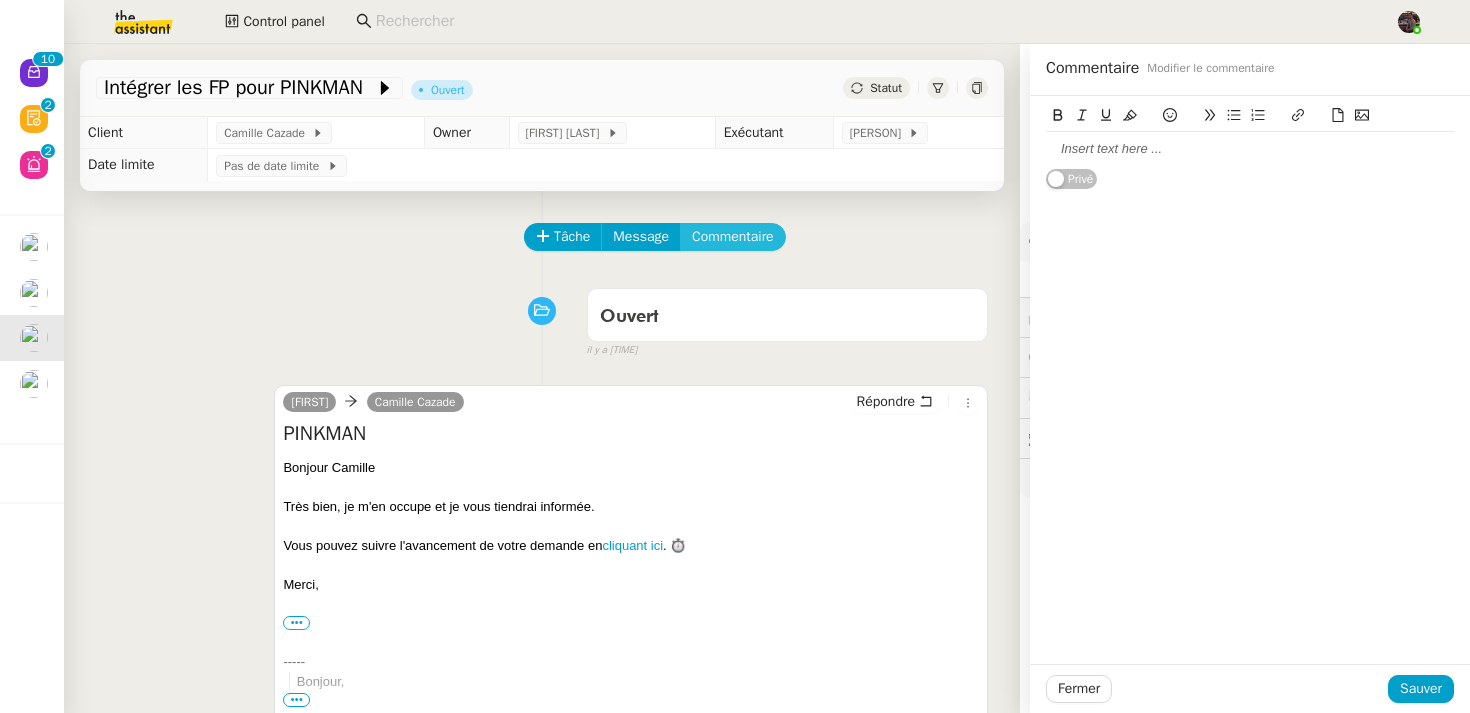 type 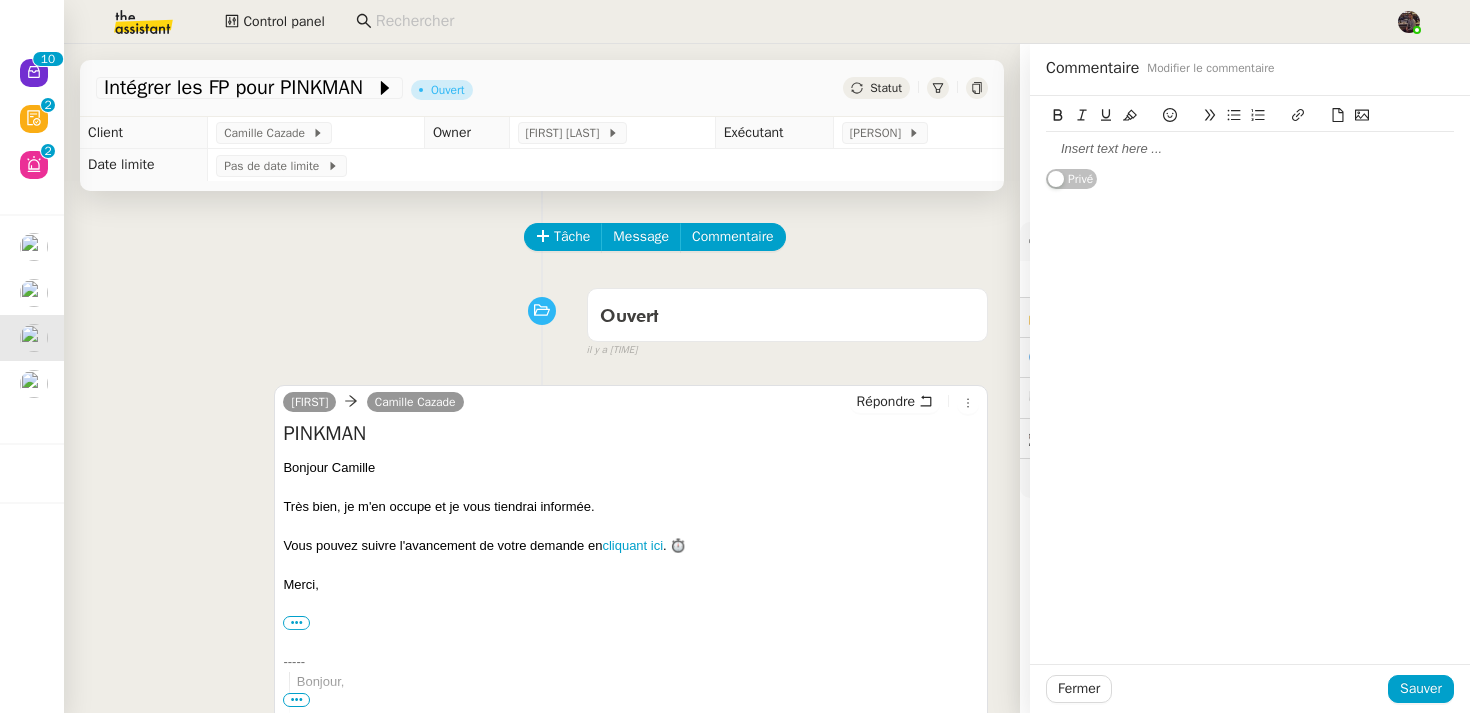 click 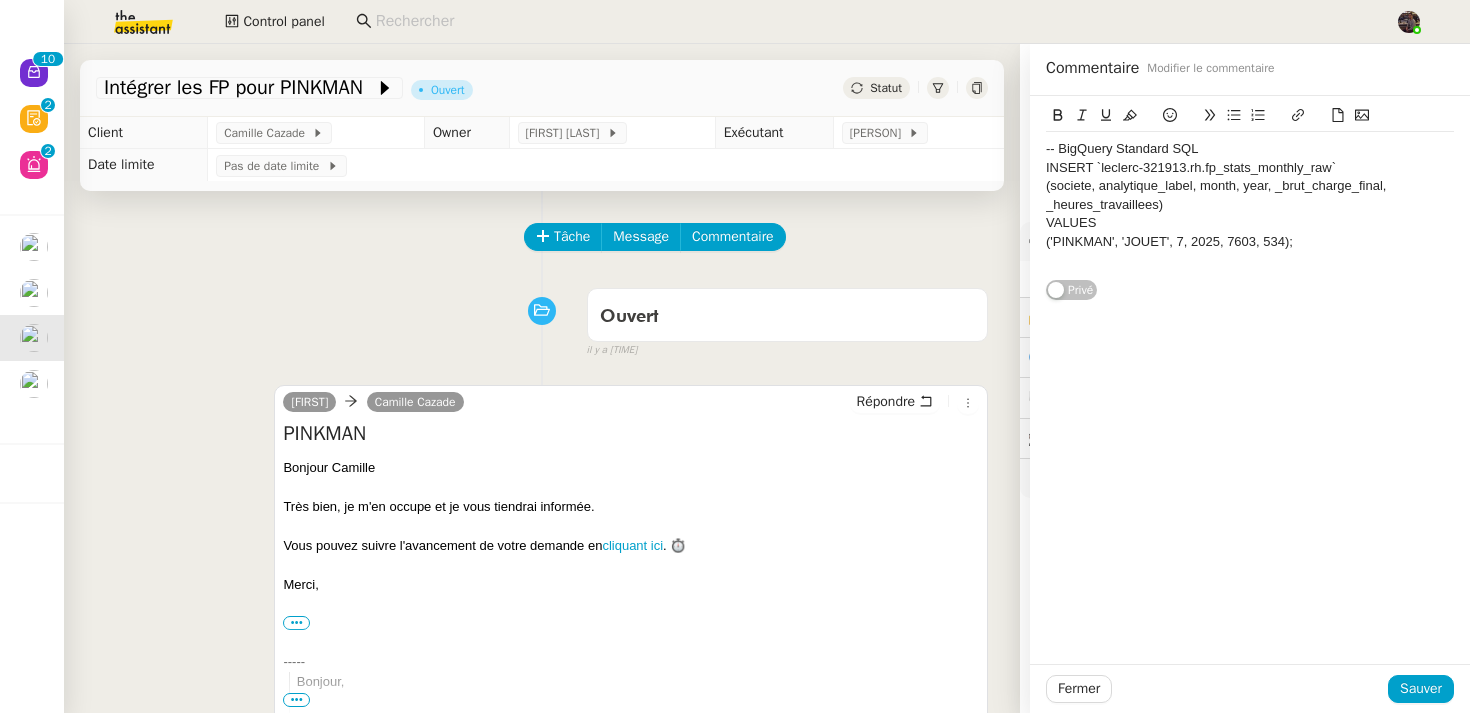 scroll, scrollTop: 0, scrollLeft: 0, axis: both 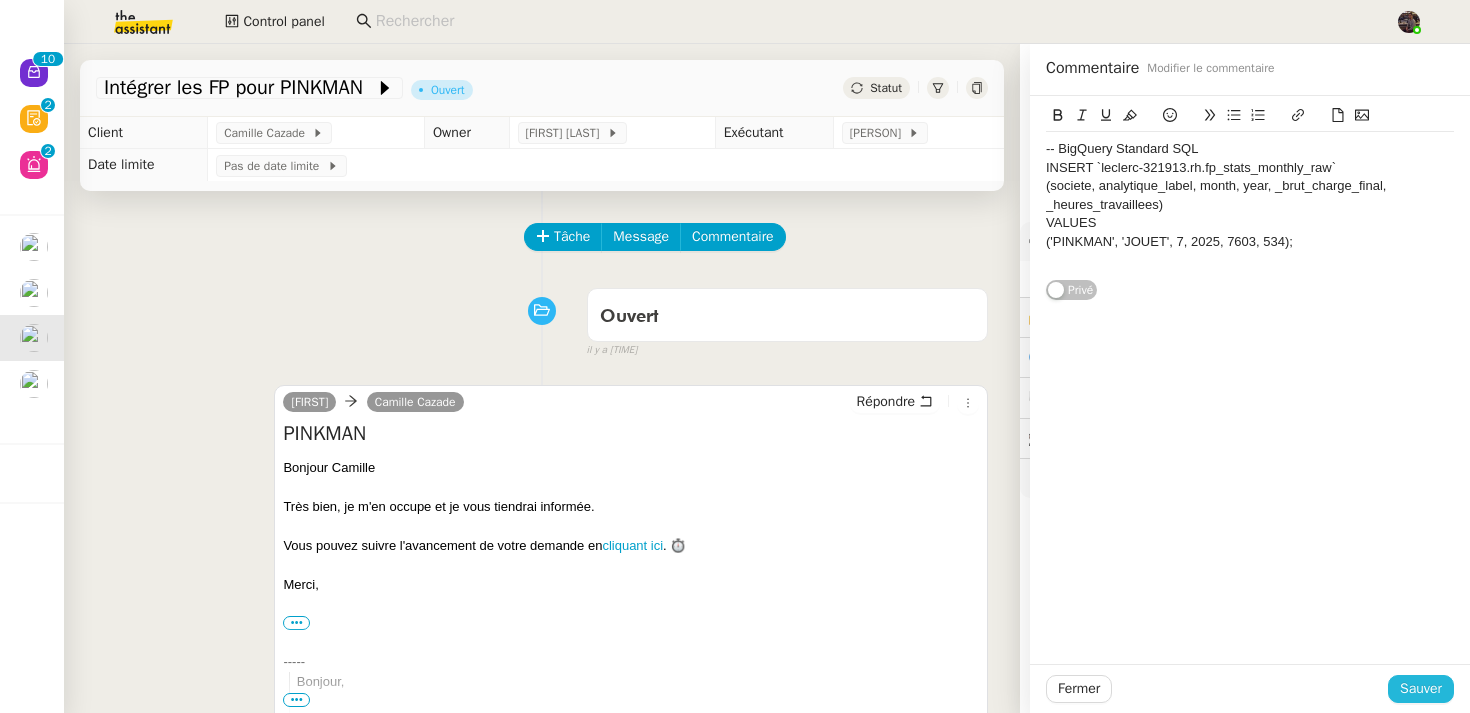 click on "Sauver" 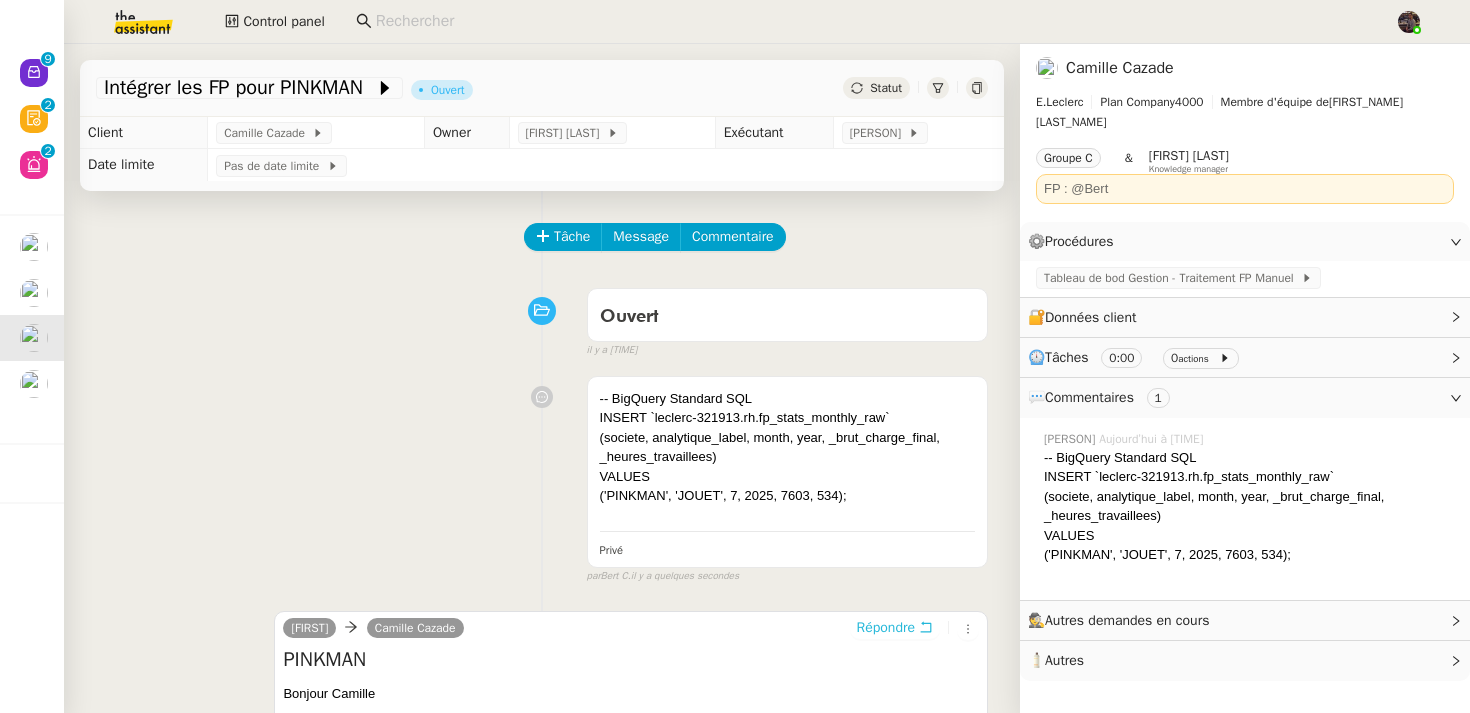 click on "Répondre" at bounding box center (895, 628) 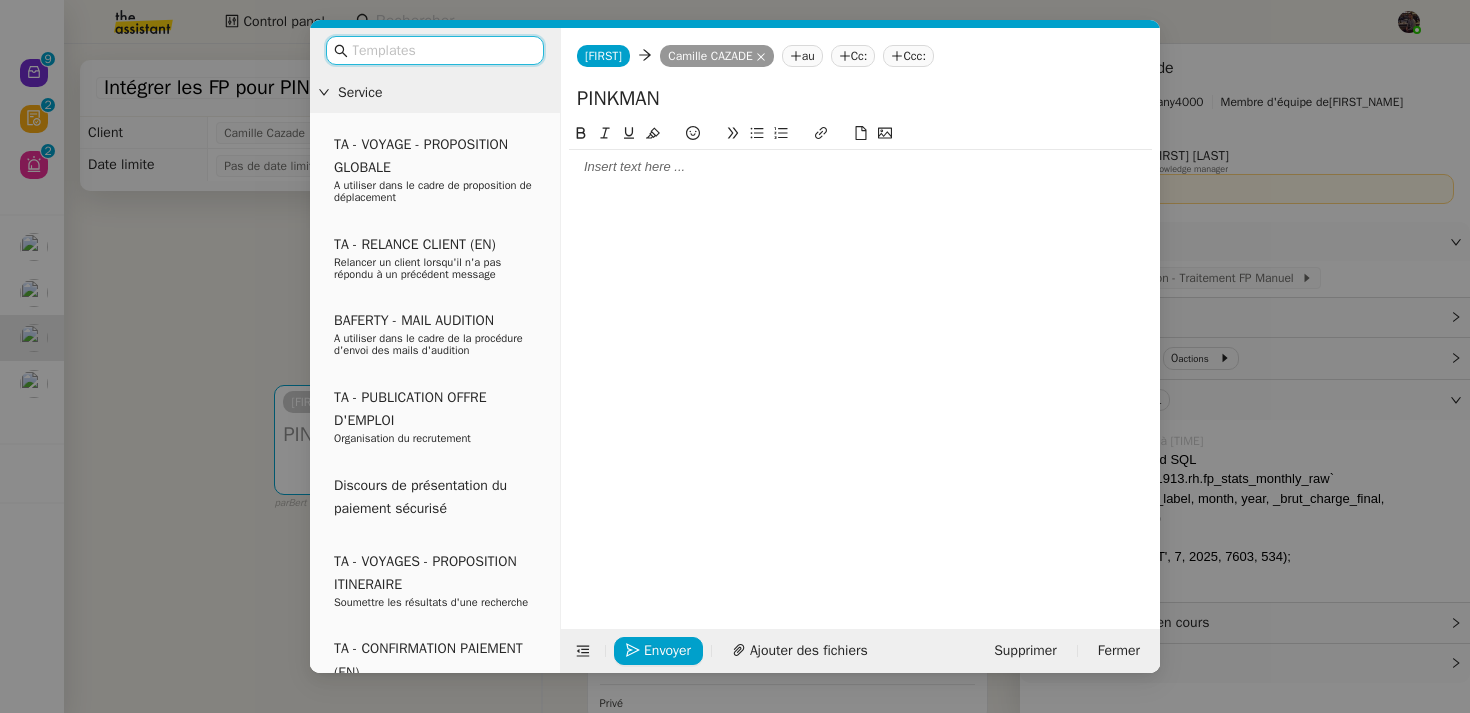 click 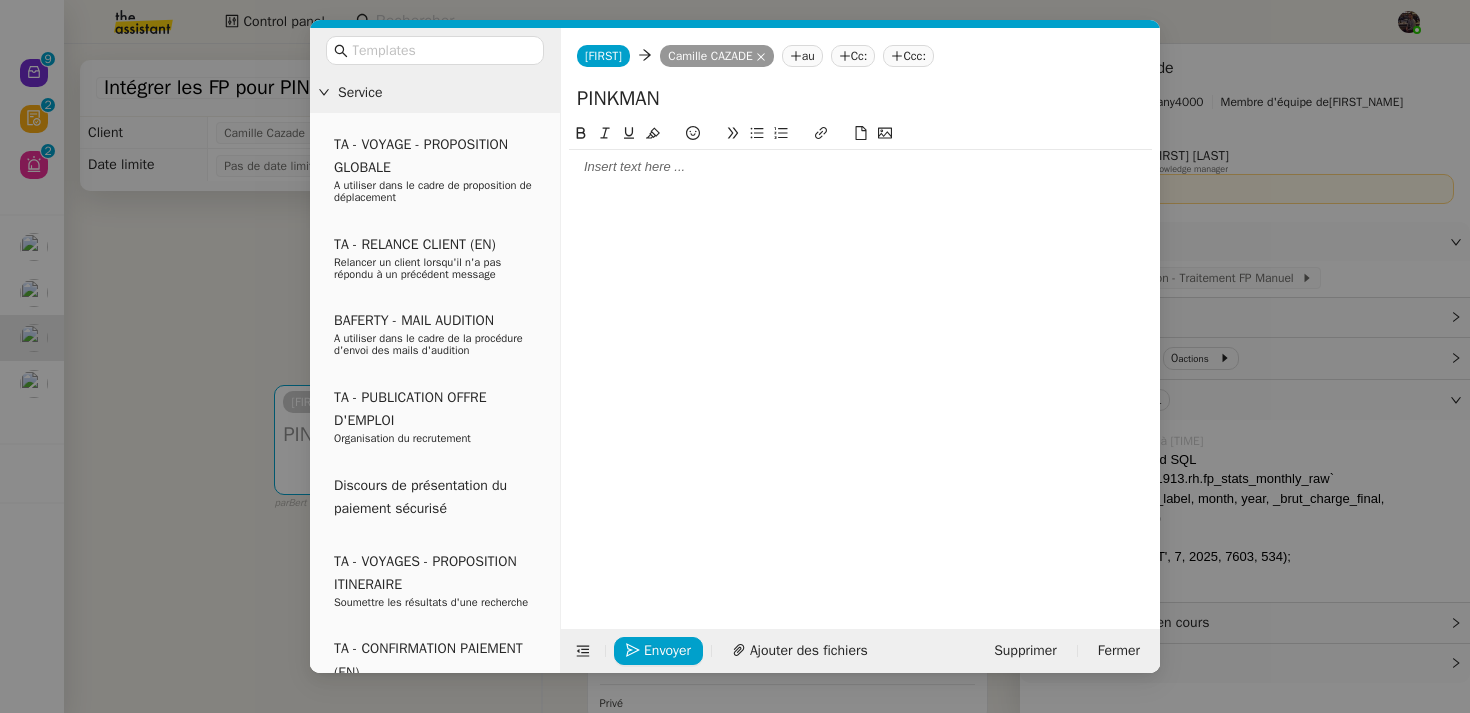 click 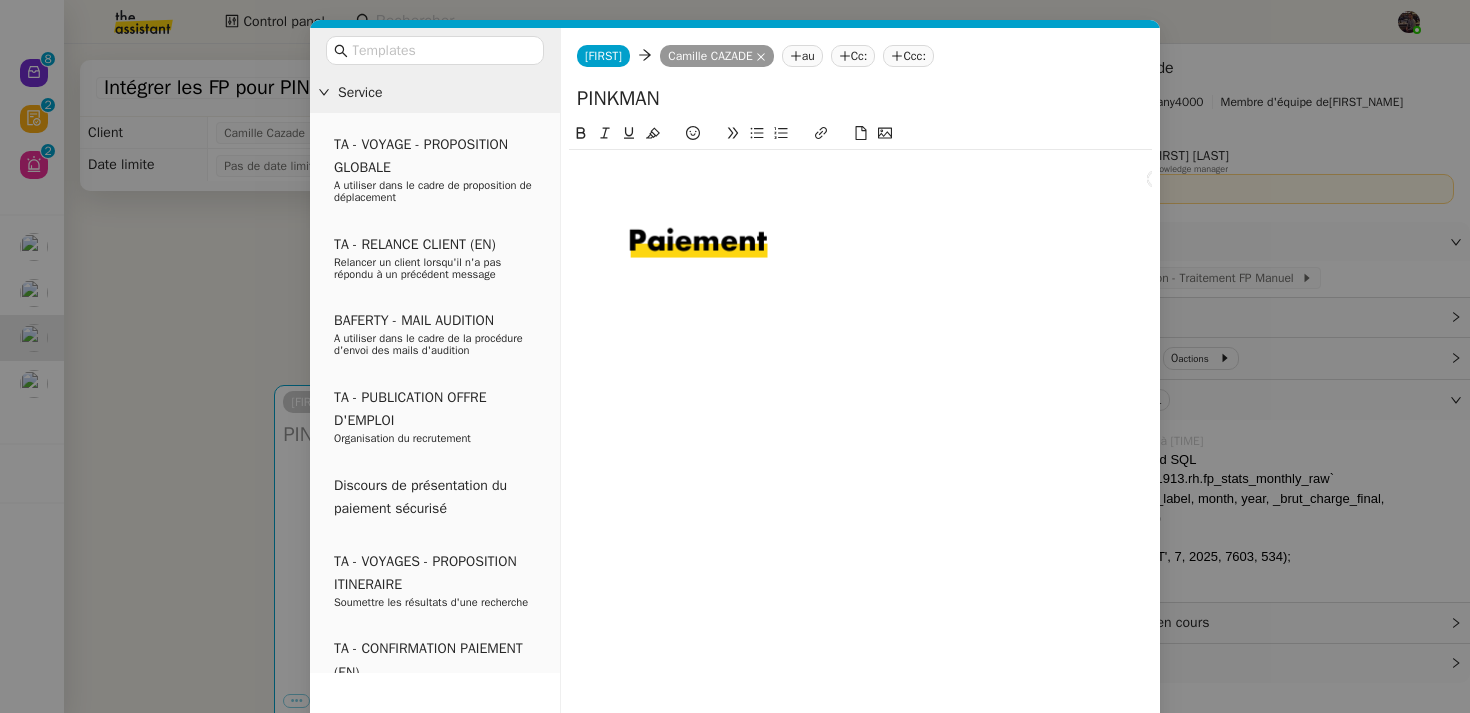 click 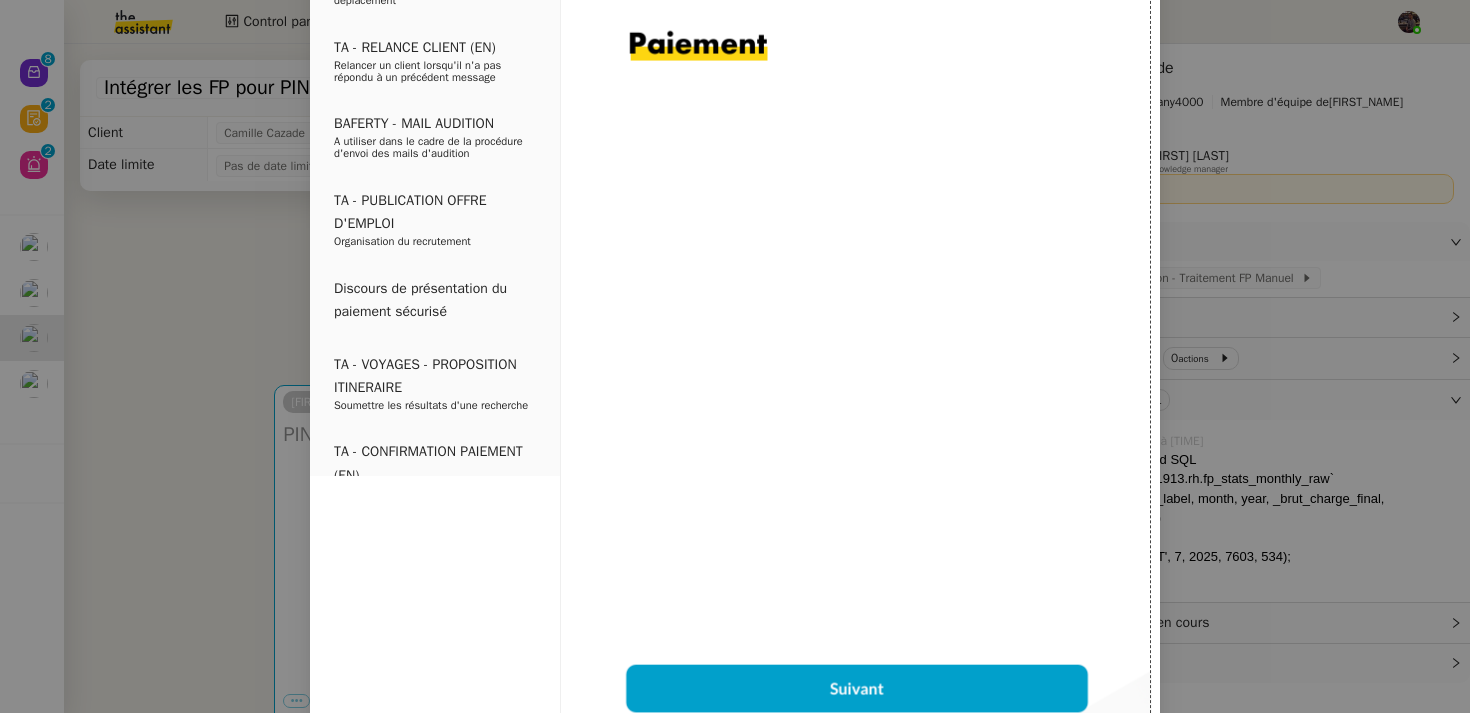 scroll, scrollTop: 359, scrollLeft: 0, axis: vertical 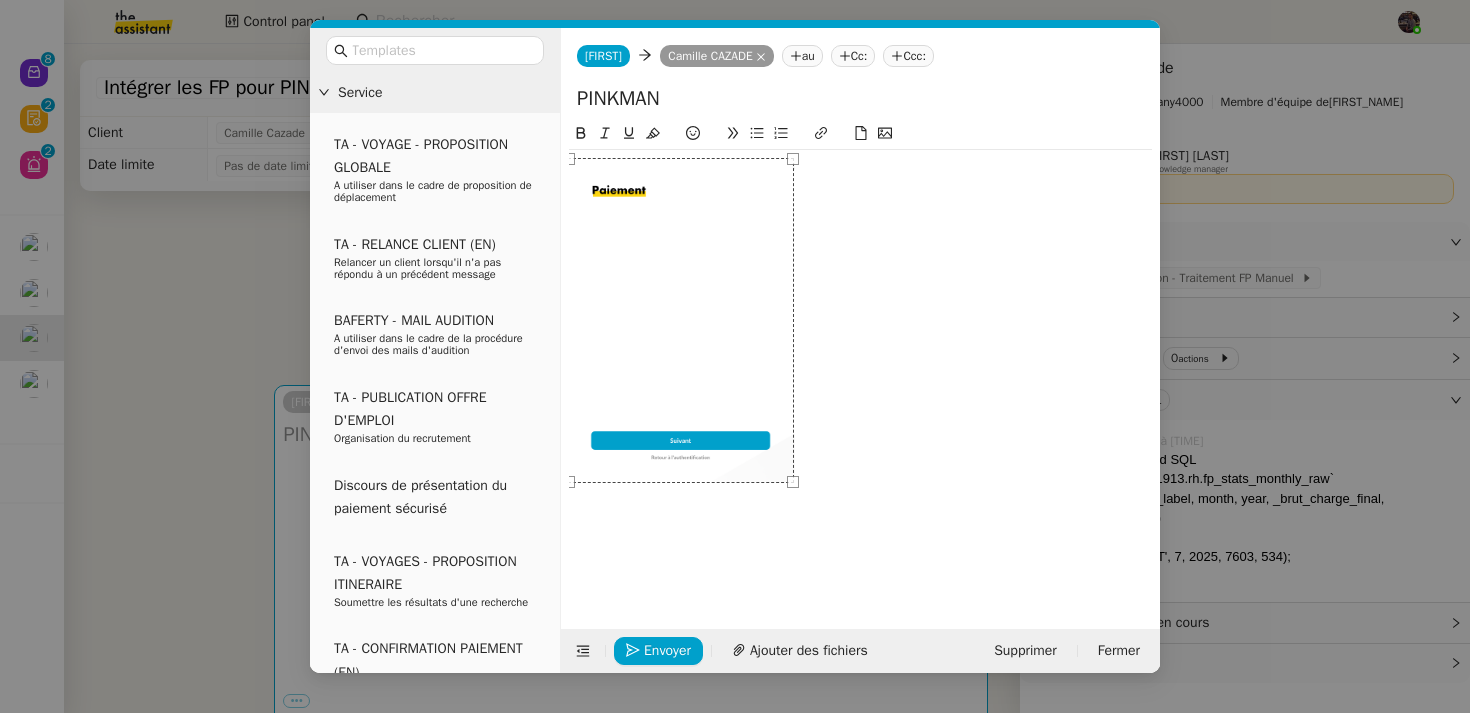 drag, startPoint x: 1145, startPoint y: 639, endPoint x: 777, endPoint y: 360, distance: 461.80624 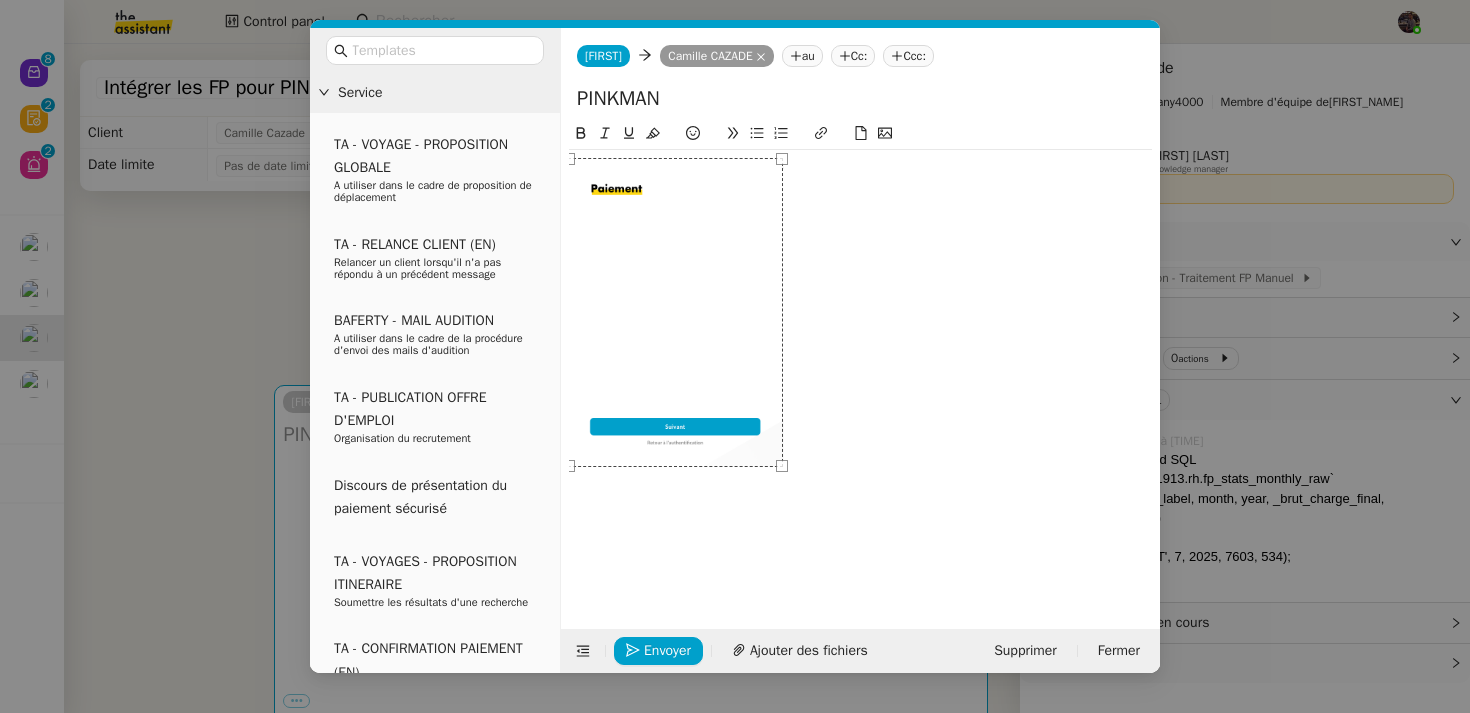click on "Service TA - VOYAGE - PROPOSITION GLOBALE    A utiliser dans le cadre de proposition de déplacement TA - RELANCE CLIENT (EN)    Relancer un client lorsqu'il n'a pas répondu à un précédent message BAFERTY - MAIL AUDITION    A utiliser dans le cadre de la procédure d'envoi des mails d'audition TA - PUBLICATION OFFRE D'EMPLOI     Organisation du recrutement Discours de présentation du paiement sécurisé    TA - VOYAGES - PROPOSITION ITINERAIRE    Soumettre les résultats d'une recherche TA - CONFIRMATION PAIEMENT (EN)    Confirmer avec le client de modèle de transaction - Attention Plan Pro nécessaire. TA - COURRIER EXPEDIE (recommandé)    A utiliser dans le cadre de l'envoi d'un courrier recommandé TA - PARTAGE DE CALENDRIER (EN)    A utiliser pour demander au client de partager son calendrier afin de faciliter l'accès et la gestion PSPI - Appel de fonds MJL    A utiliser dans le cadre de la procédure d'appel de fonds MJL TA - RELANCE CLIENT    TA - AR PROCEDURES        21 YIELD" at bounding box center [735, 356] 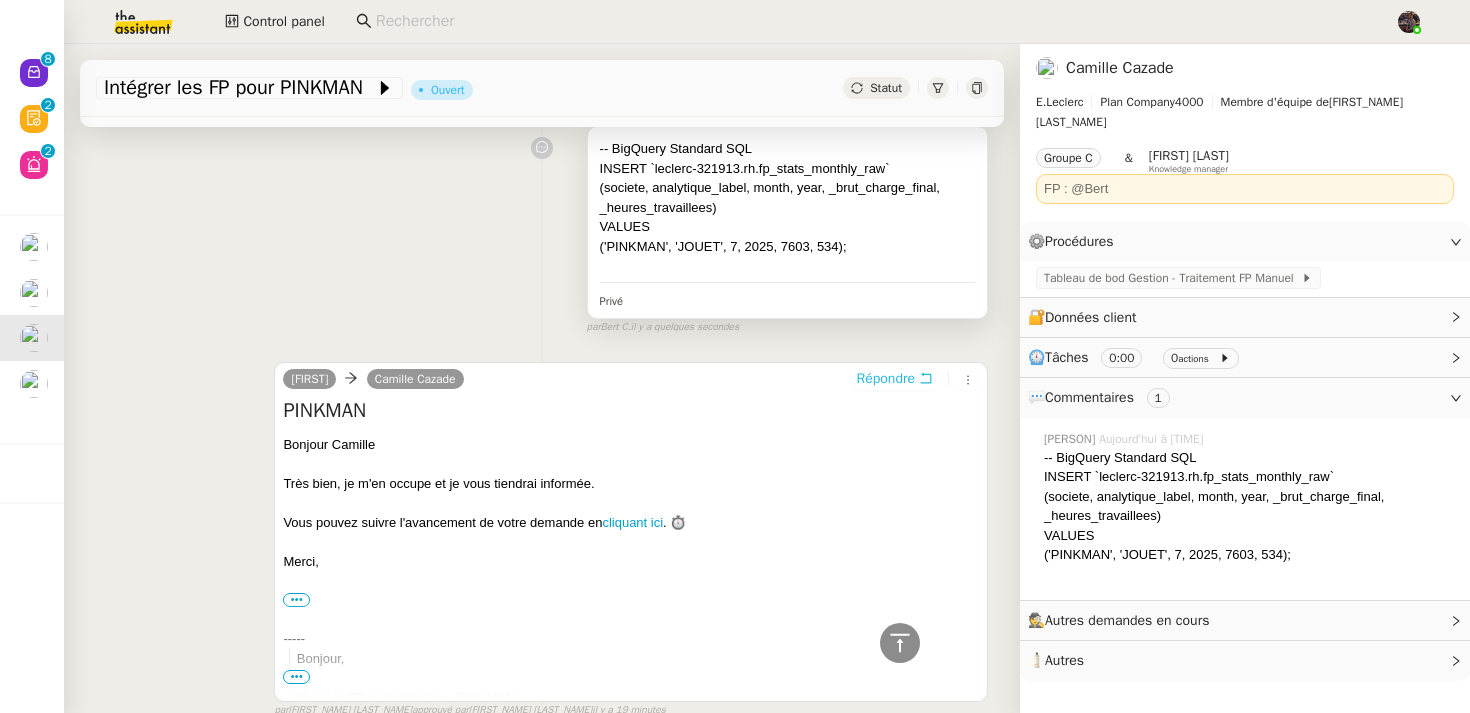 scroll, scrollTop: 0, scrollLeft: 0, axis: both 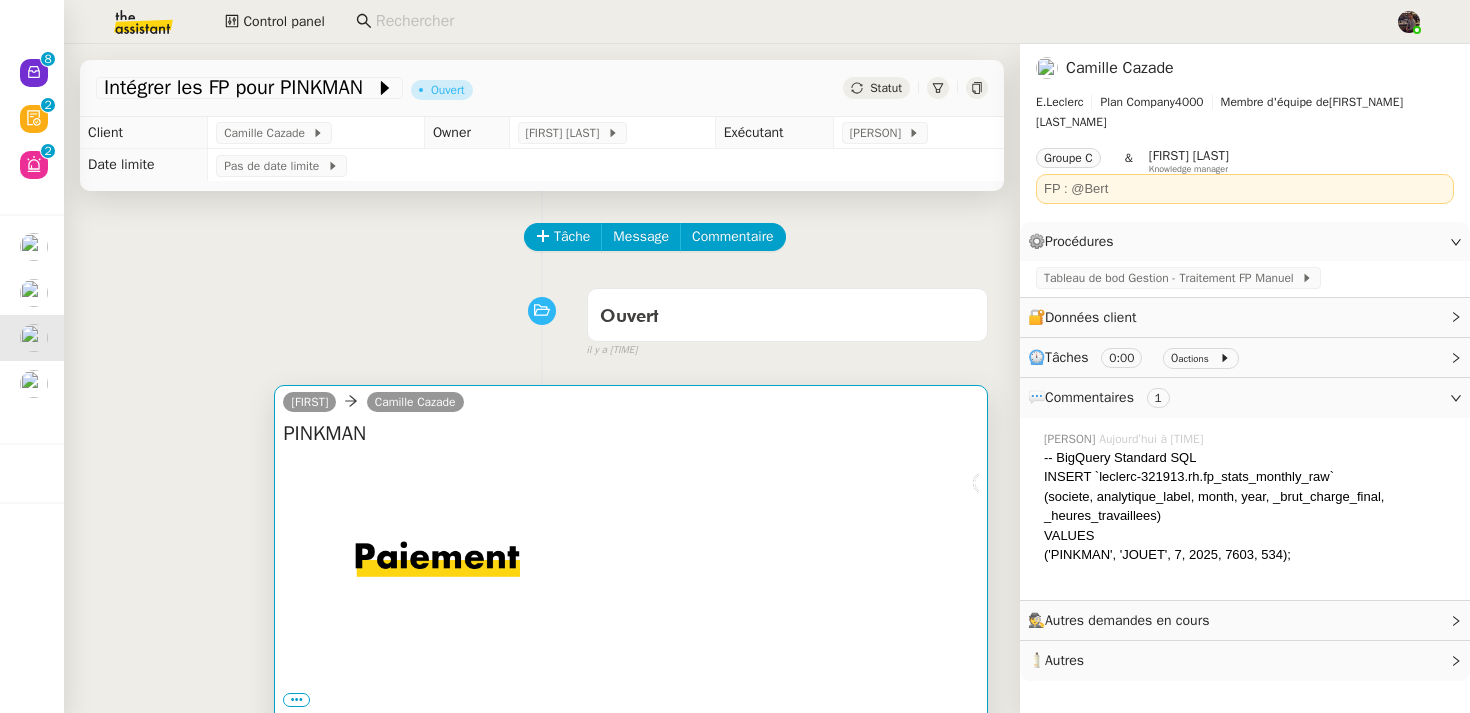 click at bounding box center (631, 957) 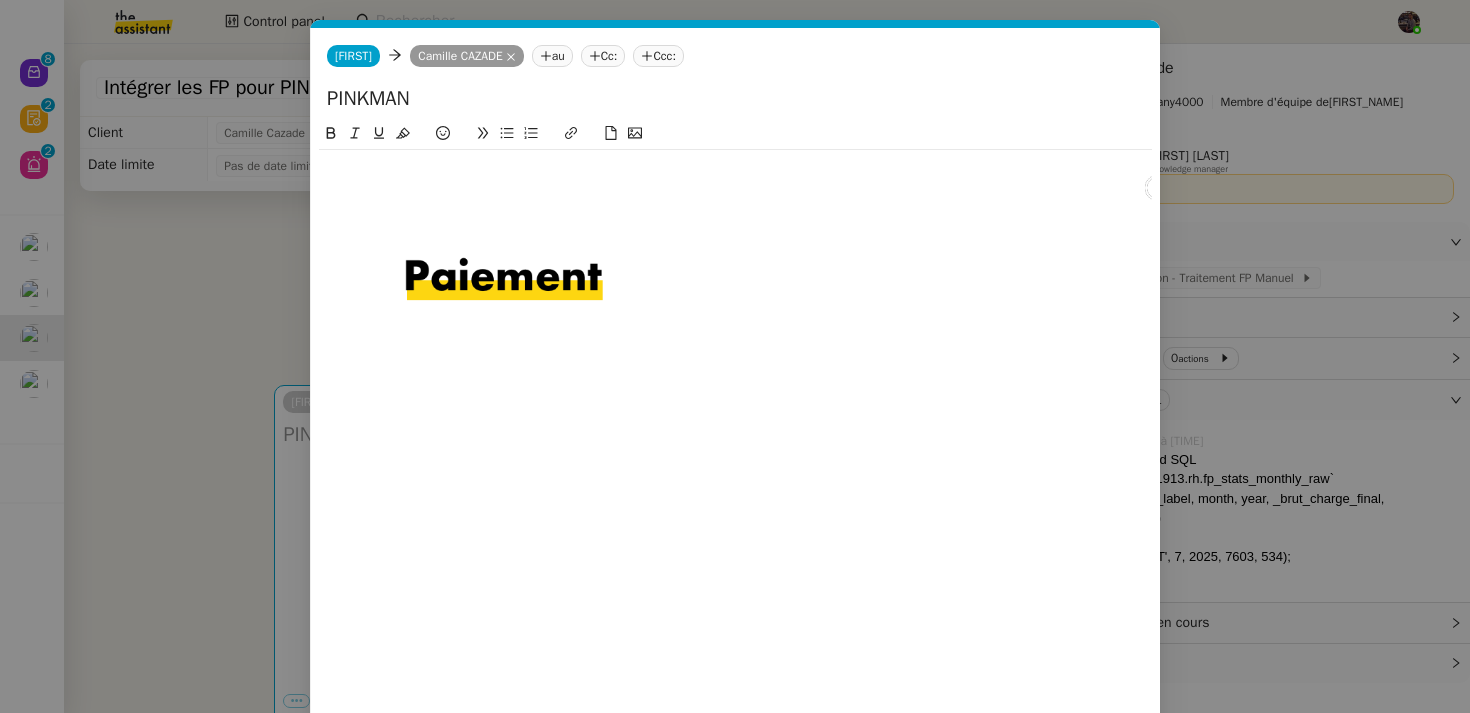 scroll, scrollTop: 0, scrollLeft: 42, axis: horizontal 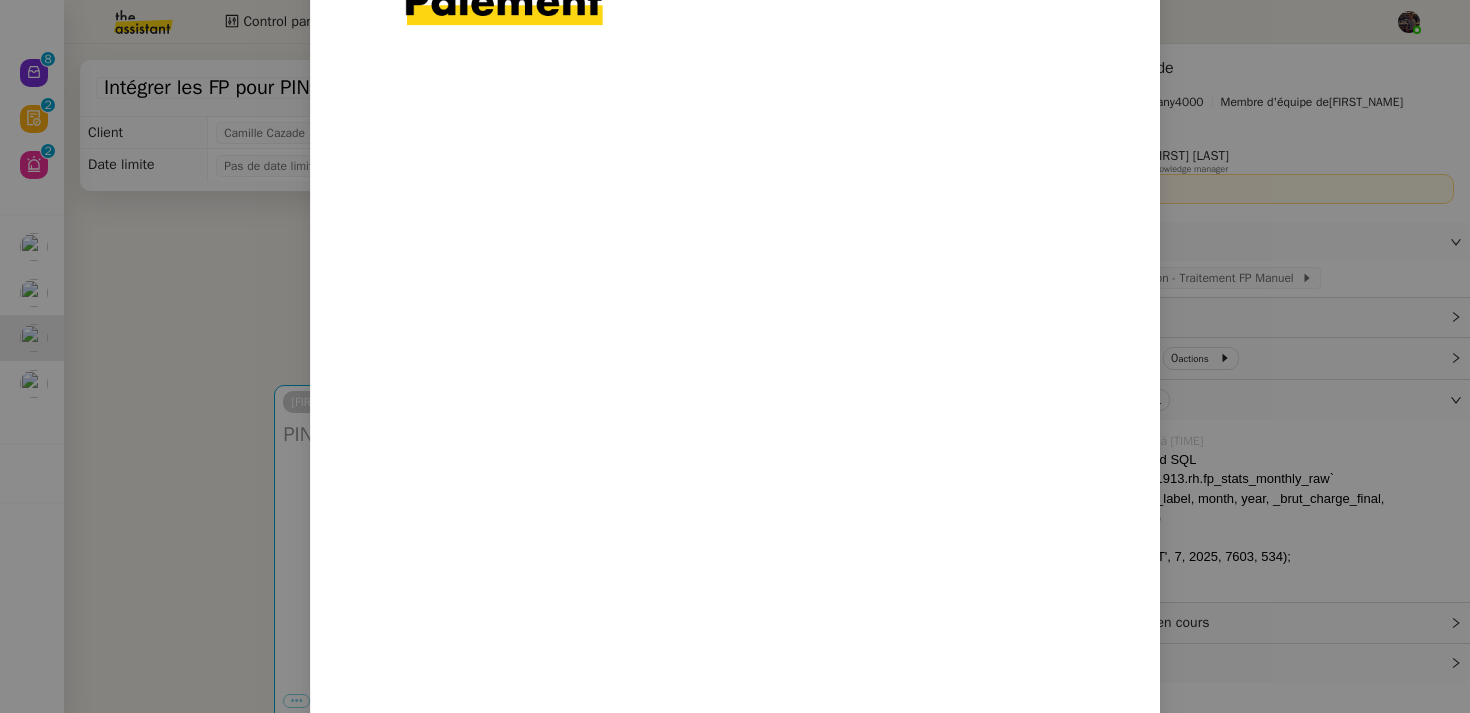 click 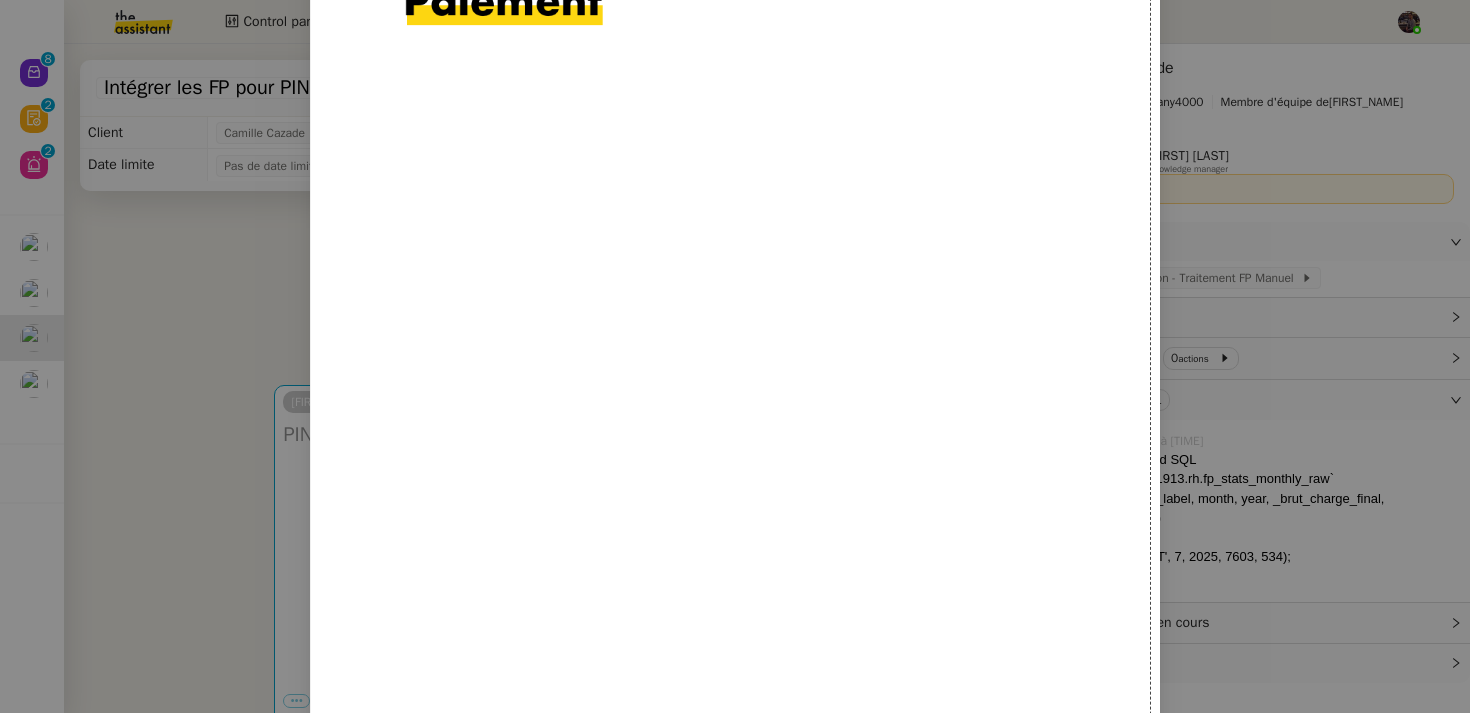 click 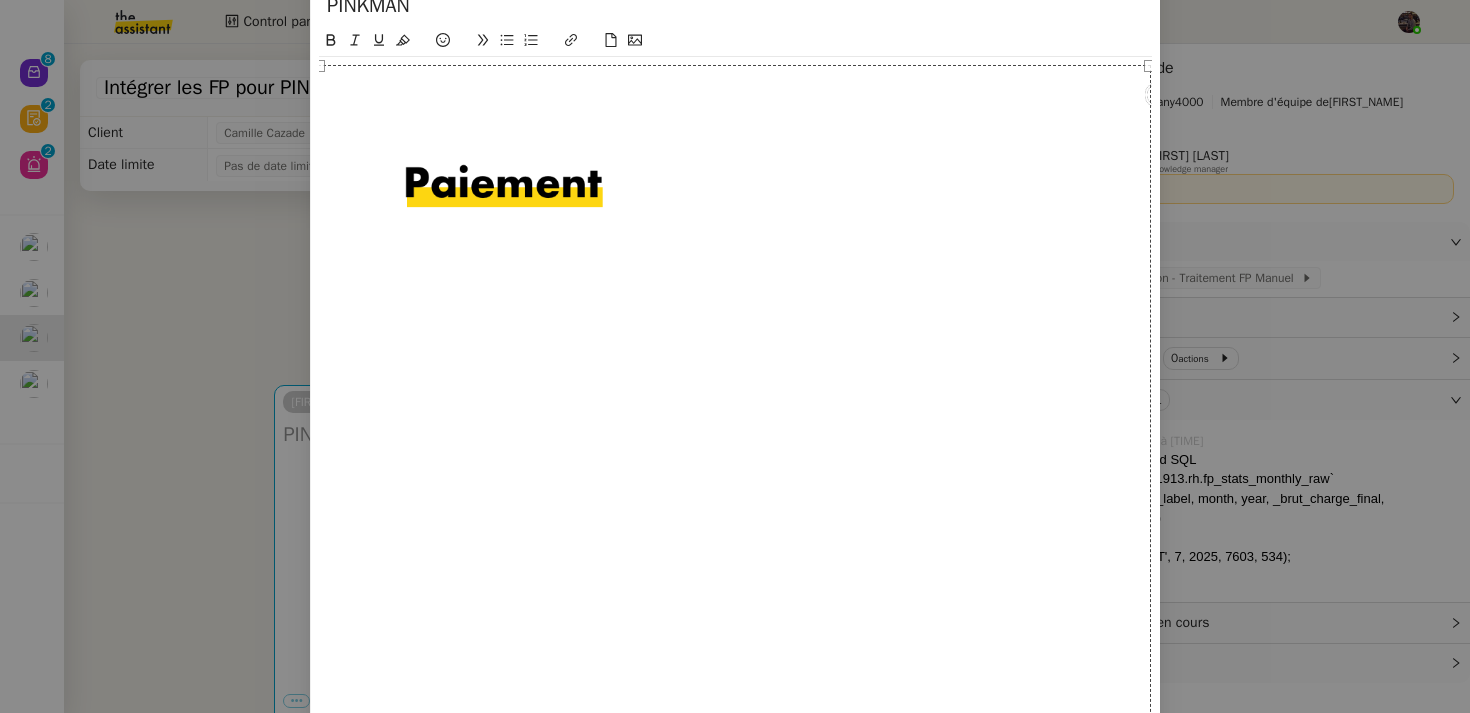 scroll, scrollTop: 0, scrollLeft: 0, axis: both 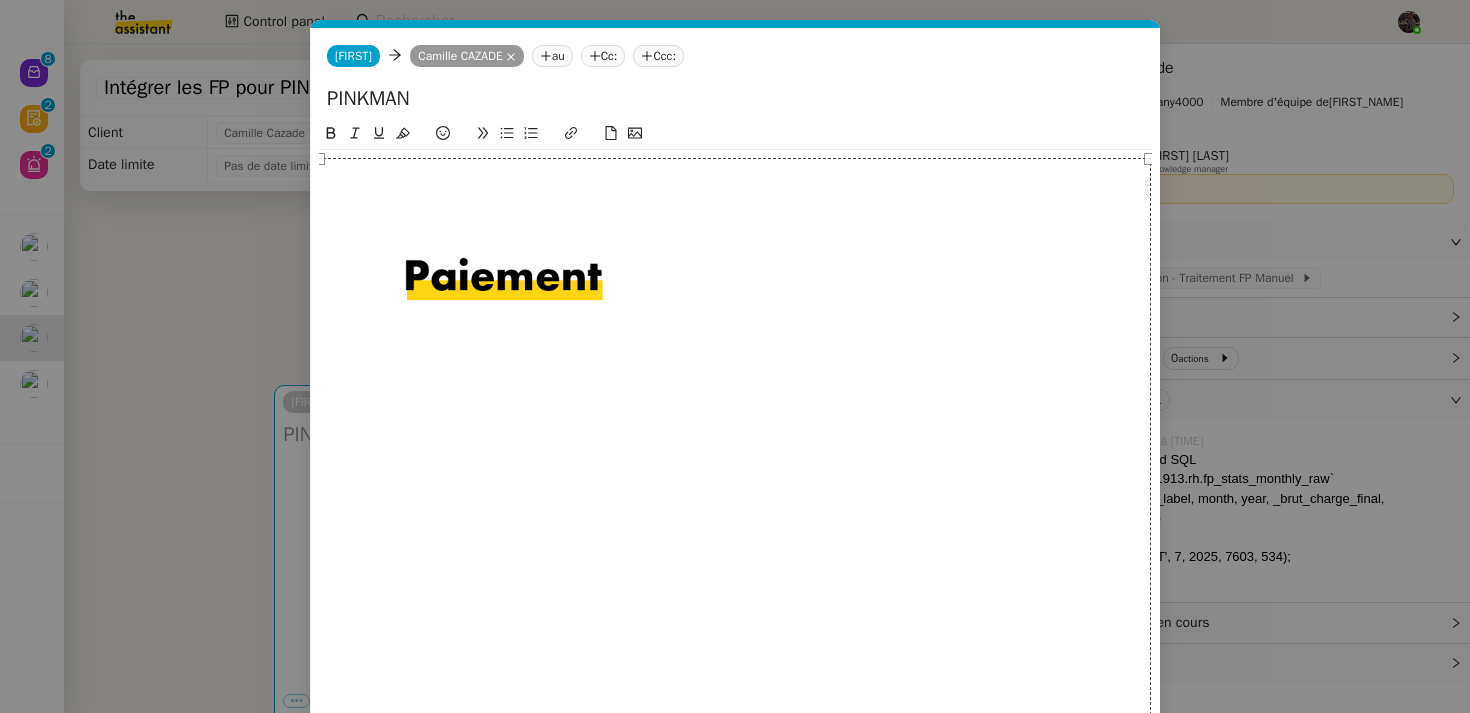 click 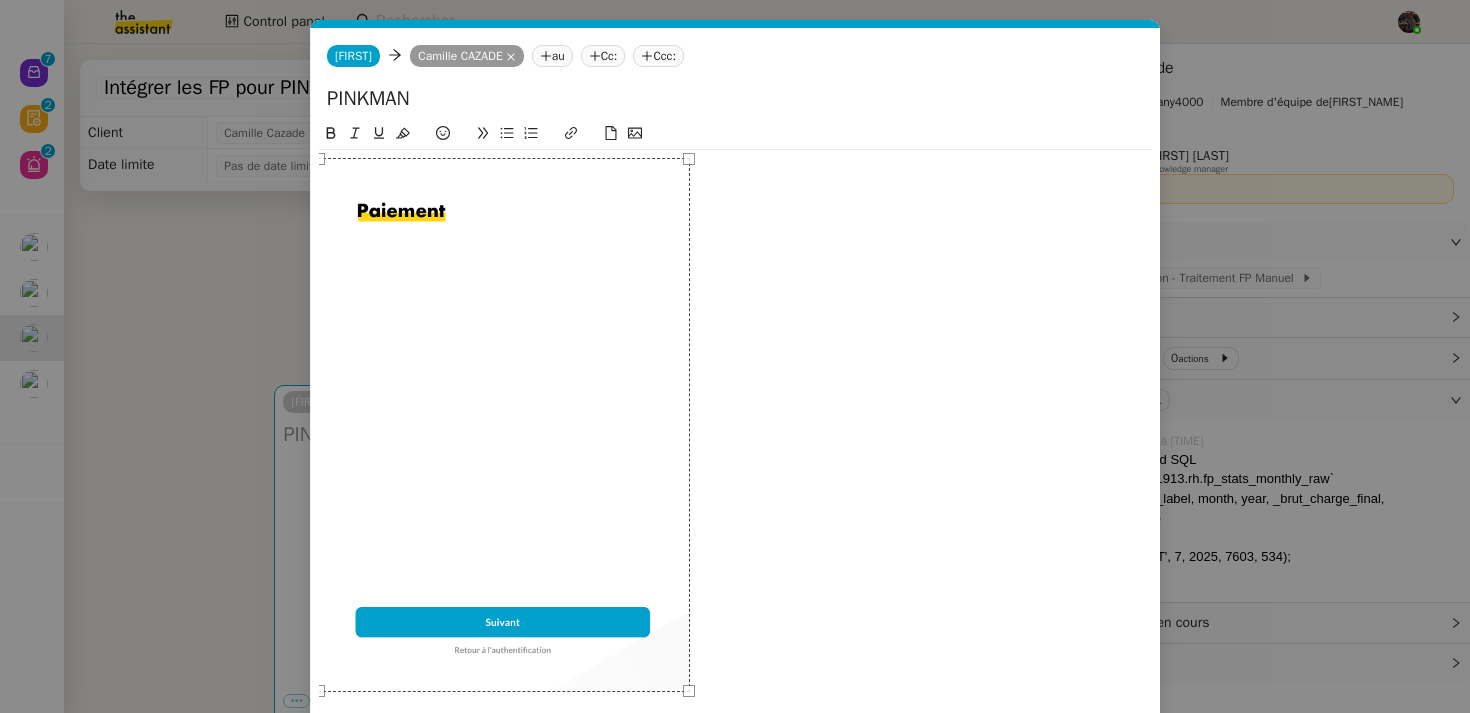 drag, startPoint x: 323, startPoint y: 159, endPoint x: 881, endPoint y: 466, distance: 636.87756 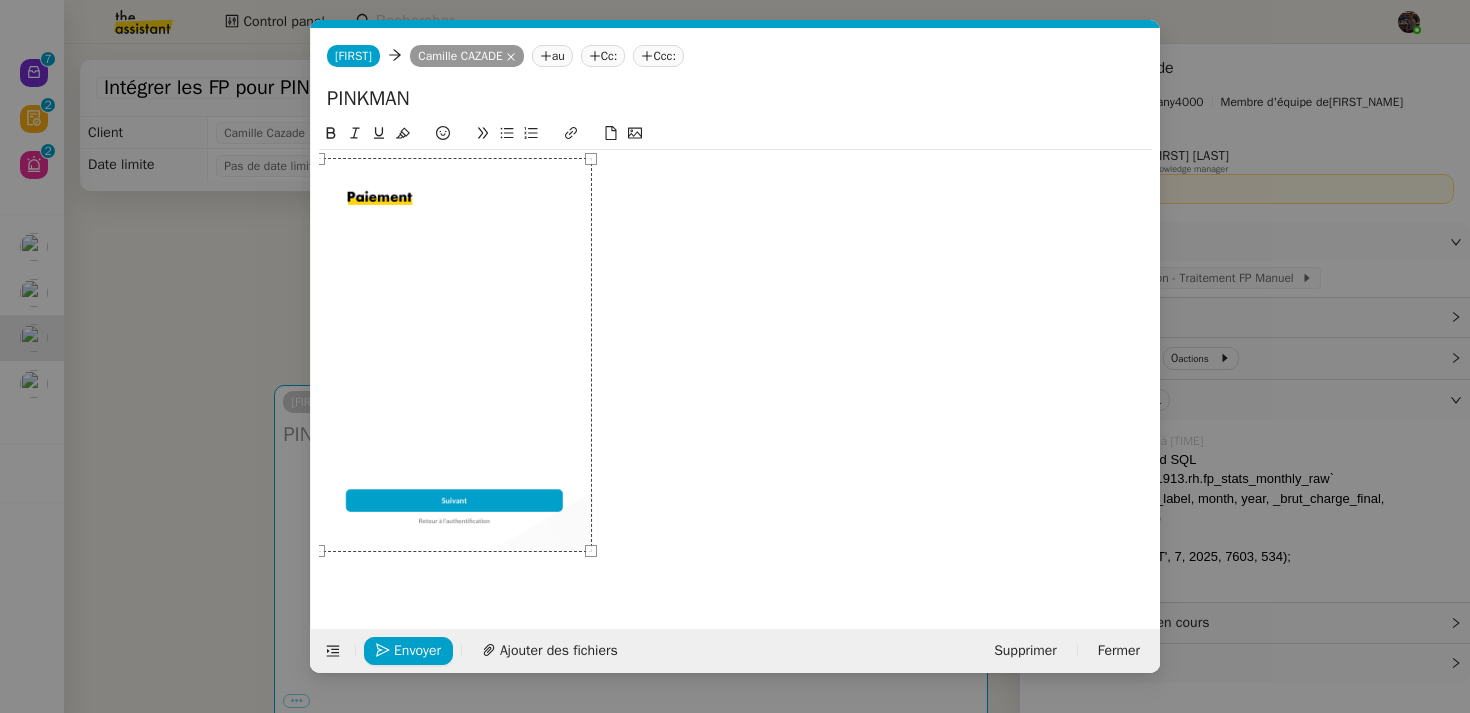 click 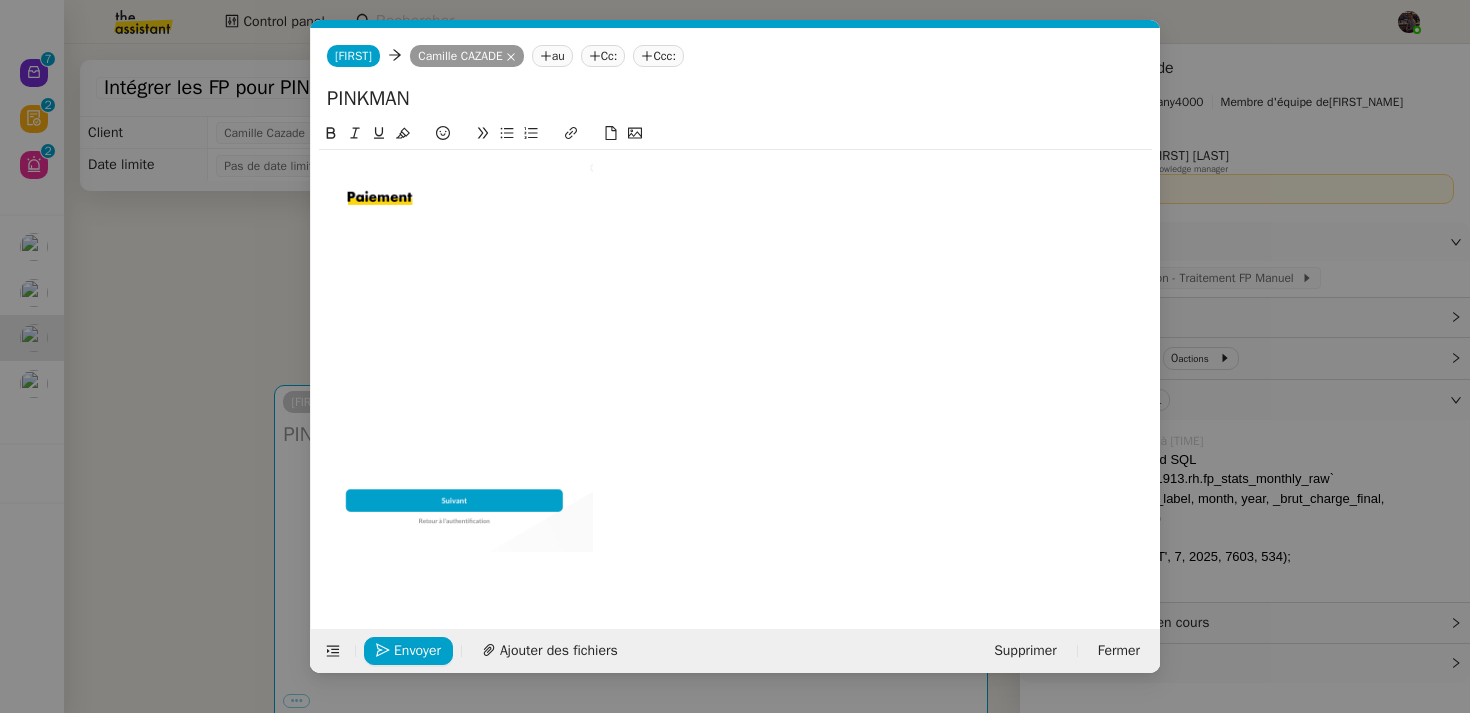 click 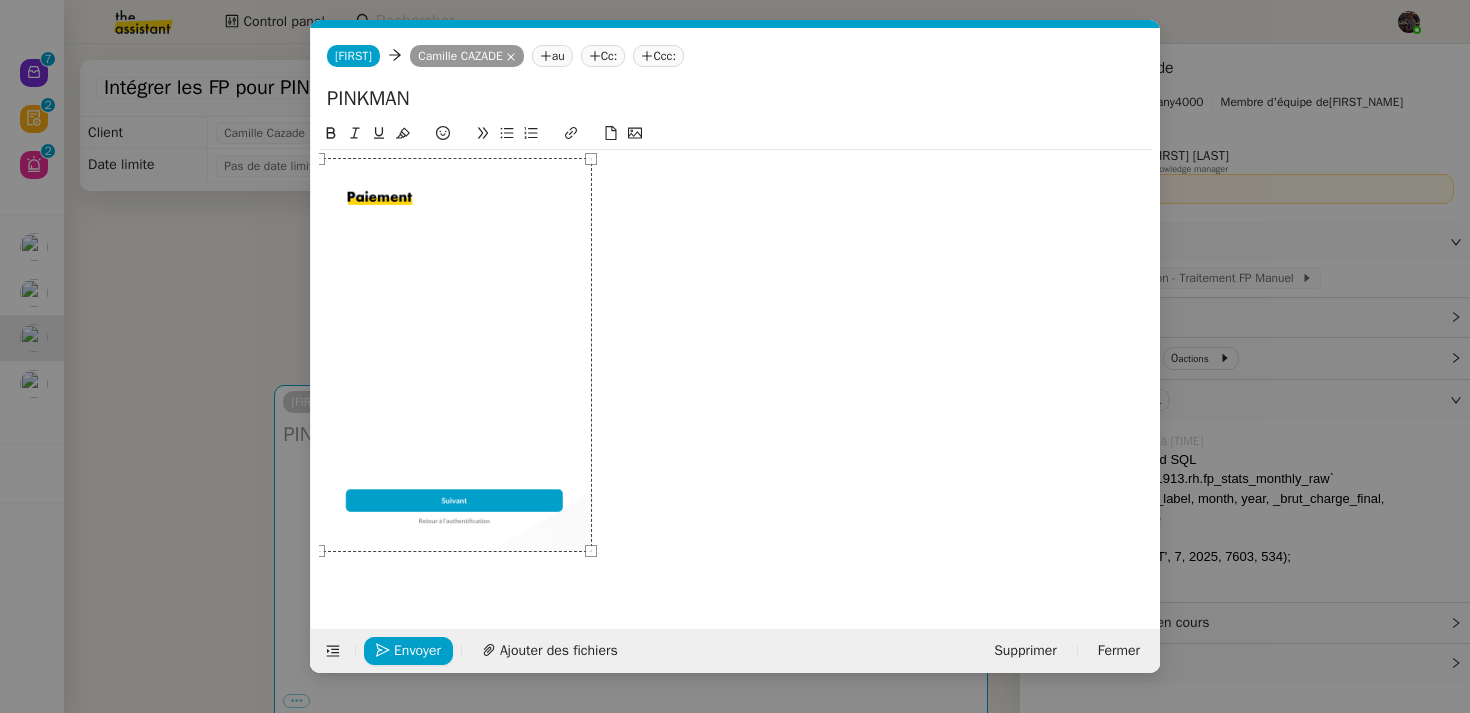click 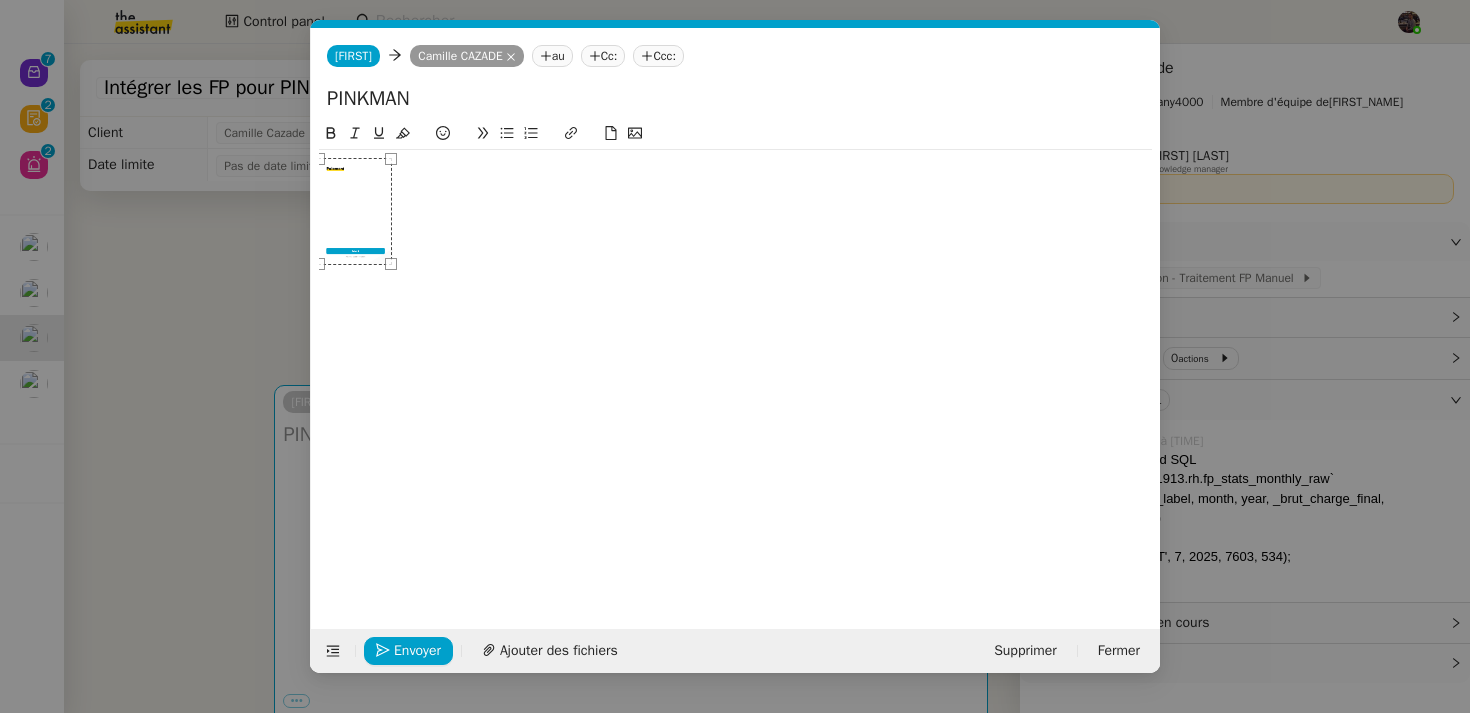 drag, startPoint x: 589, startPoint y: 544, endPoint x: 388, endPoint y: 375, distance: 262.60617 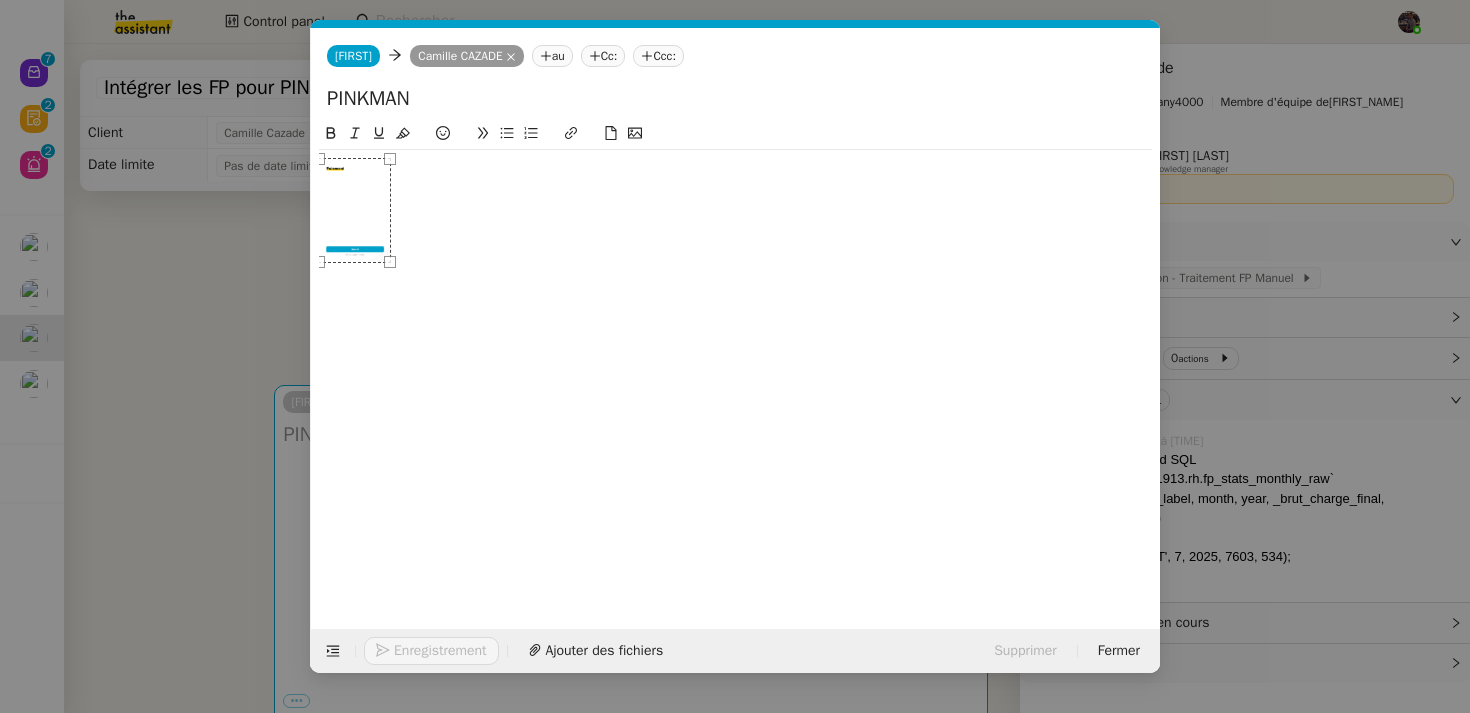 click on "Service TA - VOYAGE - PROPOSITION GLOBALE    A utiliser dans le cadre de proposition de déplacement TA - RELANCE CLIENT (EN)    Relancer un client lorsqu'il n'a pas répondu à un précédent message BAFERTY - MAIL AUDITION    A utiliser dans le cadre de la procédure d'envoi des mails d'audition TA - PUBLICATION OFFRE D'EMPLOI     Organisation du recrutement Discours de présentation du paiement sécurisé    TA - VOYAGES - PROPOSITION ITINERAIRE    Soumettre les résultats d'une recherche TA - CONFIRMATION PAIEMENT (EN)    Confirmer avec le client de modèle de transaction - Attention Plan Pro nécessaire. TA - COURRIER EXPEDIE (recommandé)    A utiliser dans le cadre de l'envoi d'un courrier recommandé TA - PARTAGE DE CALENDRIER (EN)    A utiliser pour demander au client de partager son calendrier afin de faciliter l'accès et la gestion PSPI - Appel de fonds MJL    A utiliser dans le cadre de la procédure d'appel de fonds MJL TA - RELANCE CLIENT    TA - AR PROCEDURES        21 YIELD" at bounding box center (735, 356) 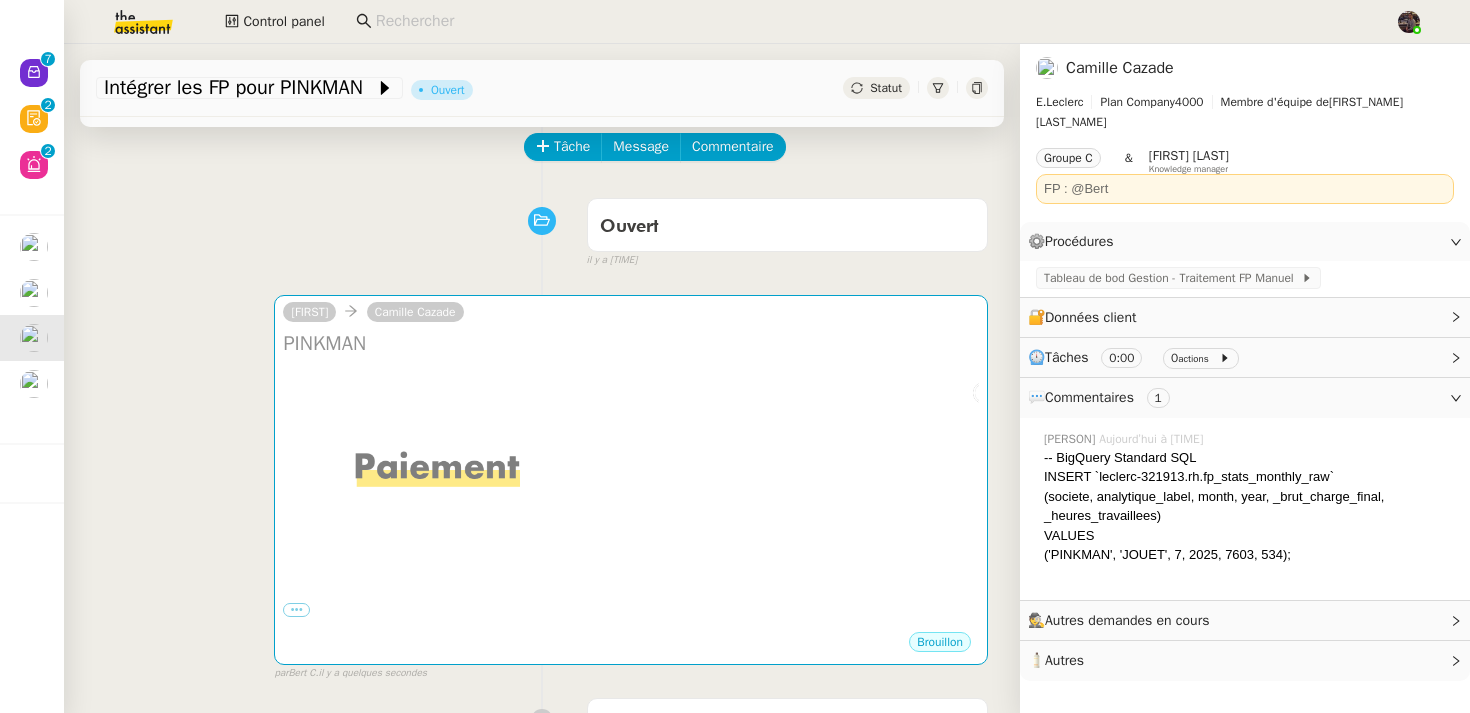 scroll, scrollTop: 97, scrollLeft: 0, axis: vertical 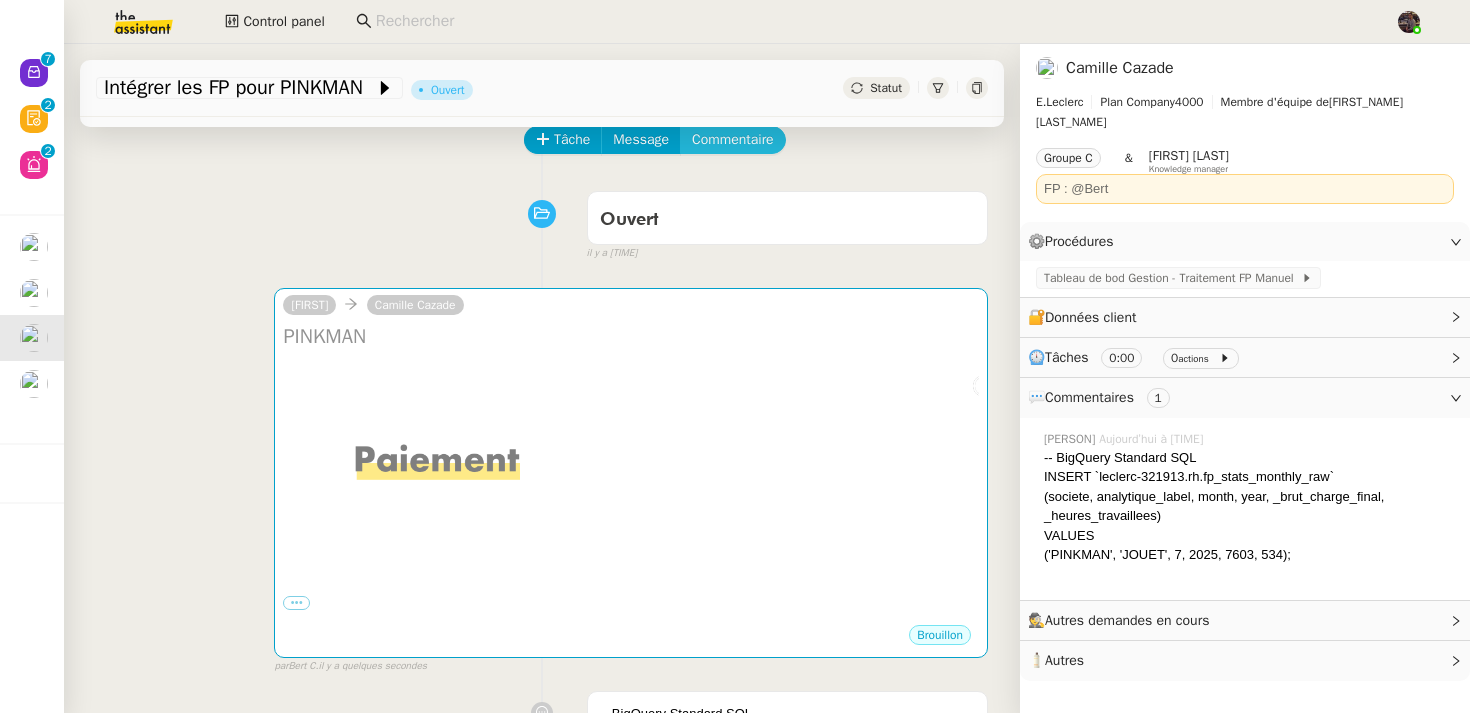 click on "Commentaire" 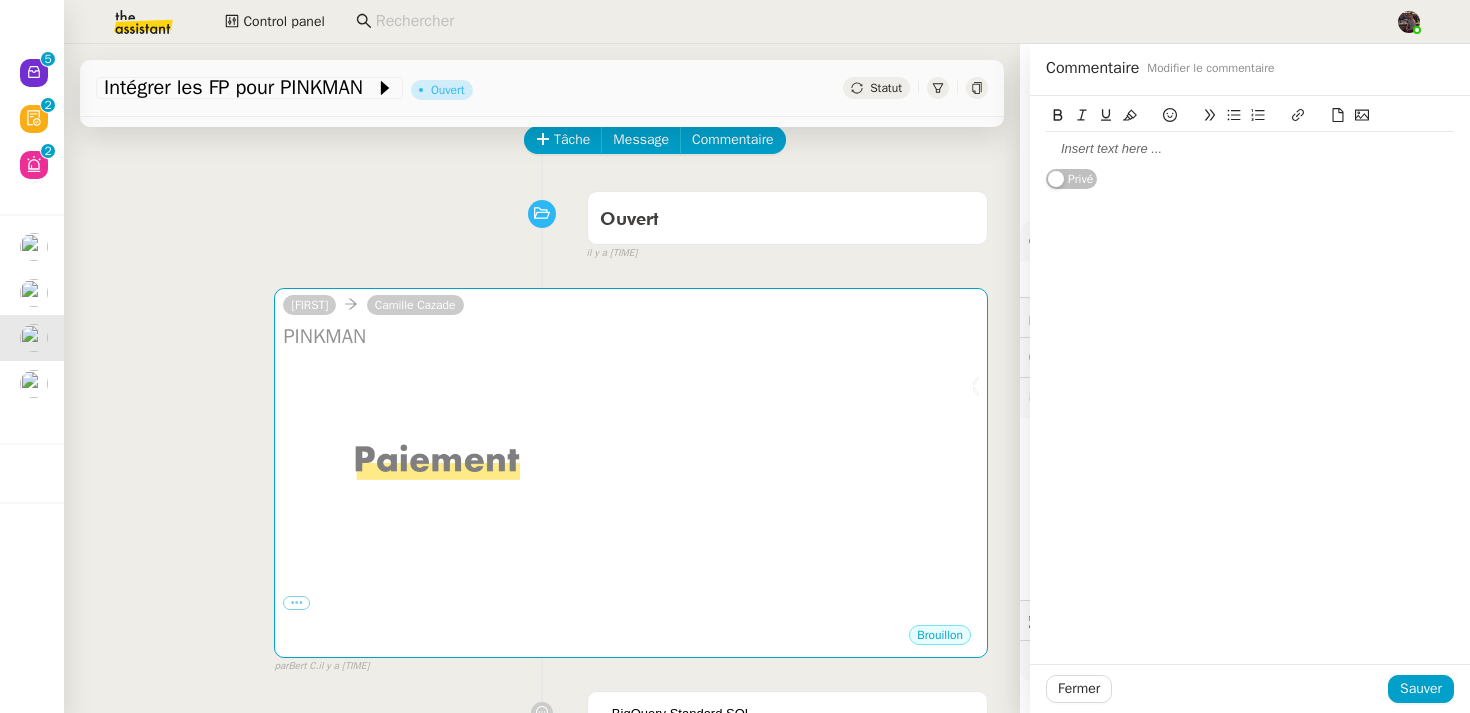 click 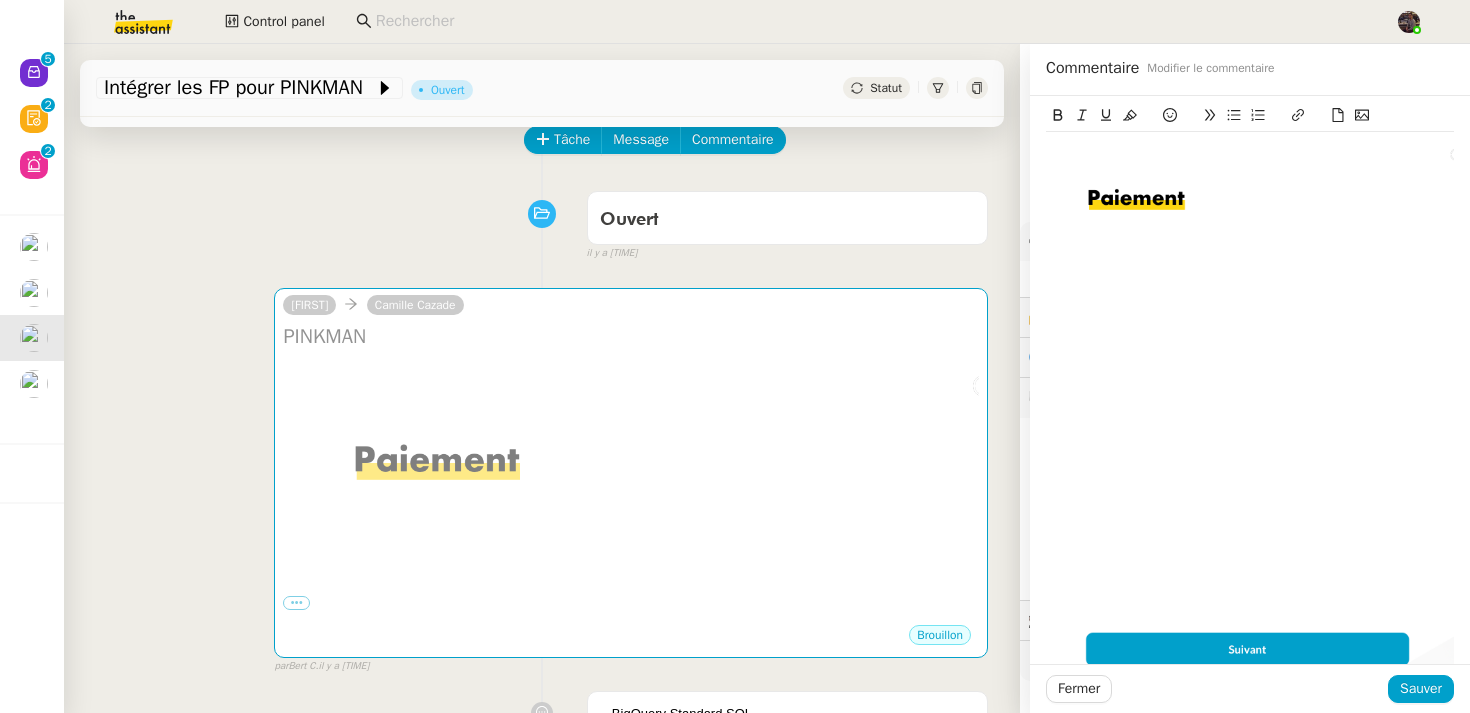 click 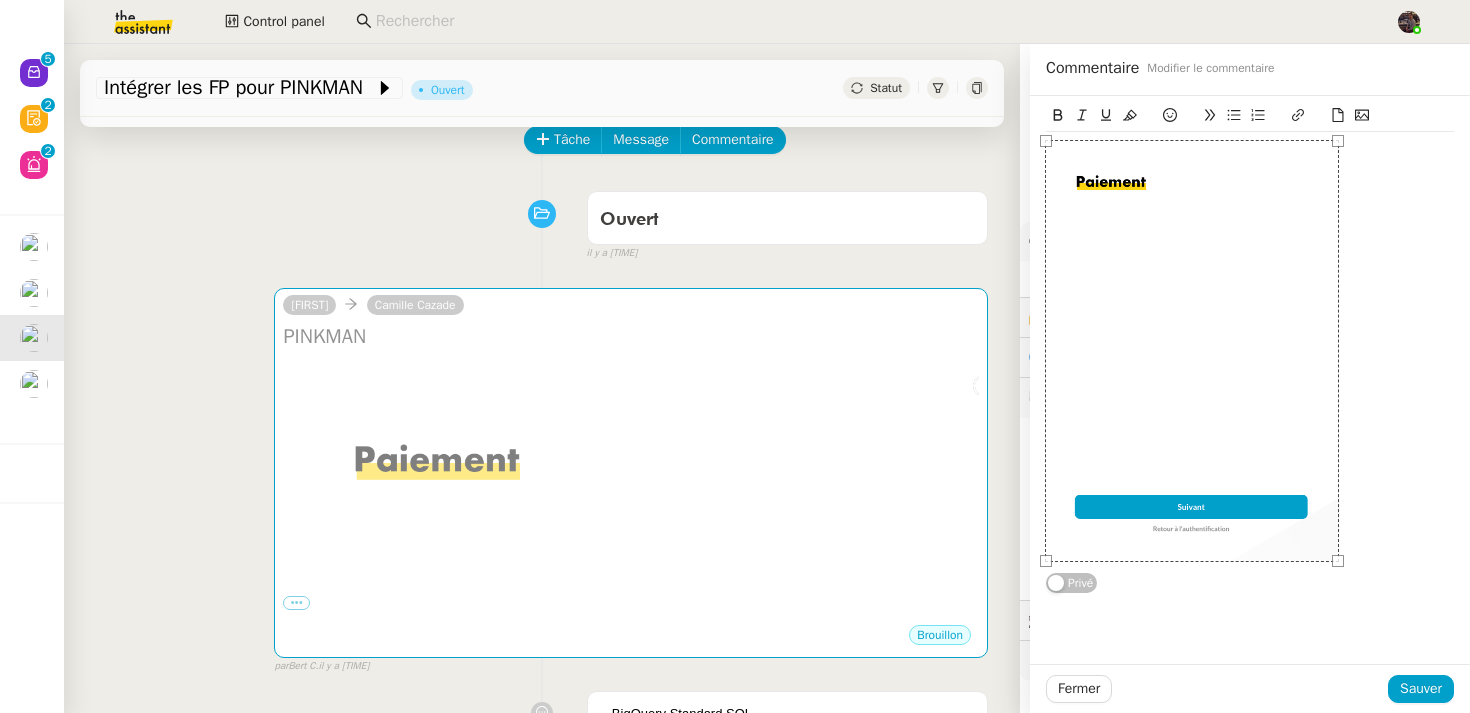 scroll, scrollTop: 0, scrollLeft: 0, axis: both 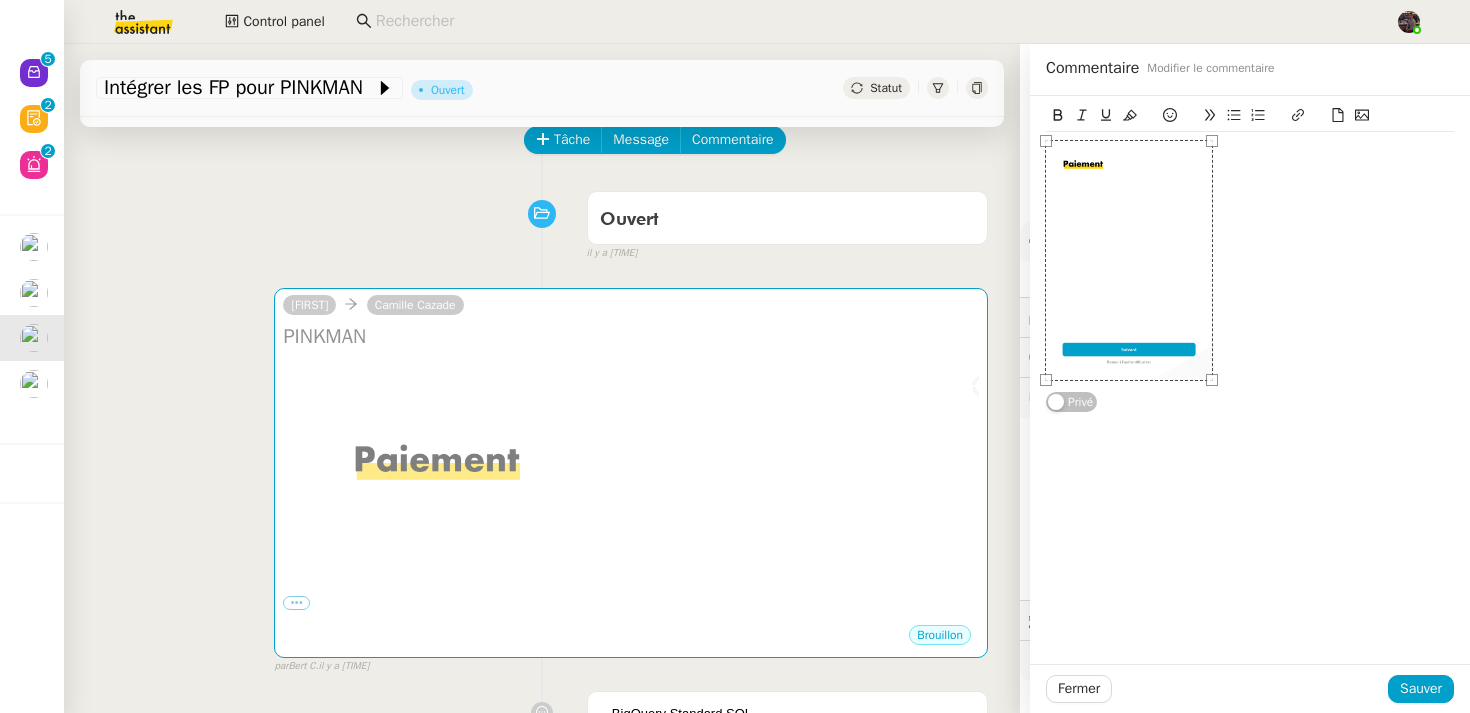 drag, startPoint x: 1453, startPoint y: 632, endPoint x: 1211, endPoint y: 400, distance: 335.2432 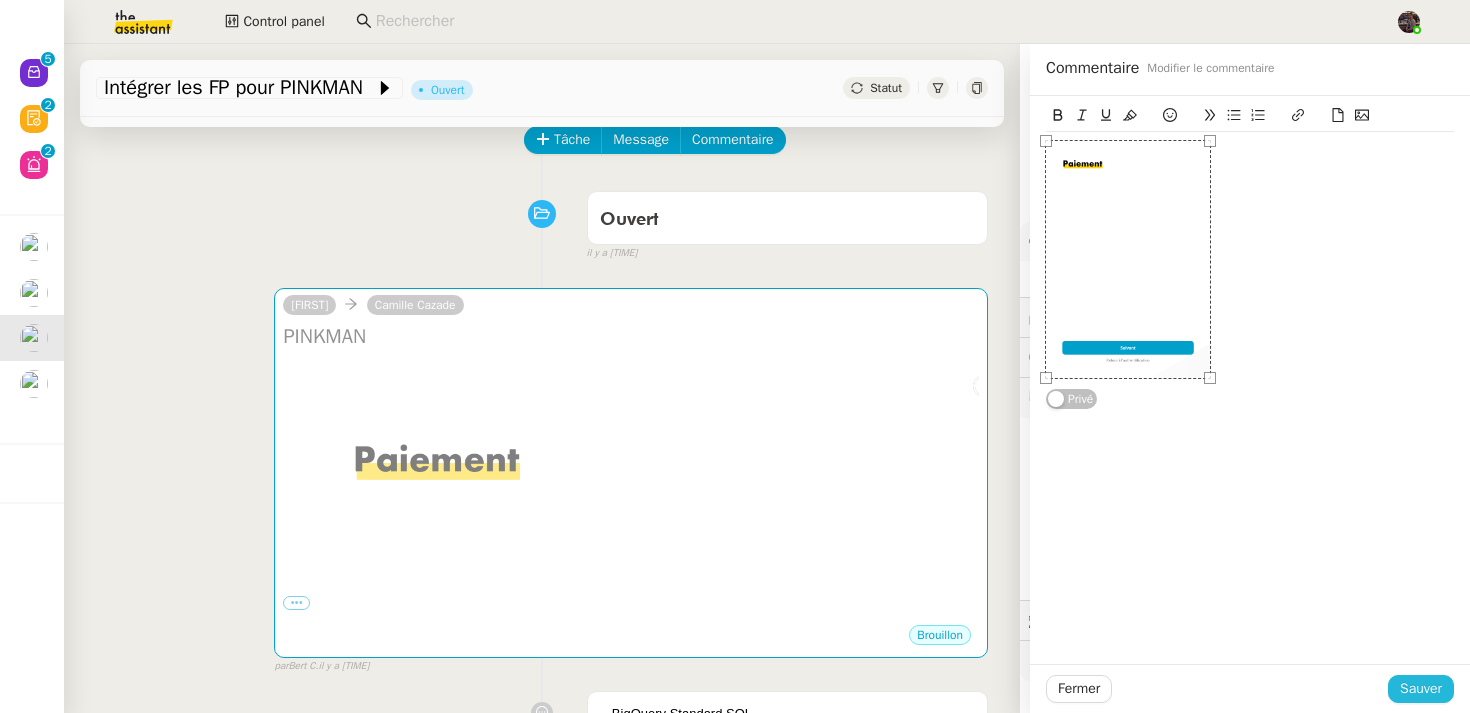 click on "Sauver" 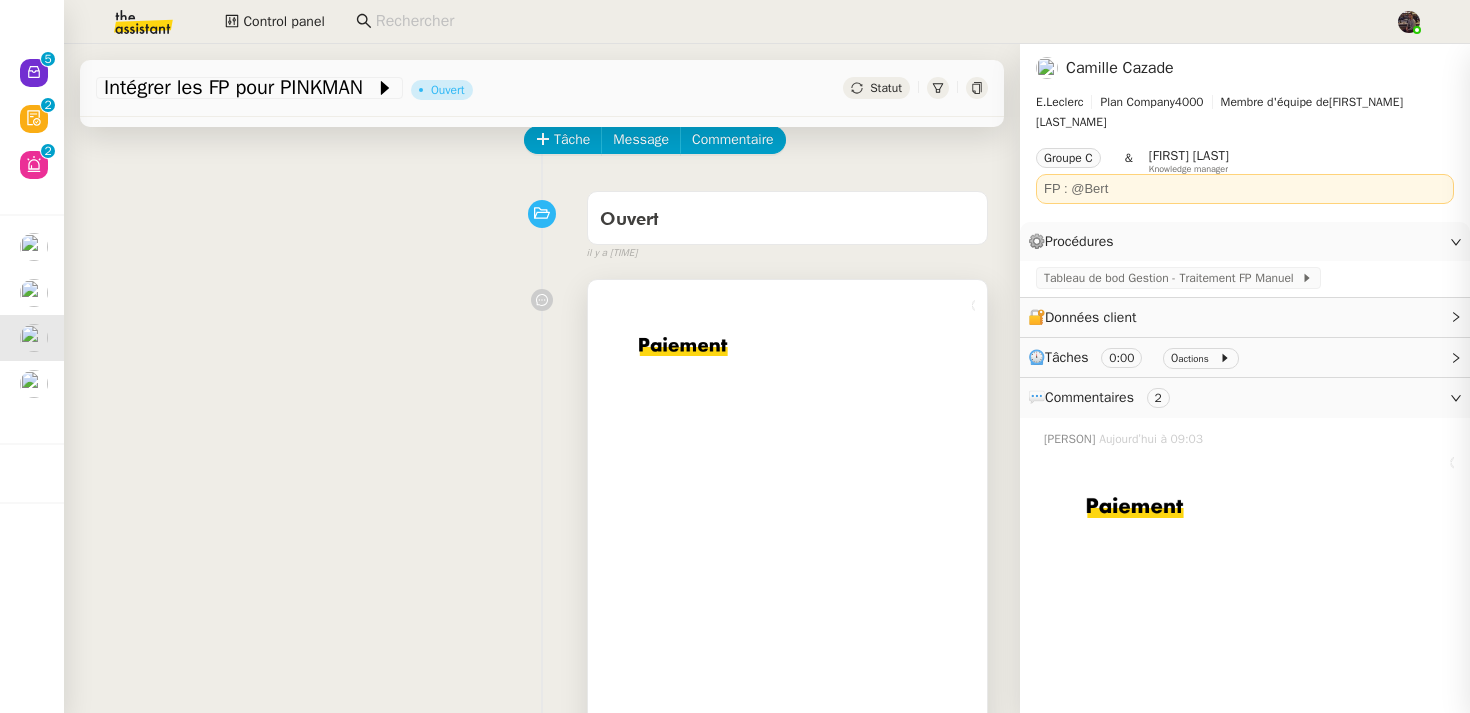 click at bounding box center (787, 561) 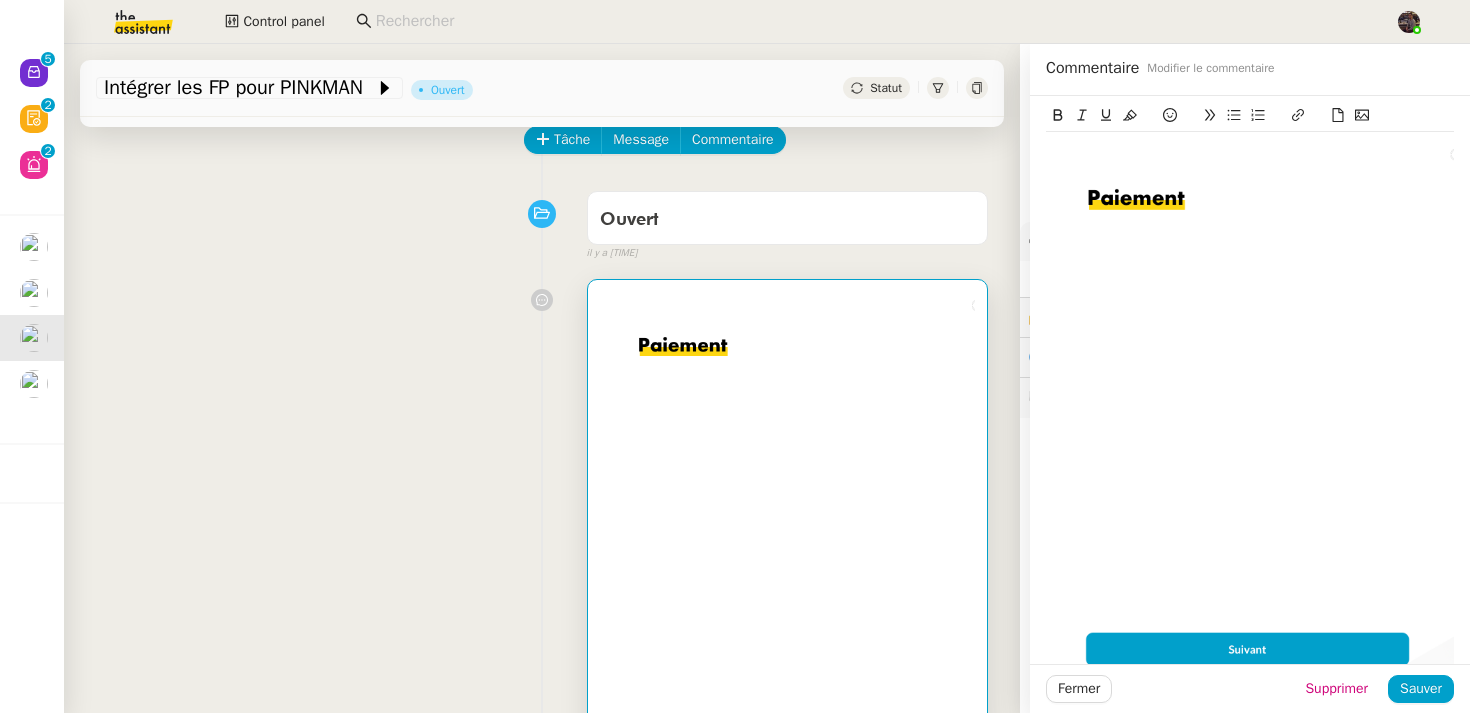 click at bounding box center (787, 561) 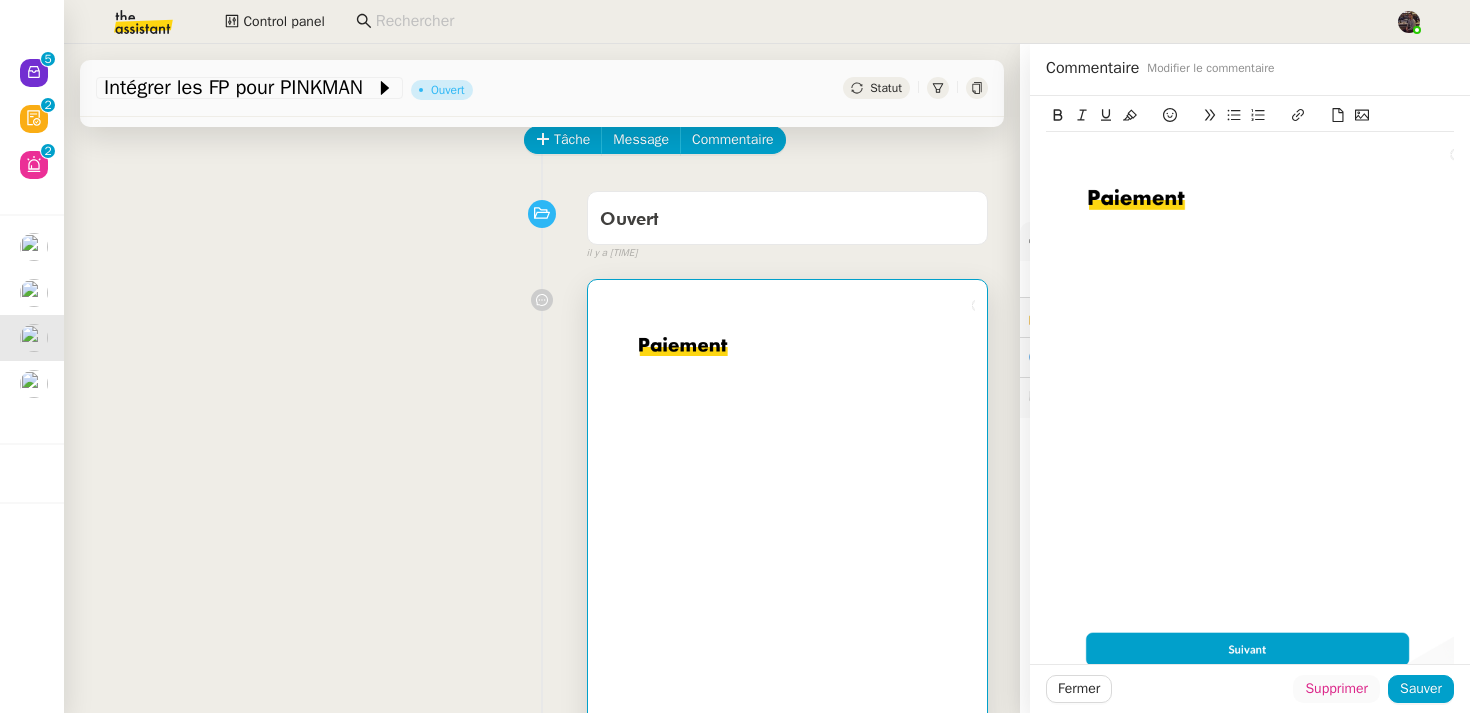 click on "Supprimer" 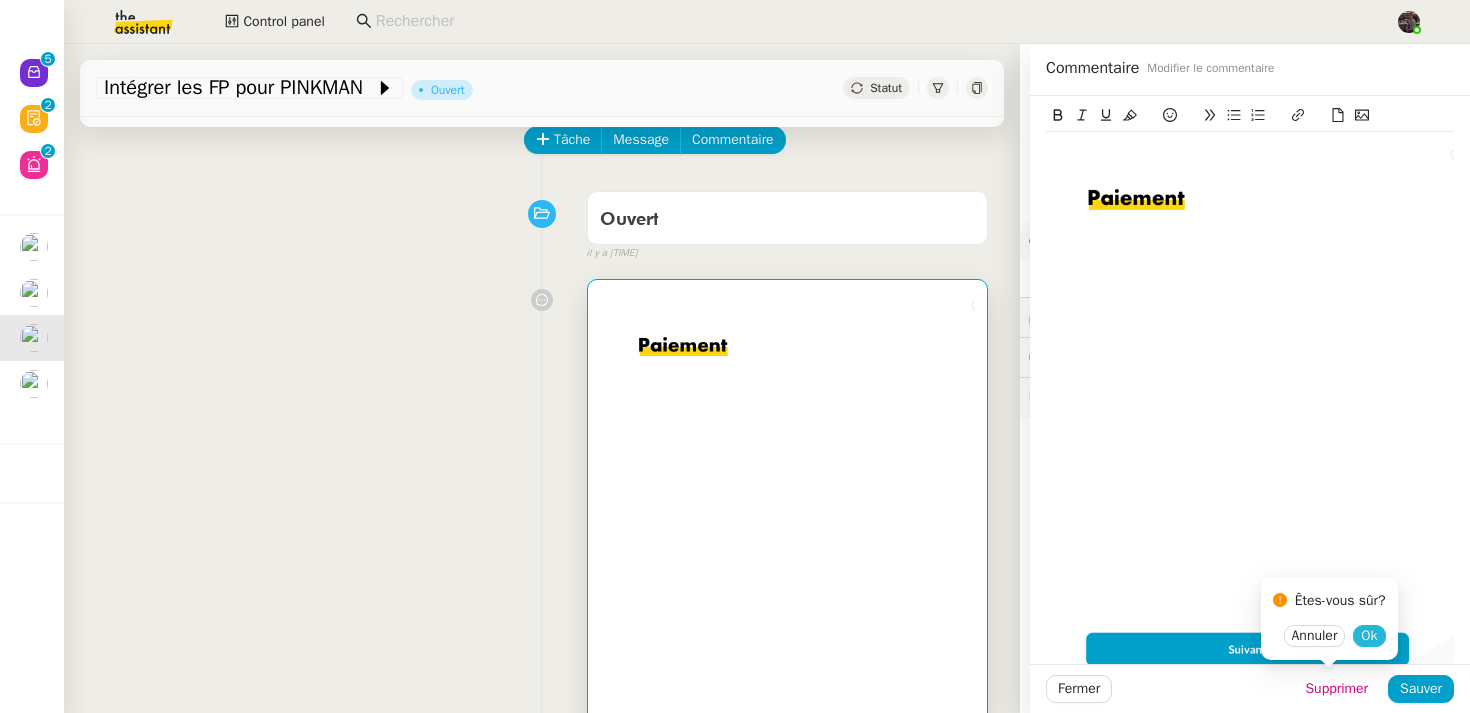 click on "Ok" at bounding box center [1369, 636] 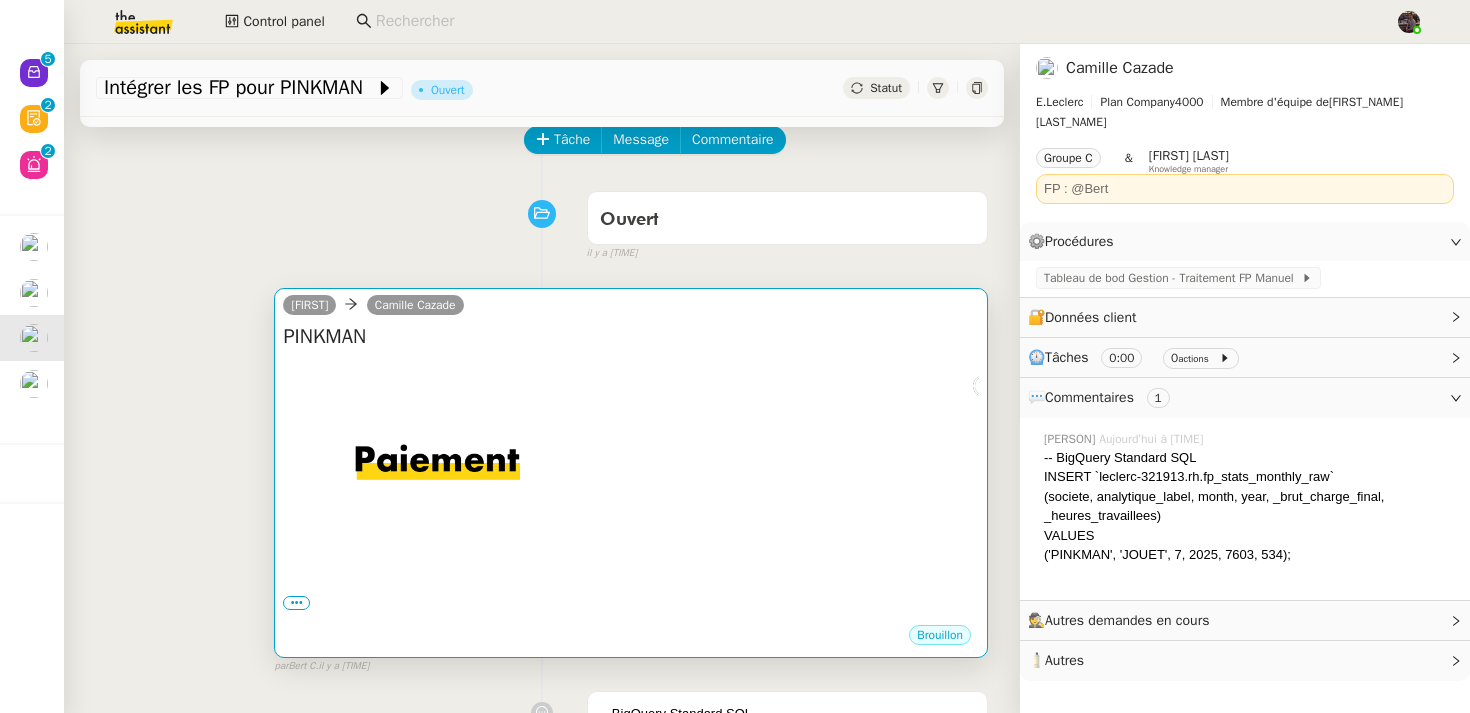 click on "PINKMAN" at bounding box center [631, 337] 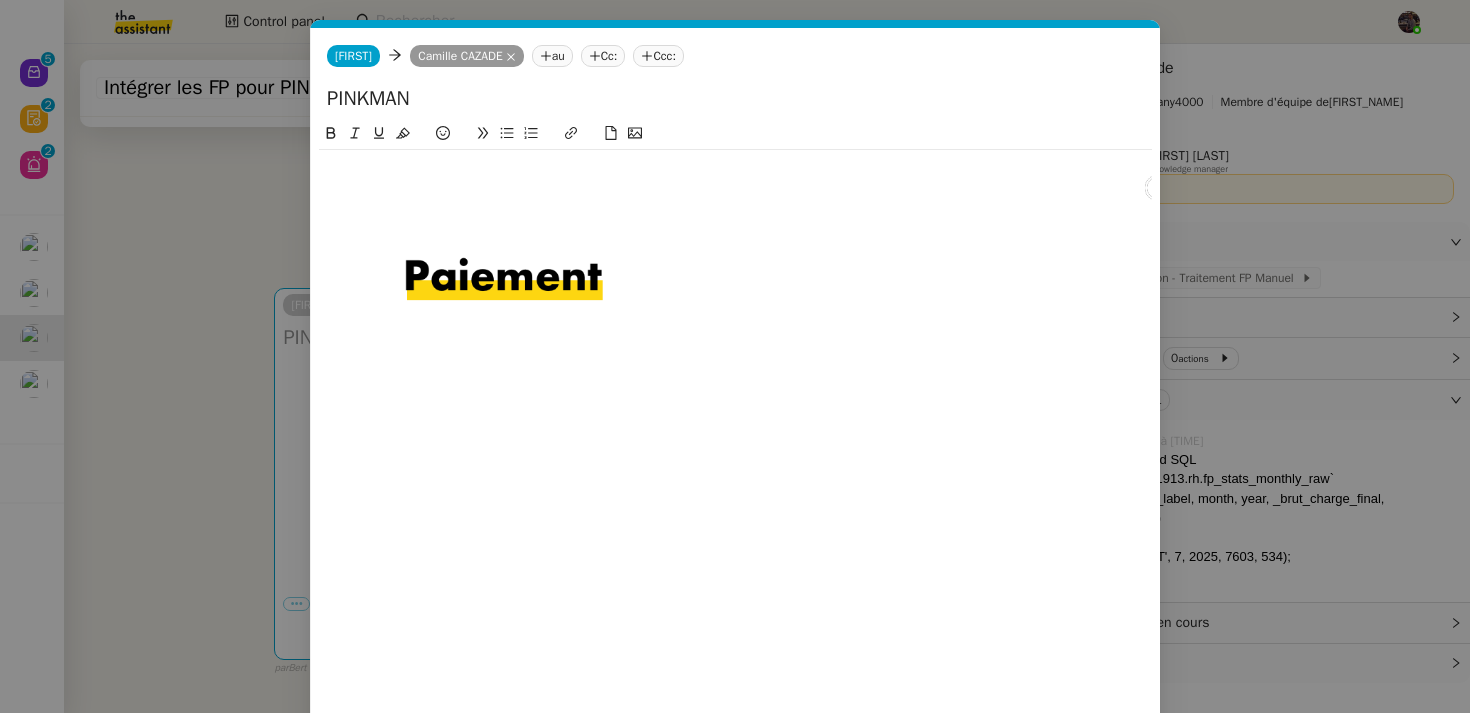 scroll, scrollTop: 0, scrollLeft: 42, axis: horizontal 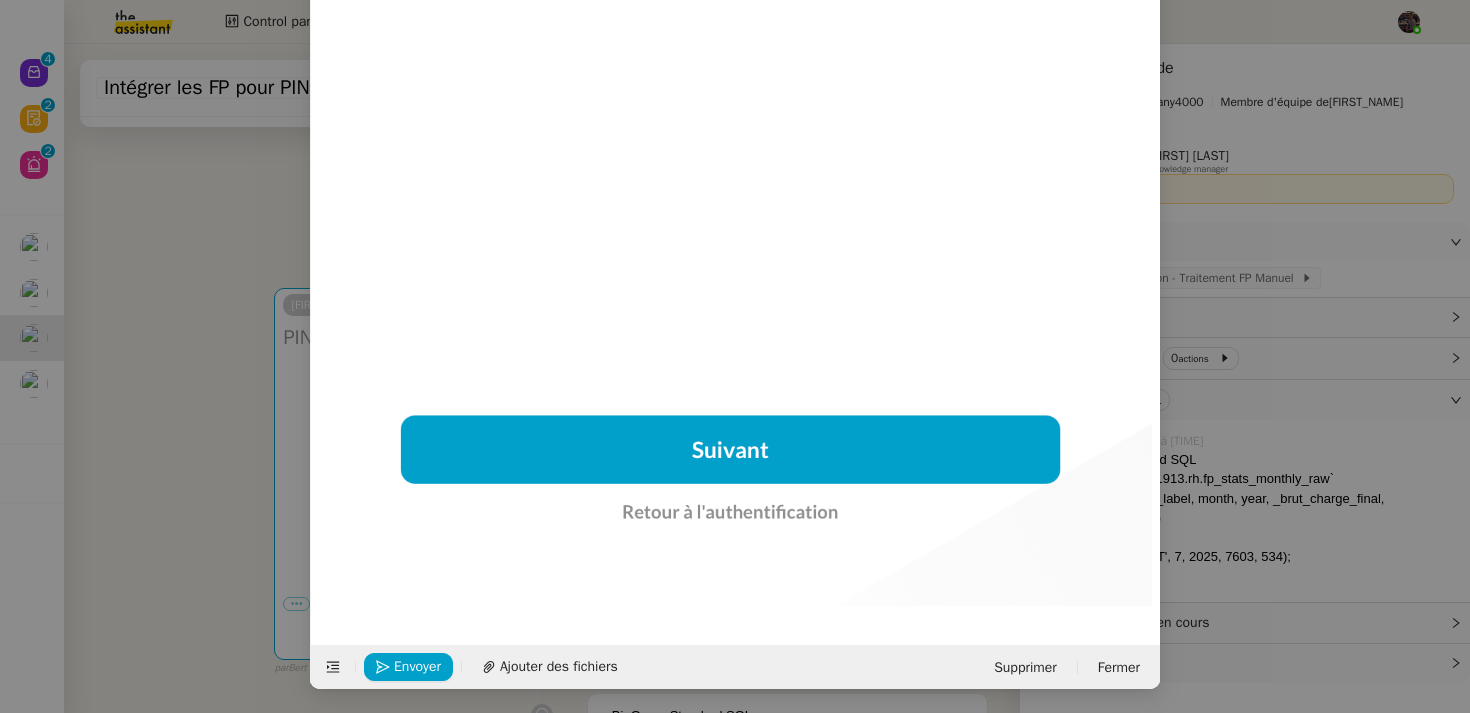 click 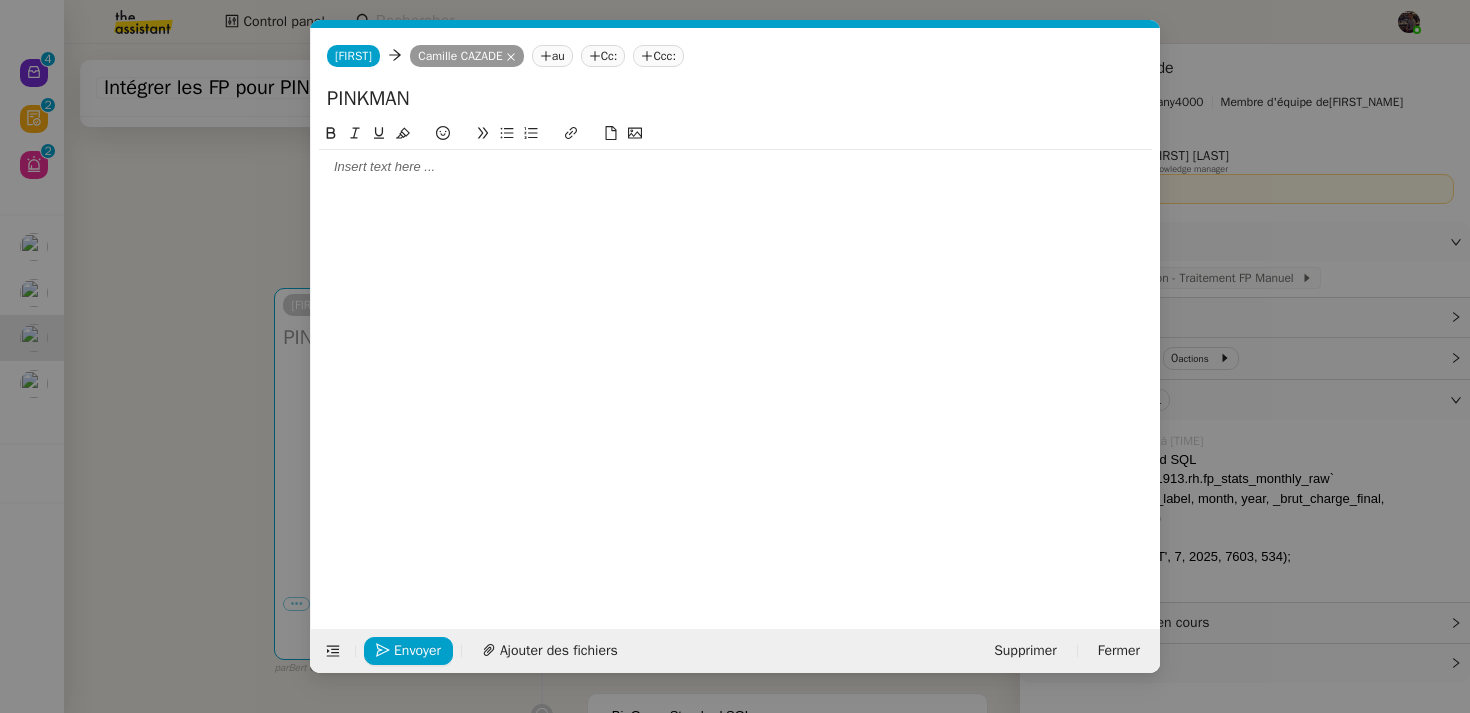 scroll, scrollTop: 0, scrollLeft: 0, axis: both 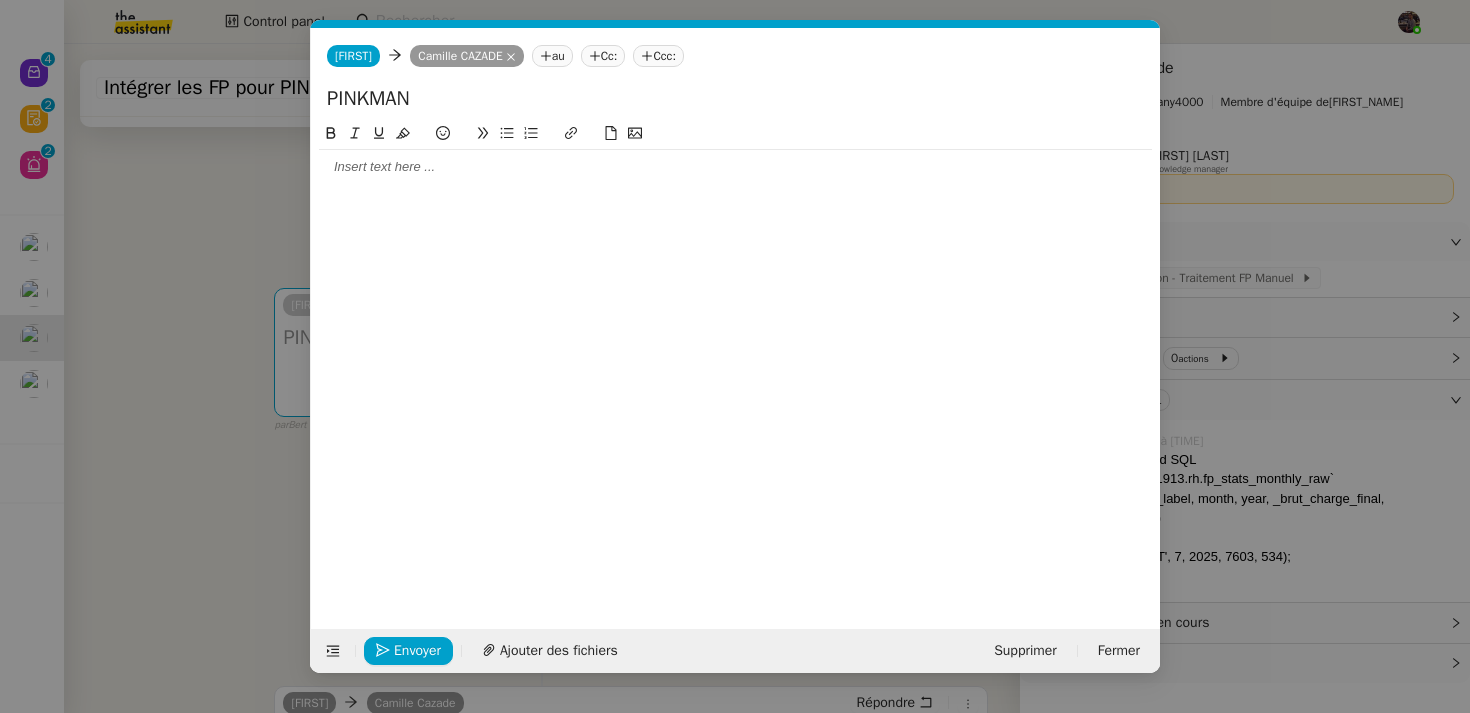 click on "Service TA - VOYAGE - PROPOSITION GLOBALE    A utiliser dans le cadre de proposition de déplacement TA - RELANCE CLIENT (EN)    Relancer un client lorsqu'il n'a pas répondu à un précédent message BAFERTY - MAIL AUDITION    A utiliser dans le cadre de la procédure d'envoi des mails d'audition TA - PUBLICATION OFFRE D'EMPLOI     Organisation du recrutement Discours de présentation du paiement sécurisé    TA - VOYAGES - PROPOSITION ITINERAIRE    Soumettre les résultats d'une recherche TA - CONFIRMATION PAIEMENT (EN)    Confirmer avec le client de modèle de transaction - Attention Plan Pro nécessaire. TA - COURRIER EXPEDIE (recommandé)    A utiliser dans le cadre de l'envoi d'un courrier recommandé TA - PARTAGE DE CALENDRIER (EN)    A utiliser pour demander au client de partager son calendrier afin de faciliter l'accès et la gestion PSPI - Appel de fonds MJL    A utiliser dans le cadre de la procédure d'appel de fonds MJL TA - RELANCE CLIENT    TA - AR PROCEDURES        21 YIELD" at bounding box center [735, 356] 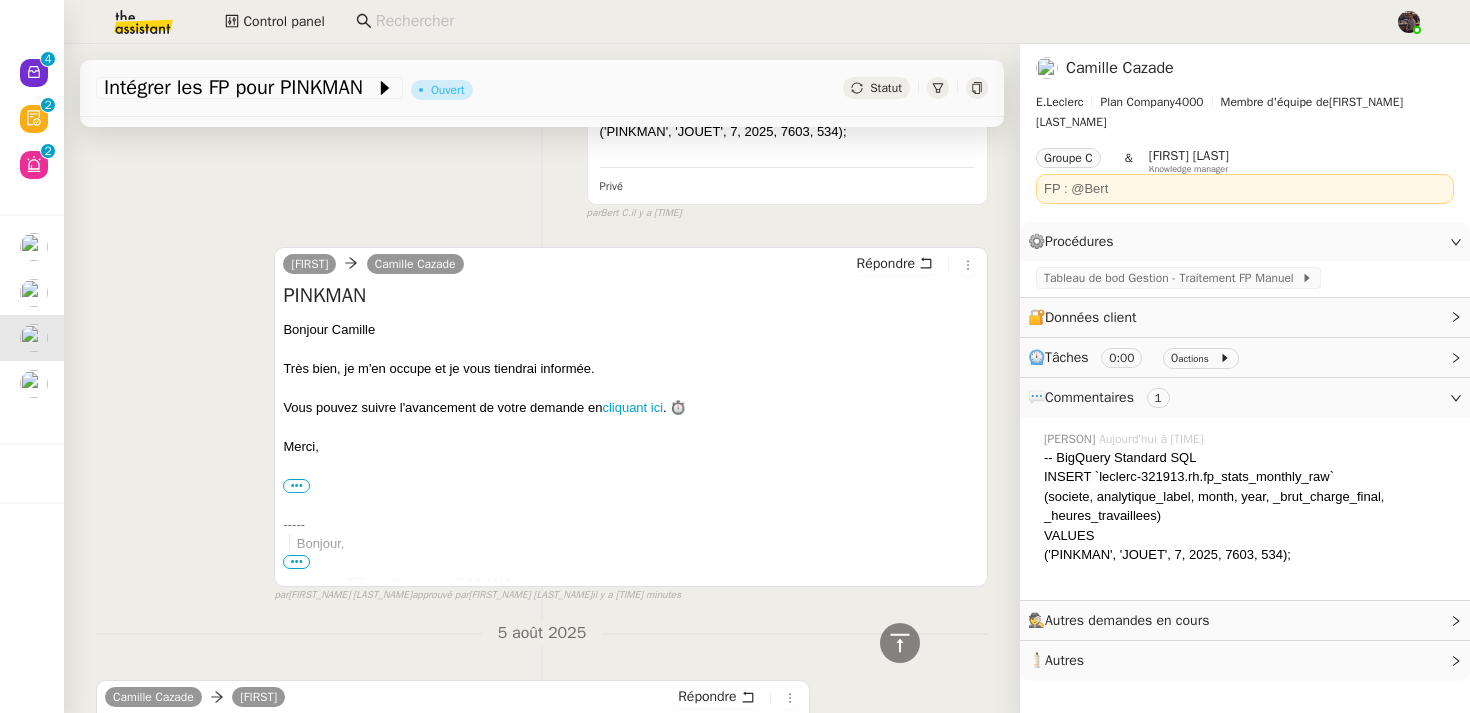 scroll, scrollTop: 925, scrollLeft: 0, axis: vertical 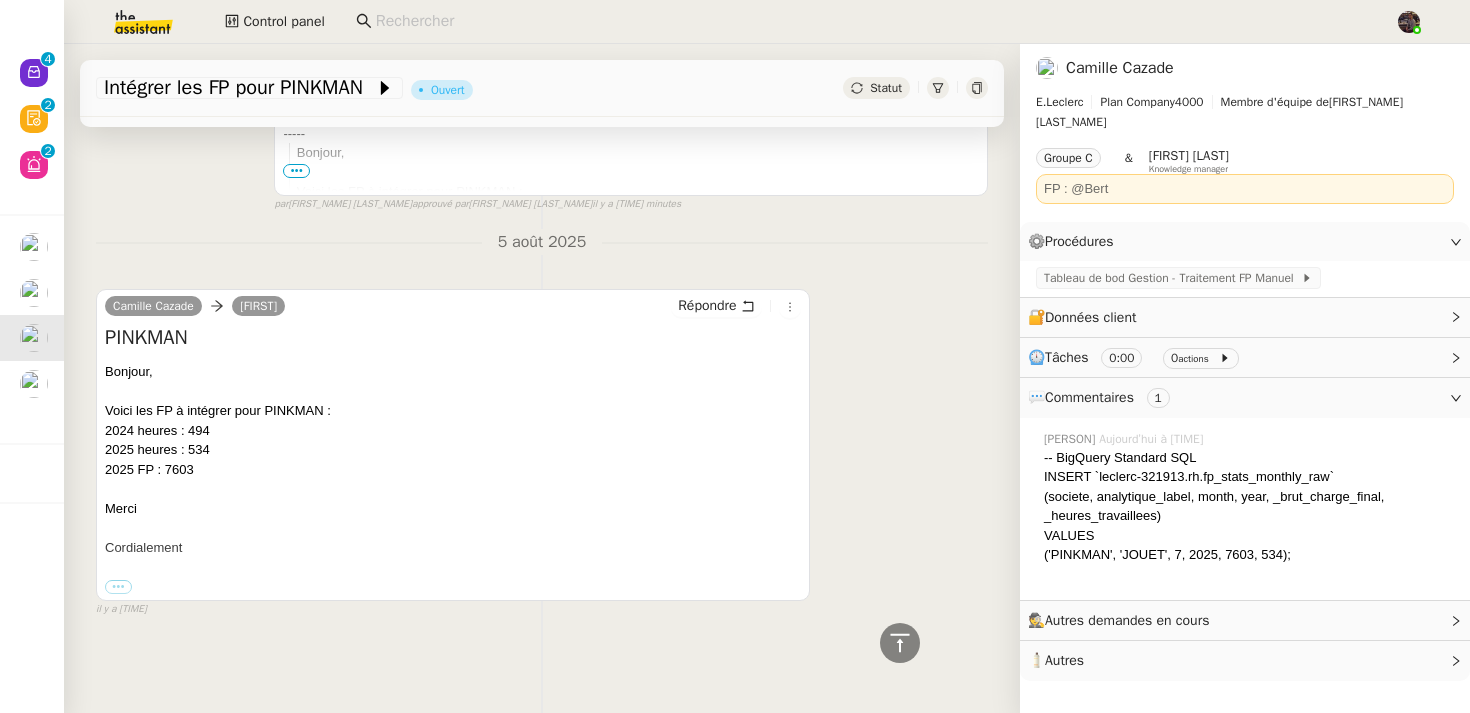click on "2024 heures : 494" at bounding box center [453, 431] 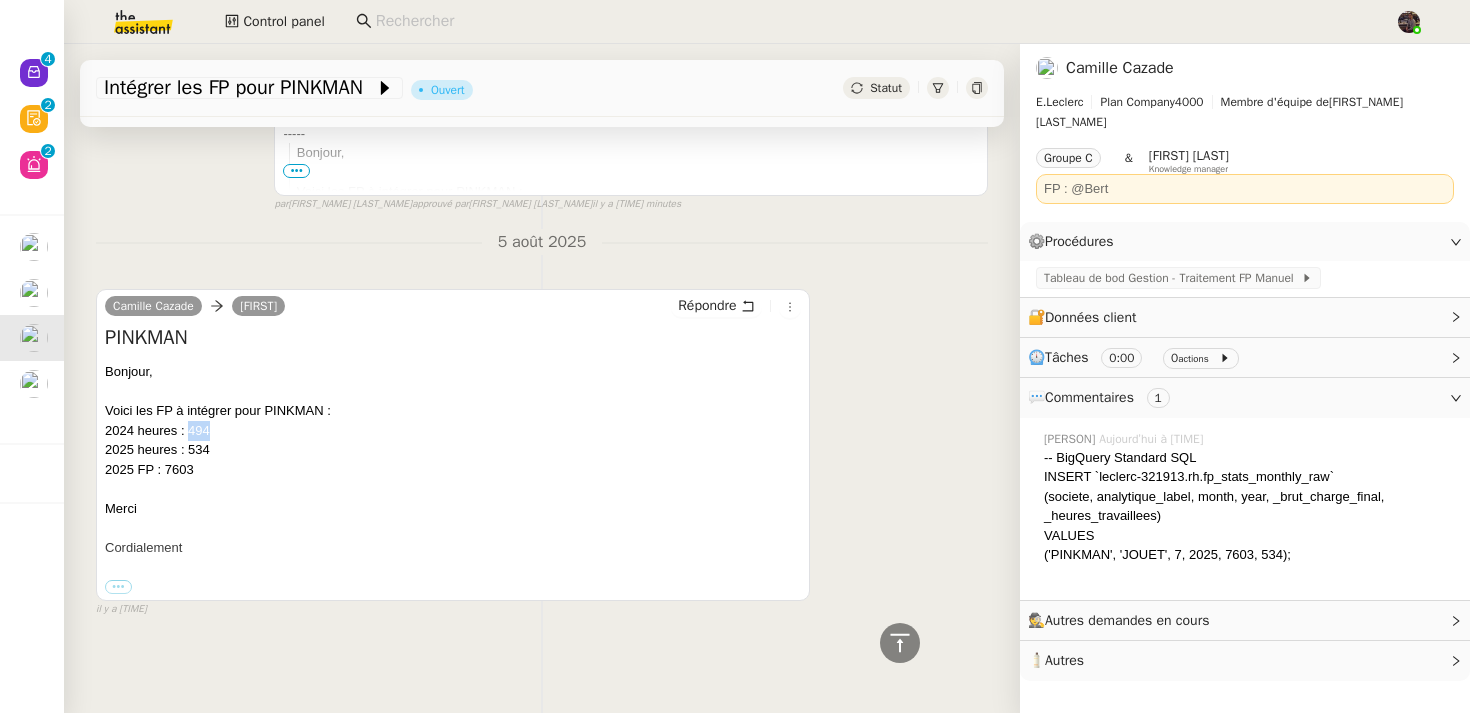 click on "2024 heures : 494" at bounding box center (453, 431) 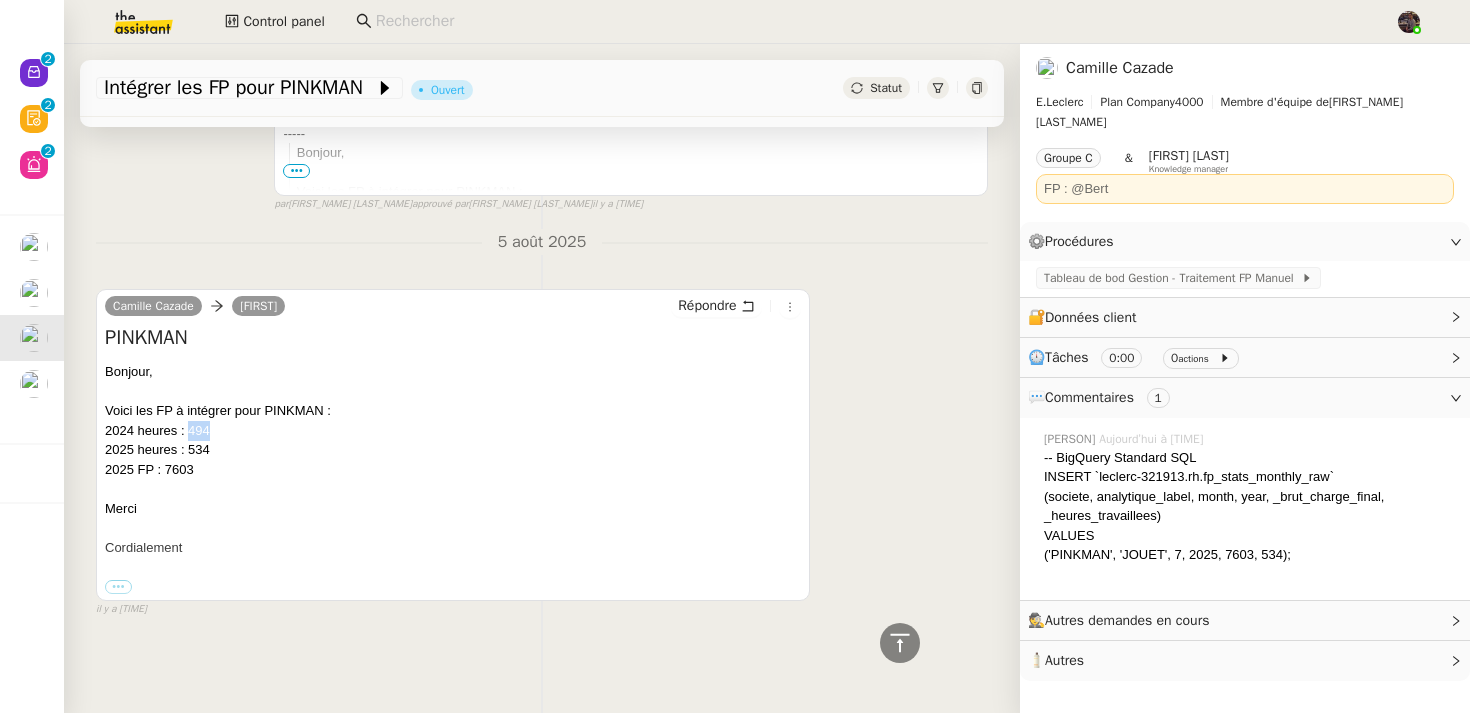 click on "2024 heures : 494" at bounding box center [453, 431] 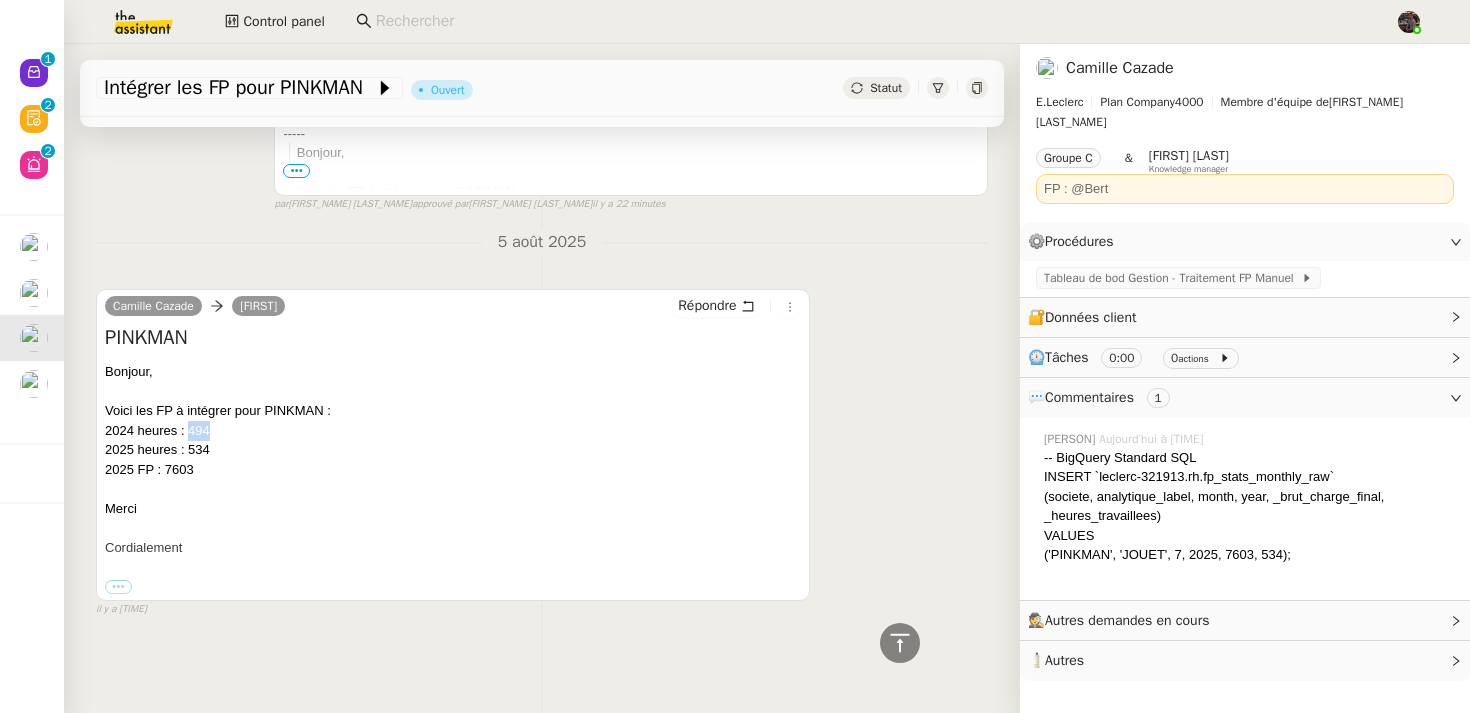 scroll, scrollTop: 0, scrollLeft: 0, axis: both 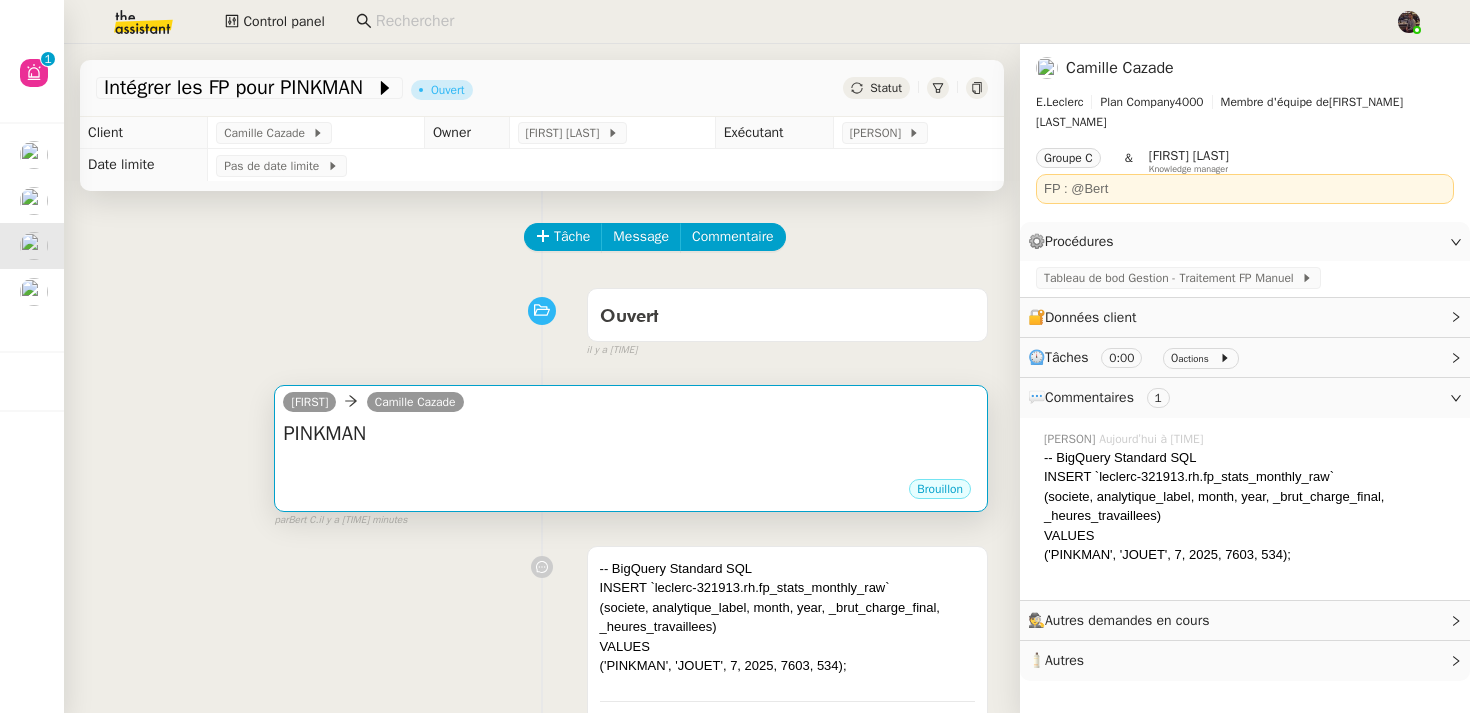 click at bounding box center (631, 468) 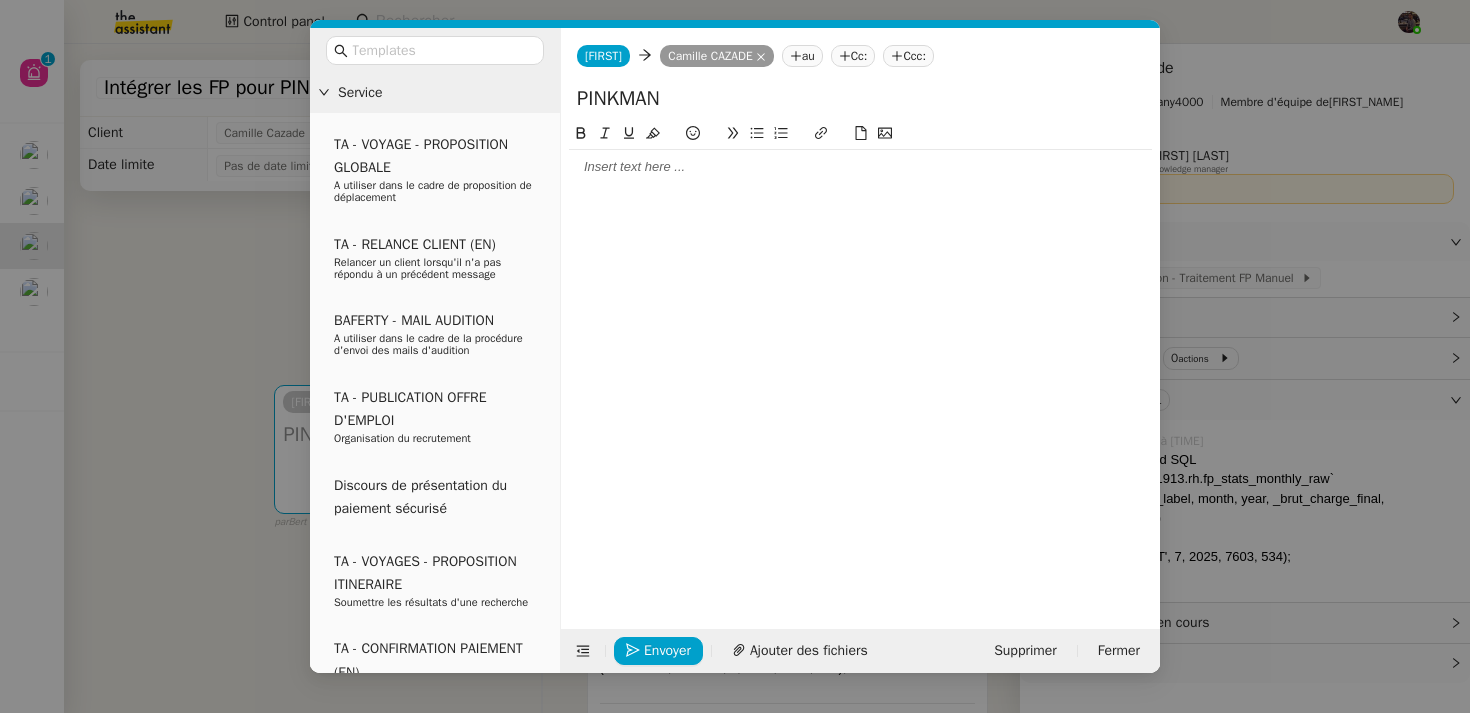 click 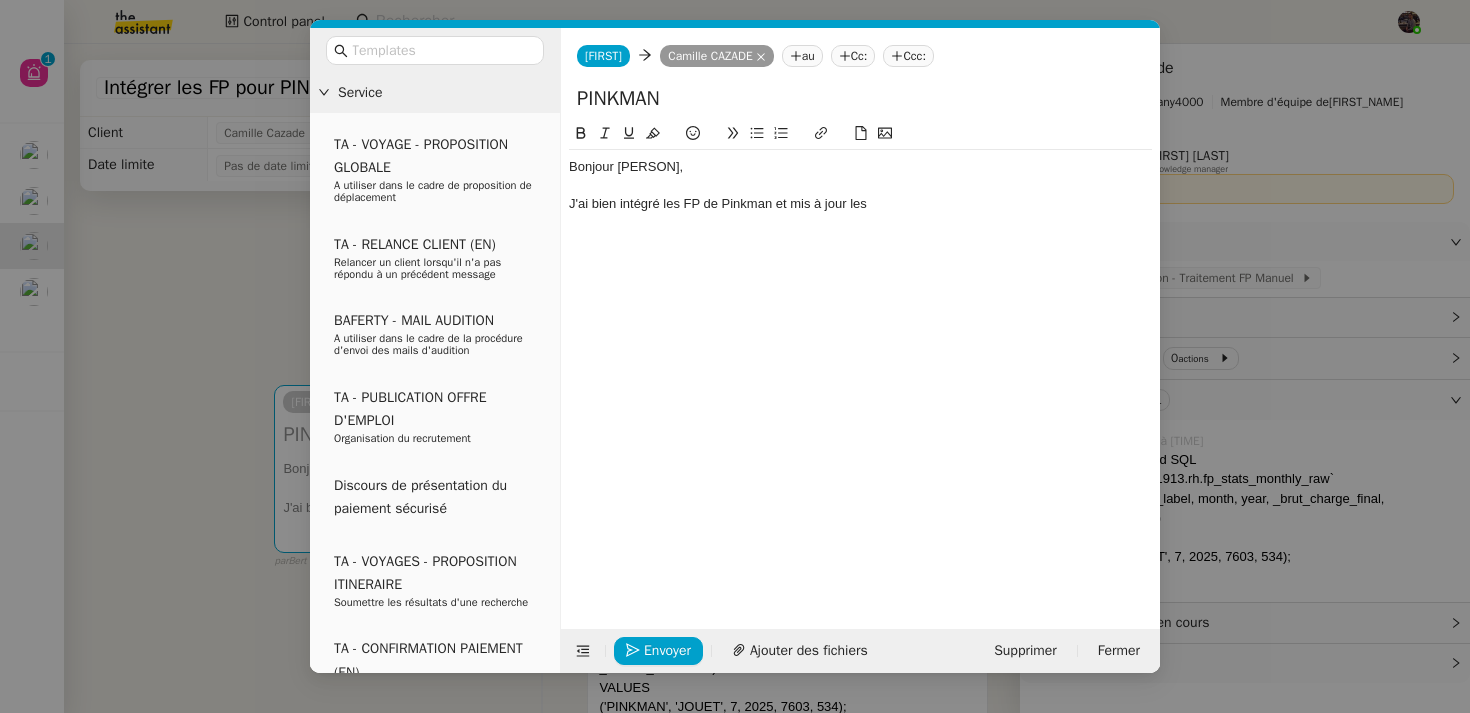 click on "J'ai bien intégré les FP de Pinkman et mis à jour les" 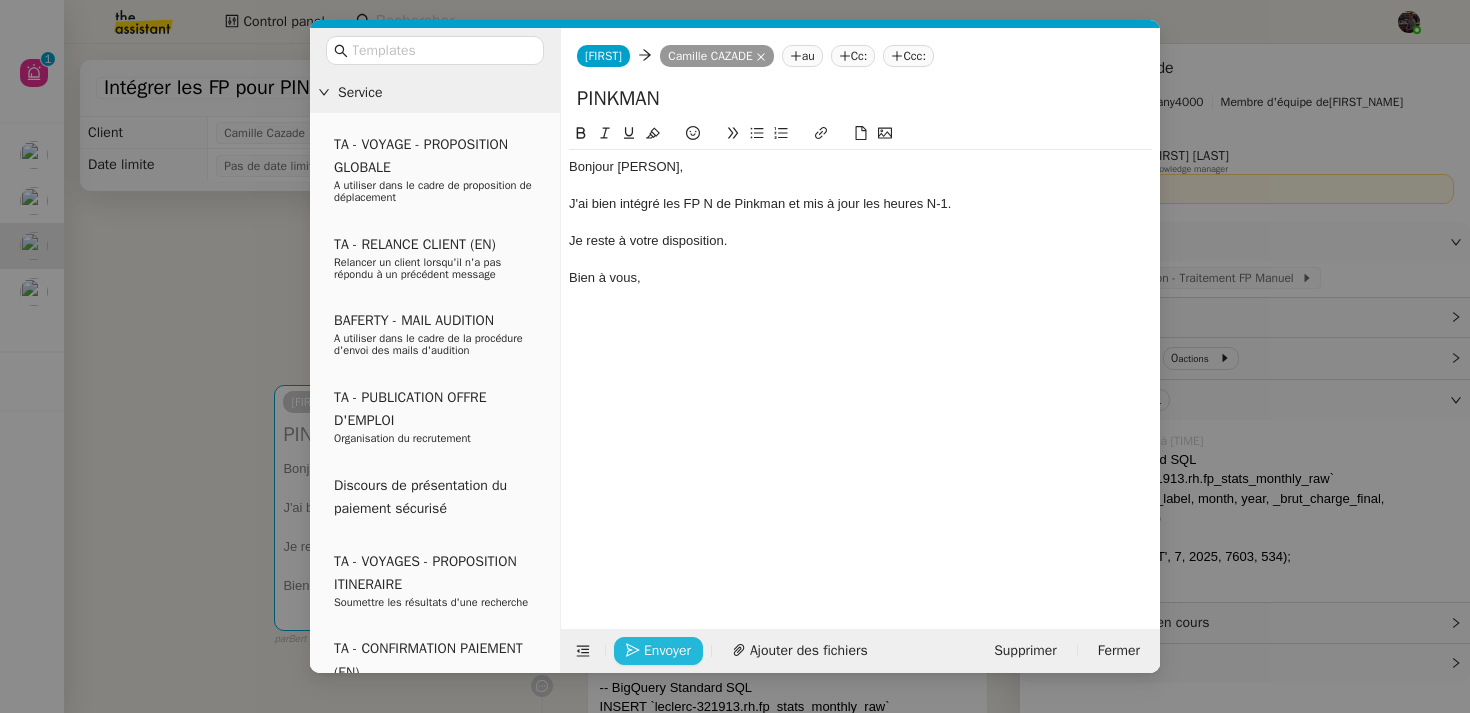 click on "Envoyer" 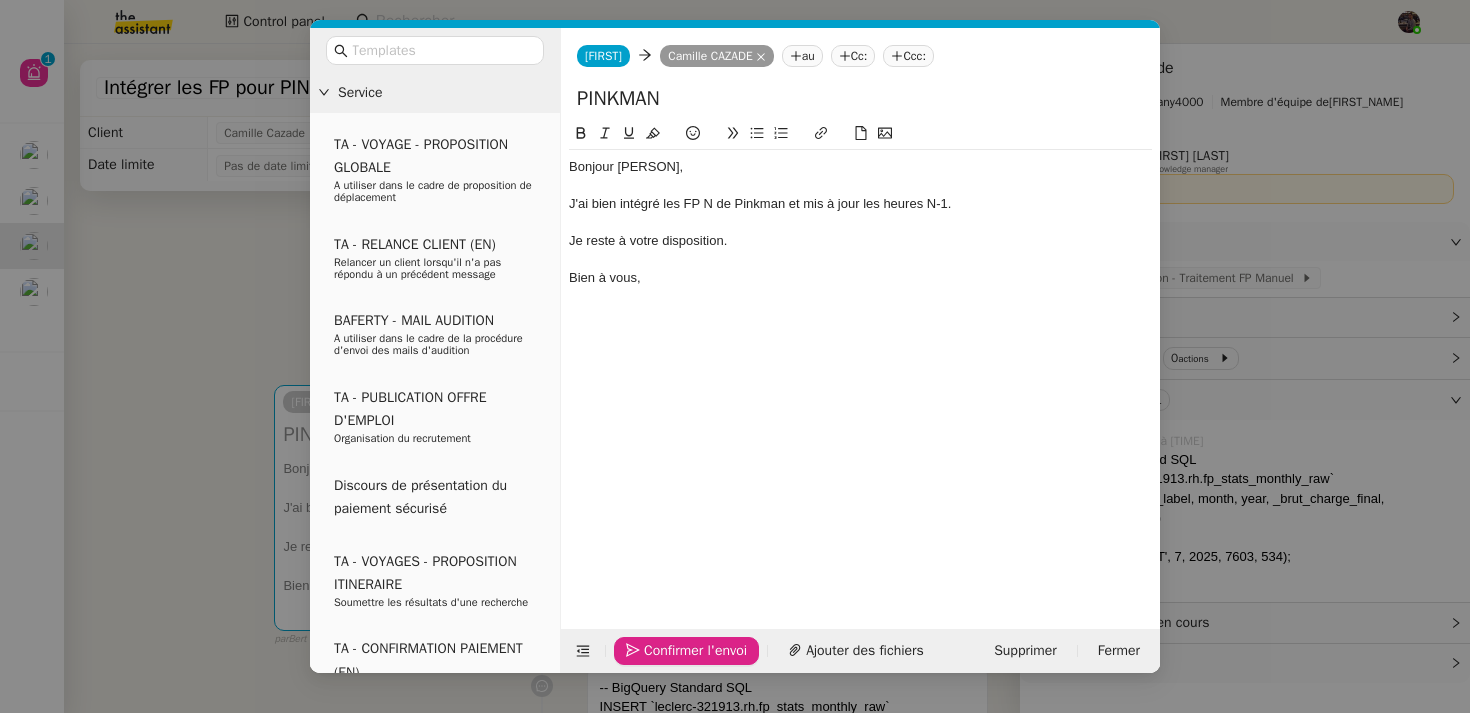 click on "Confirmer l'envoi" 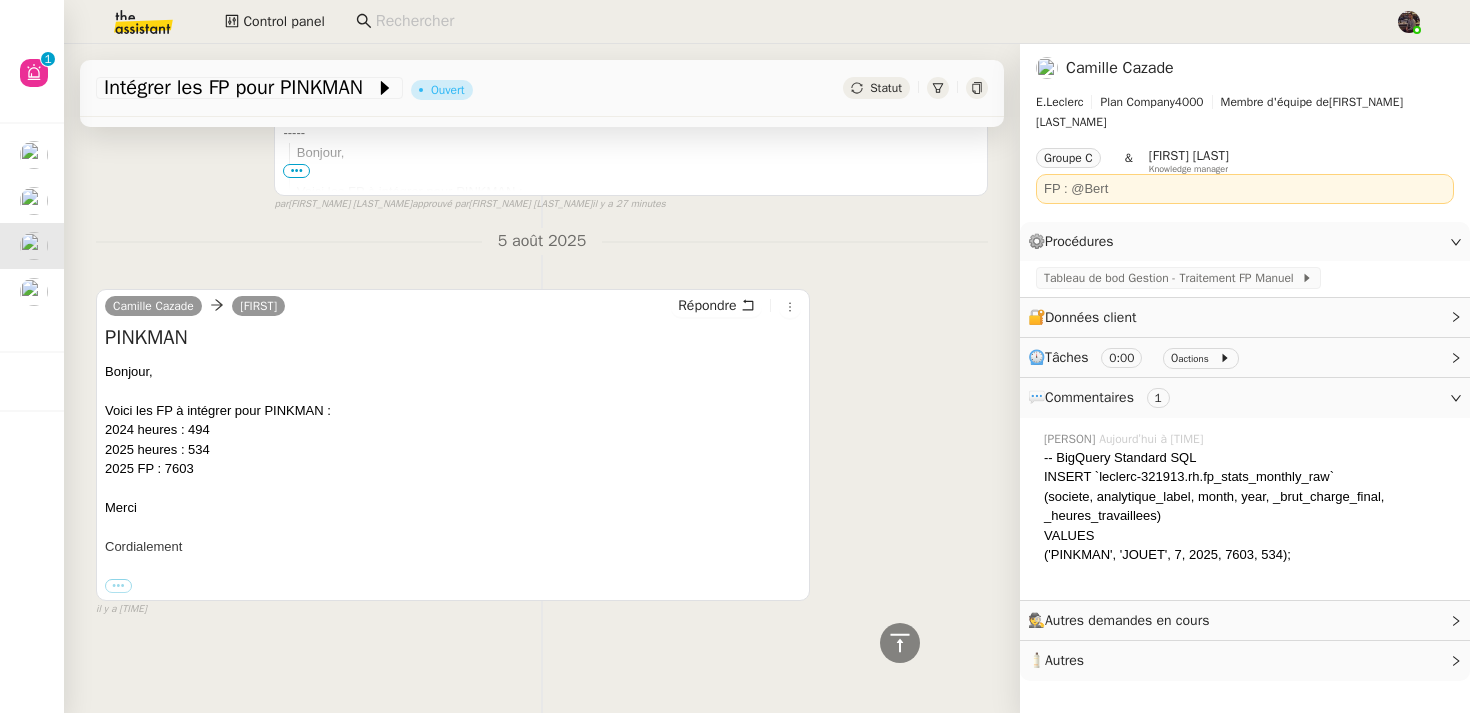 scroll, scrollTop: 0, scrollLeft: 0, axis: both 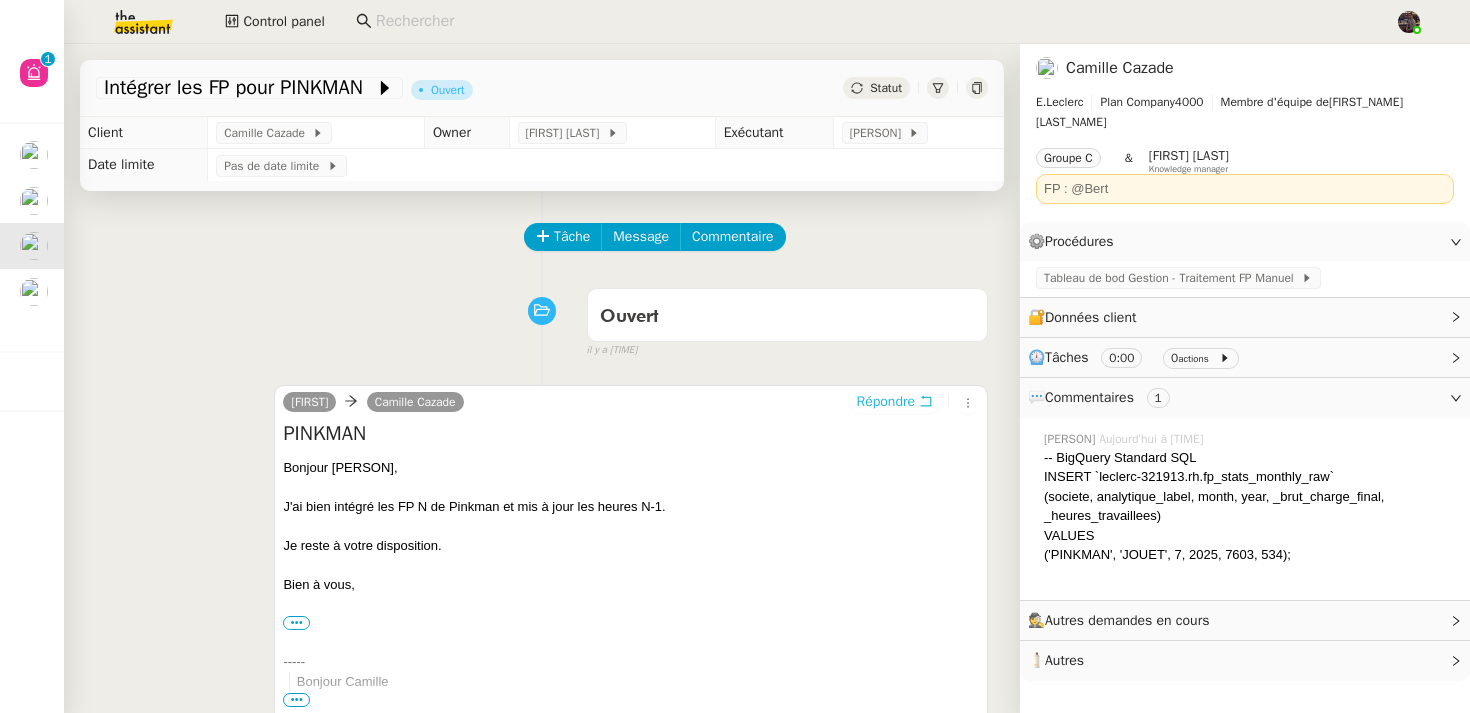 click on "Répondre" at bounding box center (895, 402) 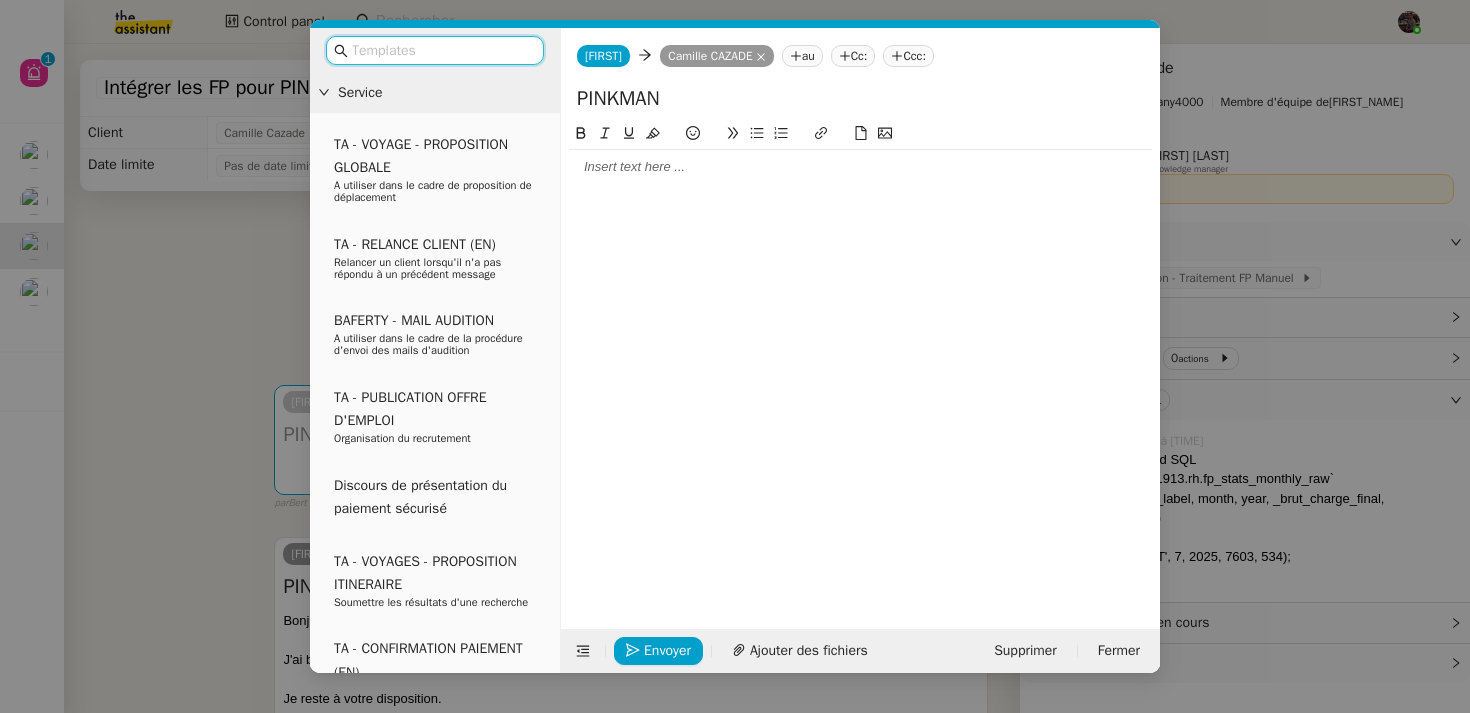 click on "Service TA - VOYAGE - PROPOSITION GLOBALE    A utiliser dans le cadre de proposition de déplacement TA - RELANCE CLIENT (EN)    Relancer un client lorsqu'il n'a pas répondu à un précédent message BAFERTY - MAIL AUDITION    A utiliser dans le cadre de la procédure d'envoi des mails d'audition TA - PUBLICATION OFFRE D'EMPLOI     Organisation du recrutement Discours de présentation du paiement sécurisé    TA - VOYAGES - PROPOSITION ITINERAIRE    Soumettre les résultats d'une recherche TA - CONFIRMATION PAIEMENT (EN)    Confirmer avec le client de modèle de transaction - Attention Plan Pro nécessaire. TA - COURRIER EXPEDIE (recommandé)    A utiliser dans le cadre de l'envoi d'un courrier recommandé TA - PARTAGE DE CALENDRIER (EN)    A utiliser pour demander au client de partager son calendrier afin de faciliter l'accès et la gestion PSPI - Appel de fonds MJL    A utiliser dans le cadre de la procédure d'appel de fonds MJL TA - RELANCE CLIENT    TA - AR PROCEDURES        21 YIELD" at bounding box center (735, 356) 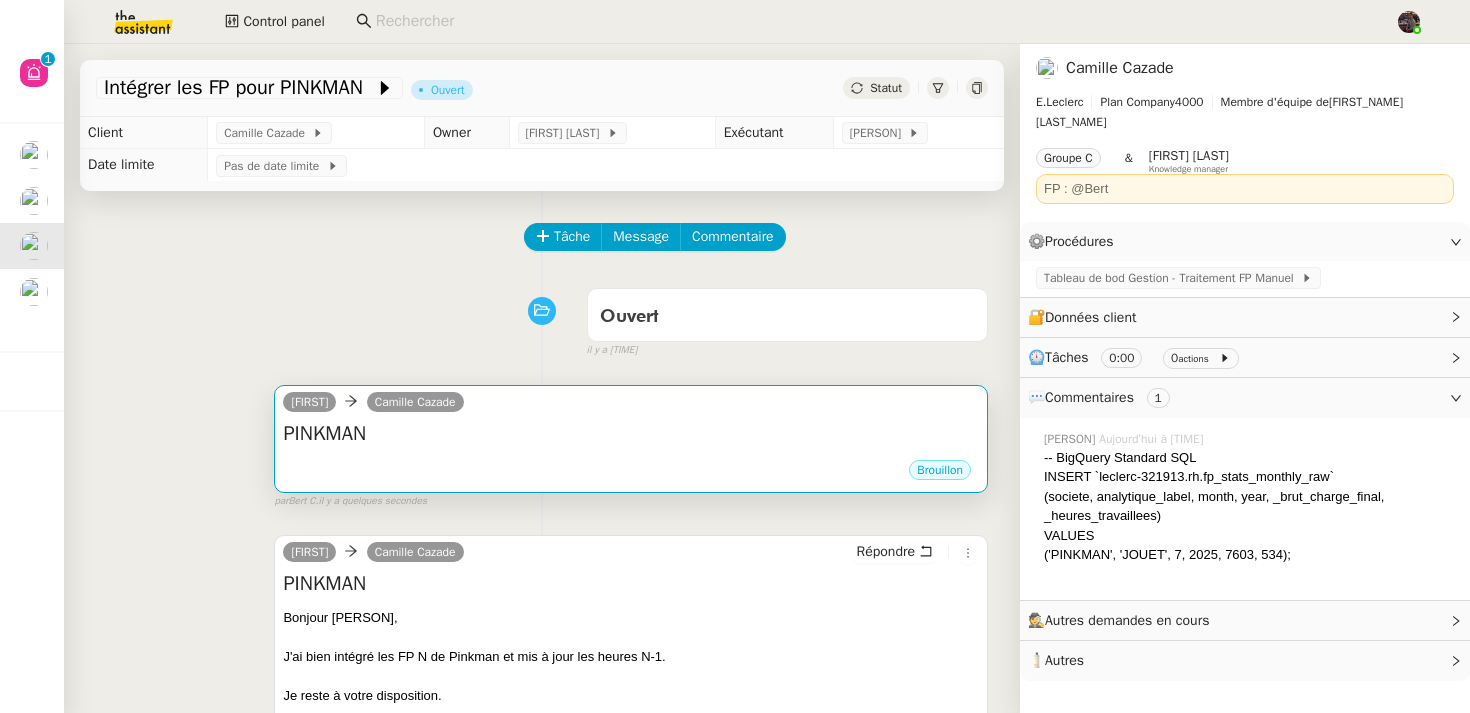 click on "PINKMAN" at bounding box center [631, 434] 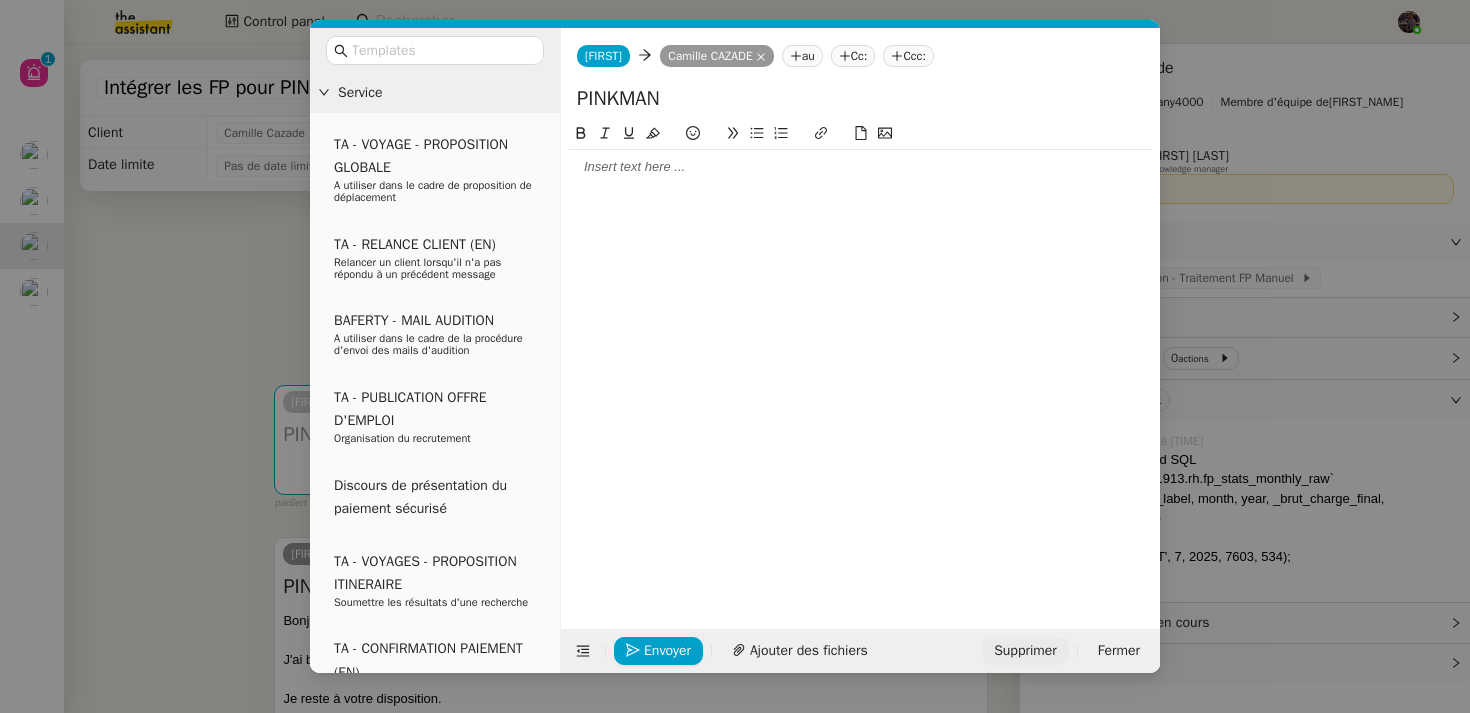 click on "Supprimer" 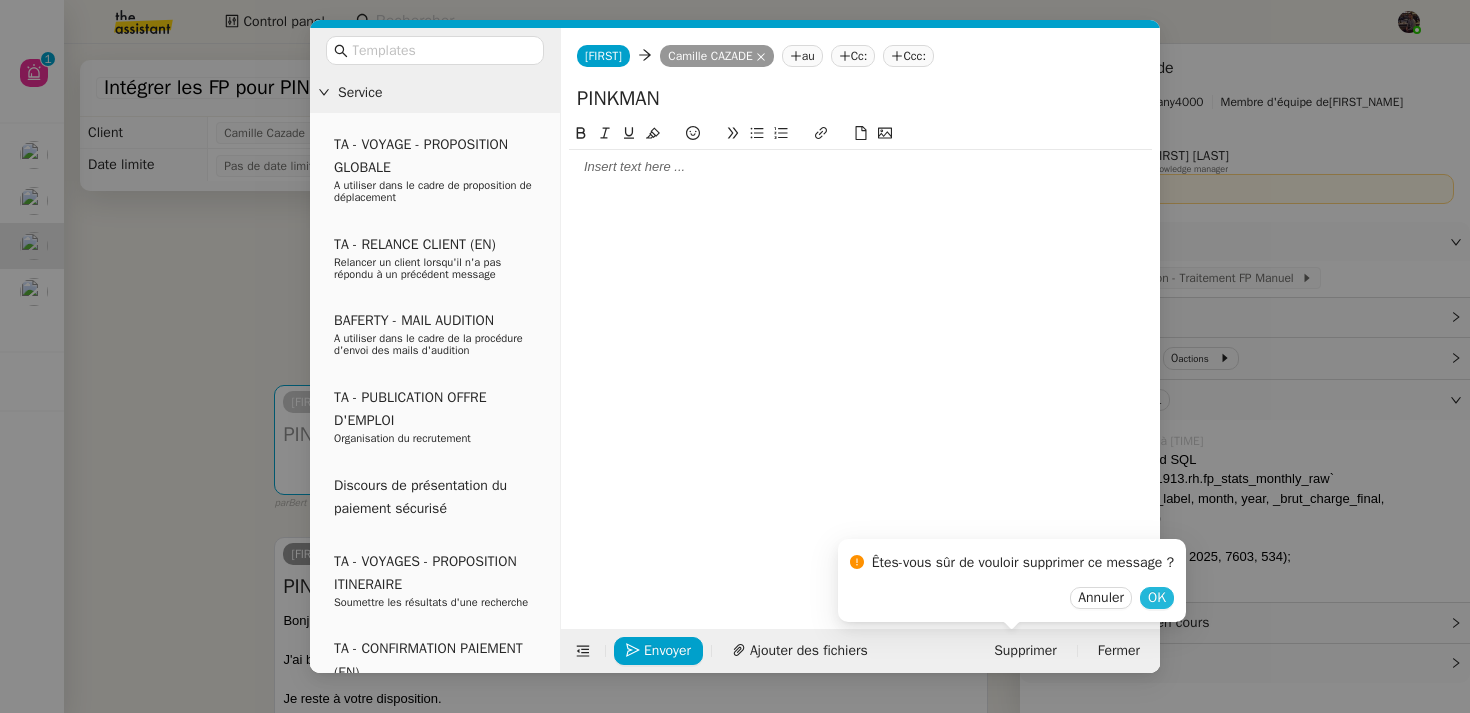 click on "OK" at bounding box center [1157, 598] 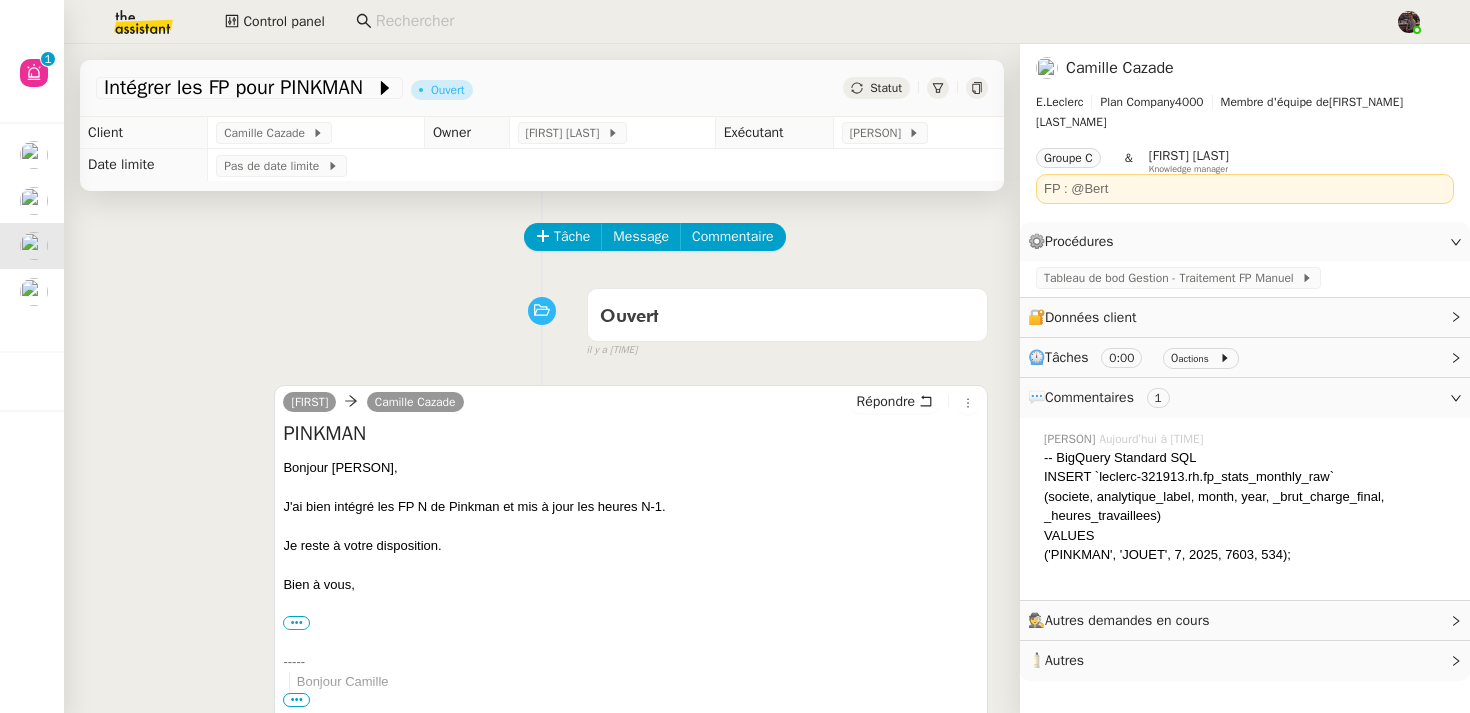 click 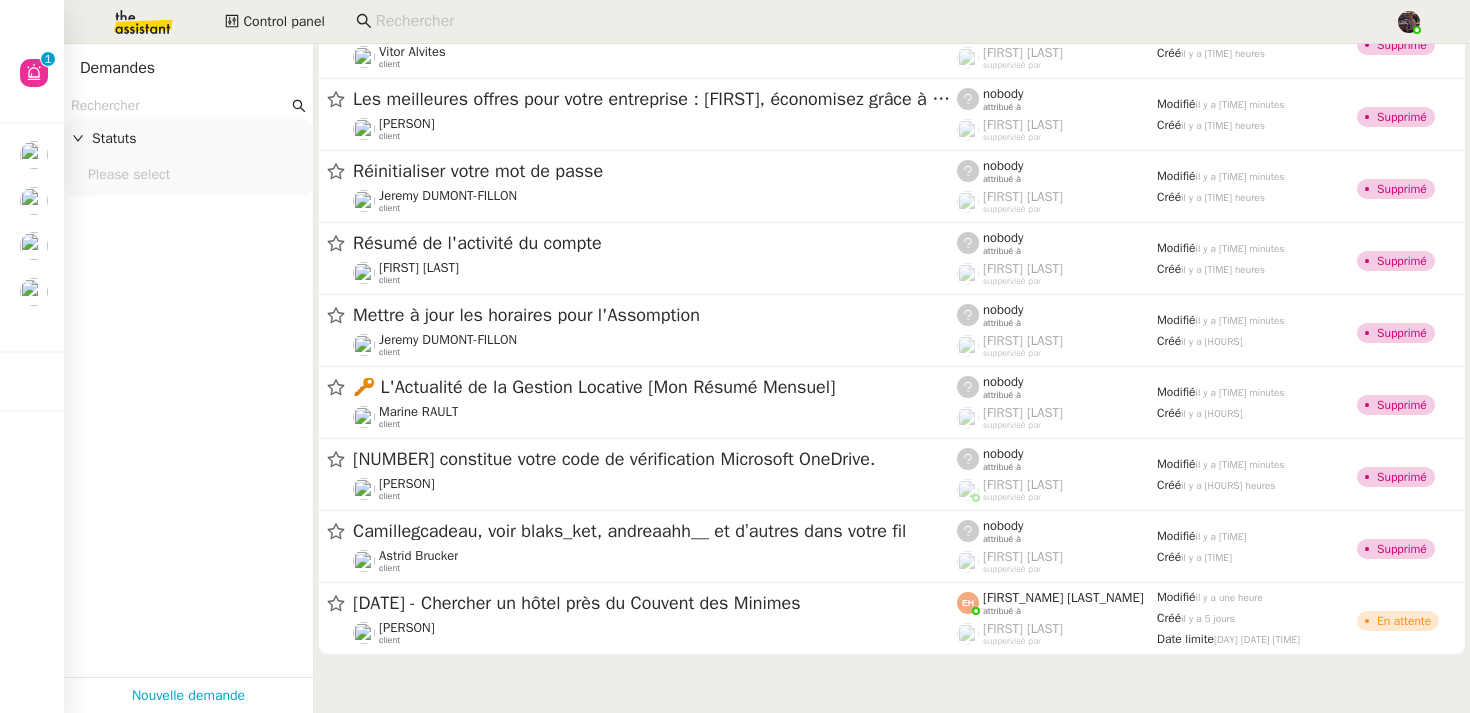 scroll, scrollTop: 0, scrollLeft: 0, axis: both 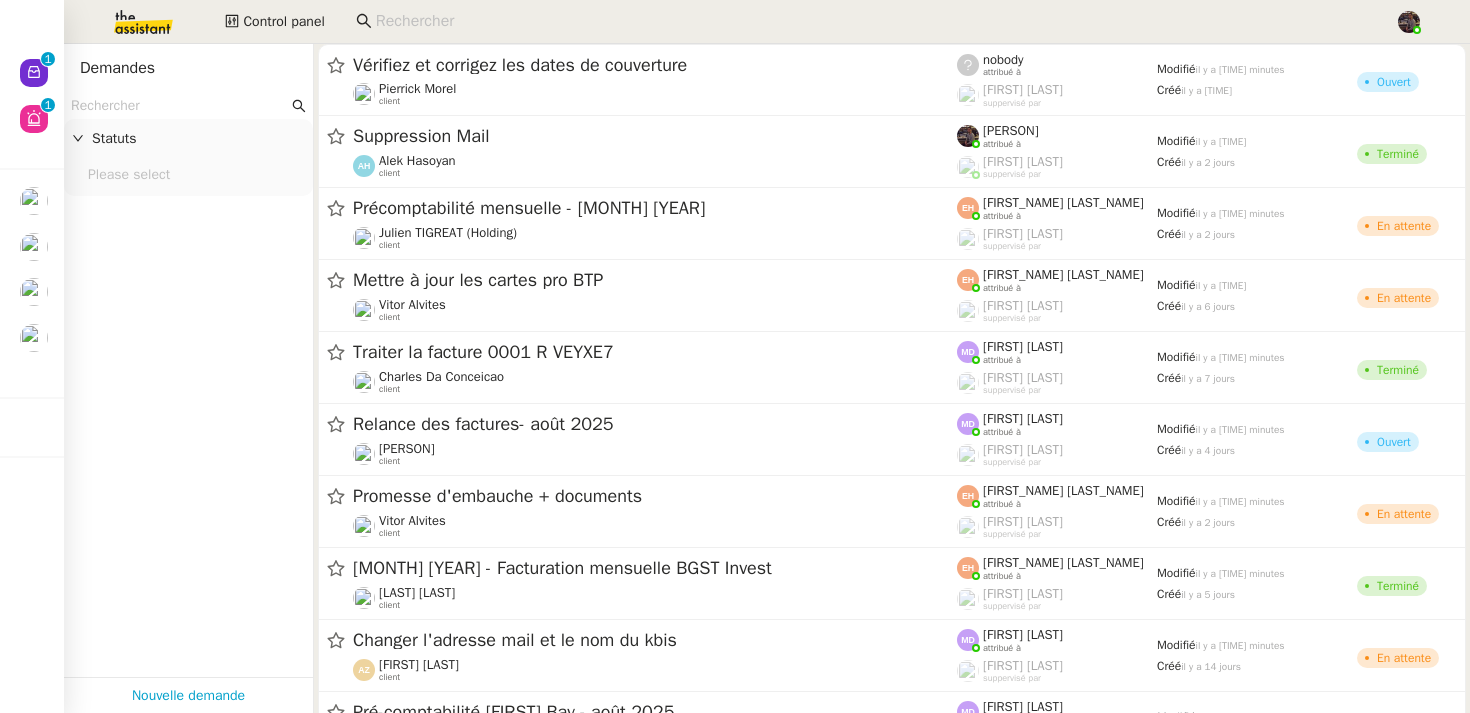 click 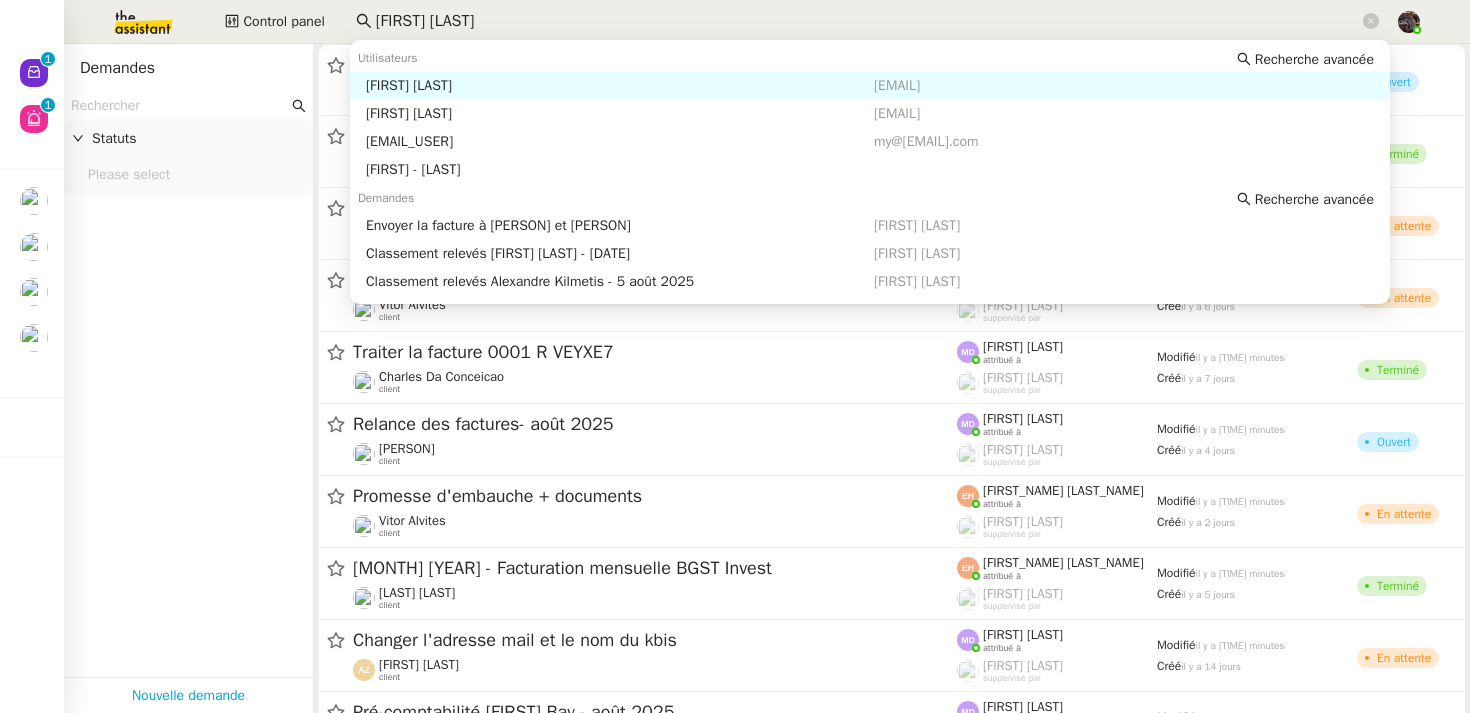 click on "[FIRST] [LAST]" at bounding box center (620, 86) 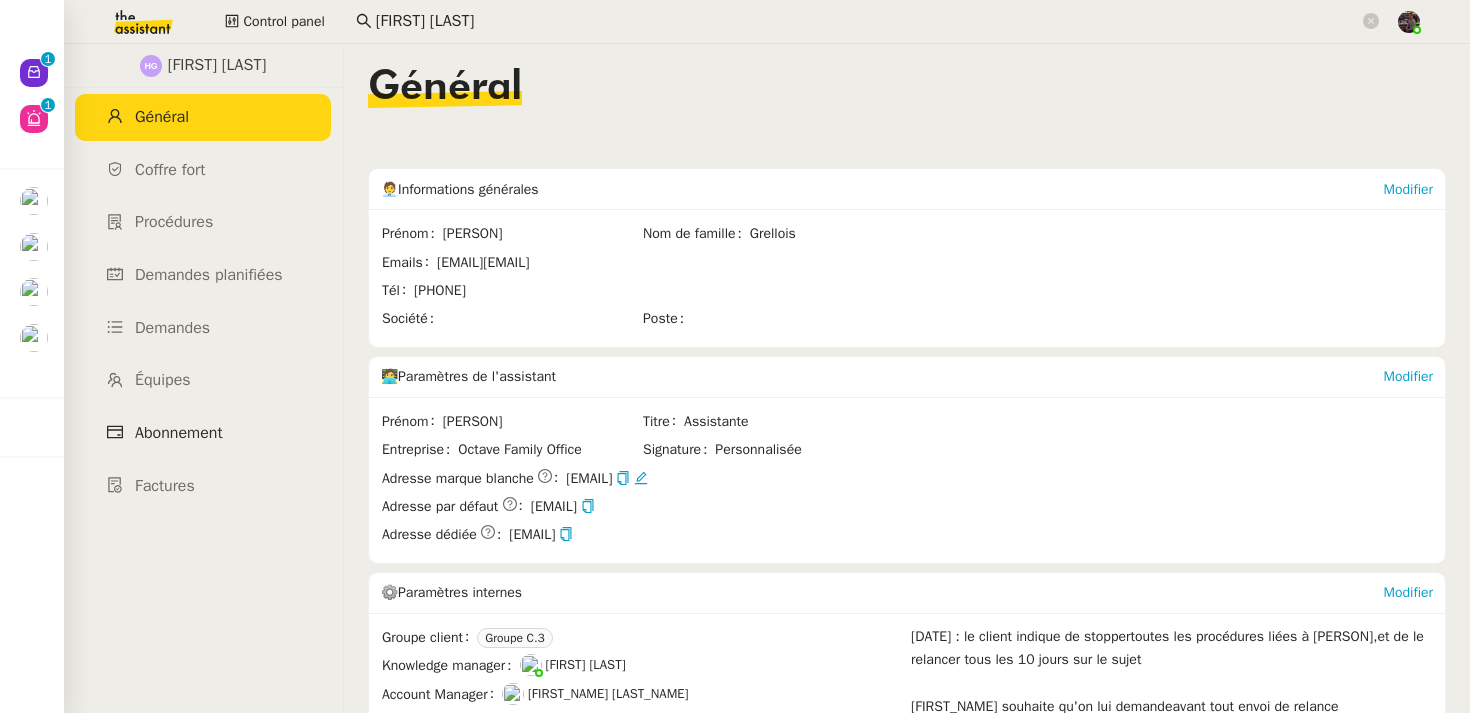 click on "Abonnement" 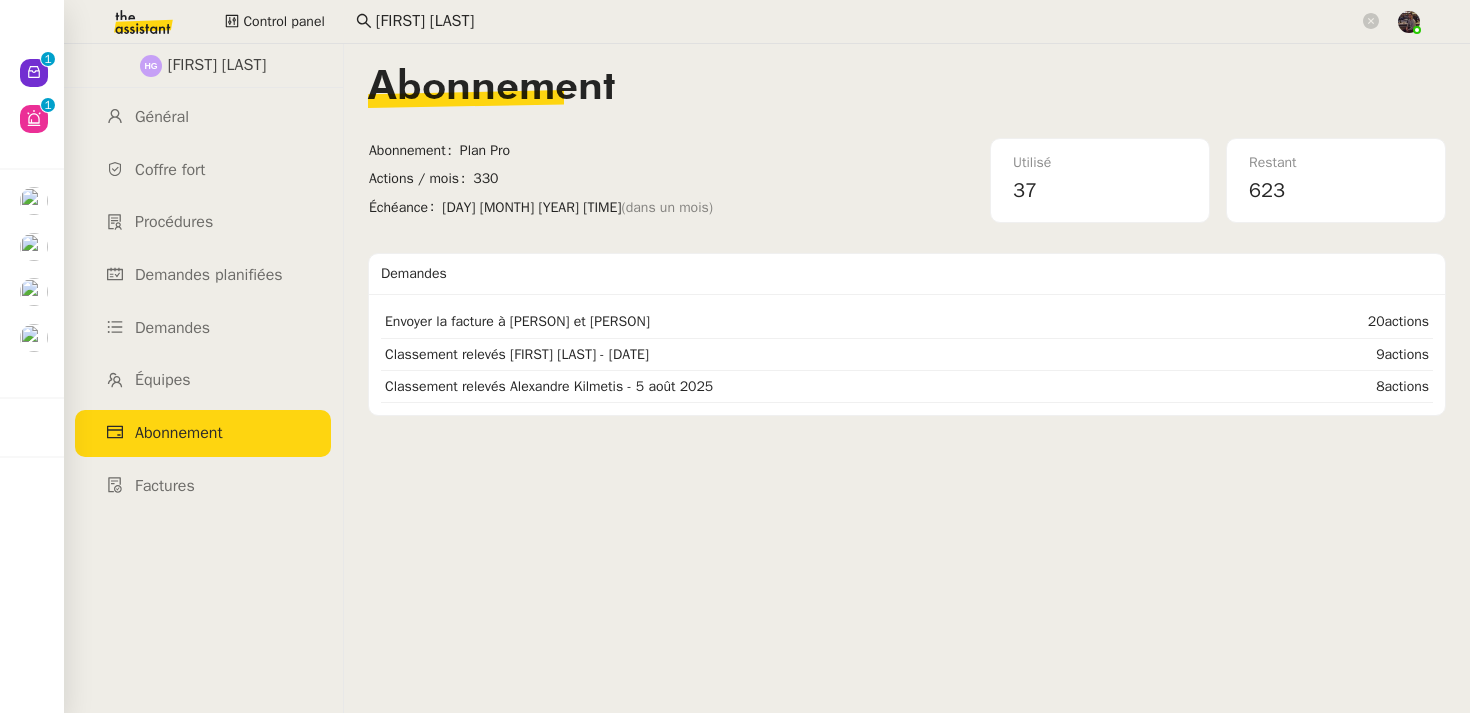 click on "Abonnement Abonnement Plan Pro Actions / mois 330 Échéance mer. 3 sept. 2025 09:36 (dans un mois) Utilisé 37 Restant 623 Demandes Envoyer la facture à [FIRST] et [FIRST] 20 actions Classement relevés [FIRST] [LAST] - 5 août 2025 9 actions Classement relevés [FIRST] [LAST] - 5 août 2025 8 actions" 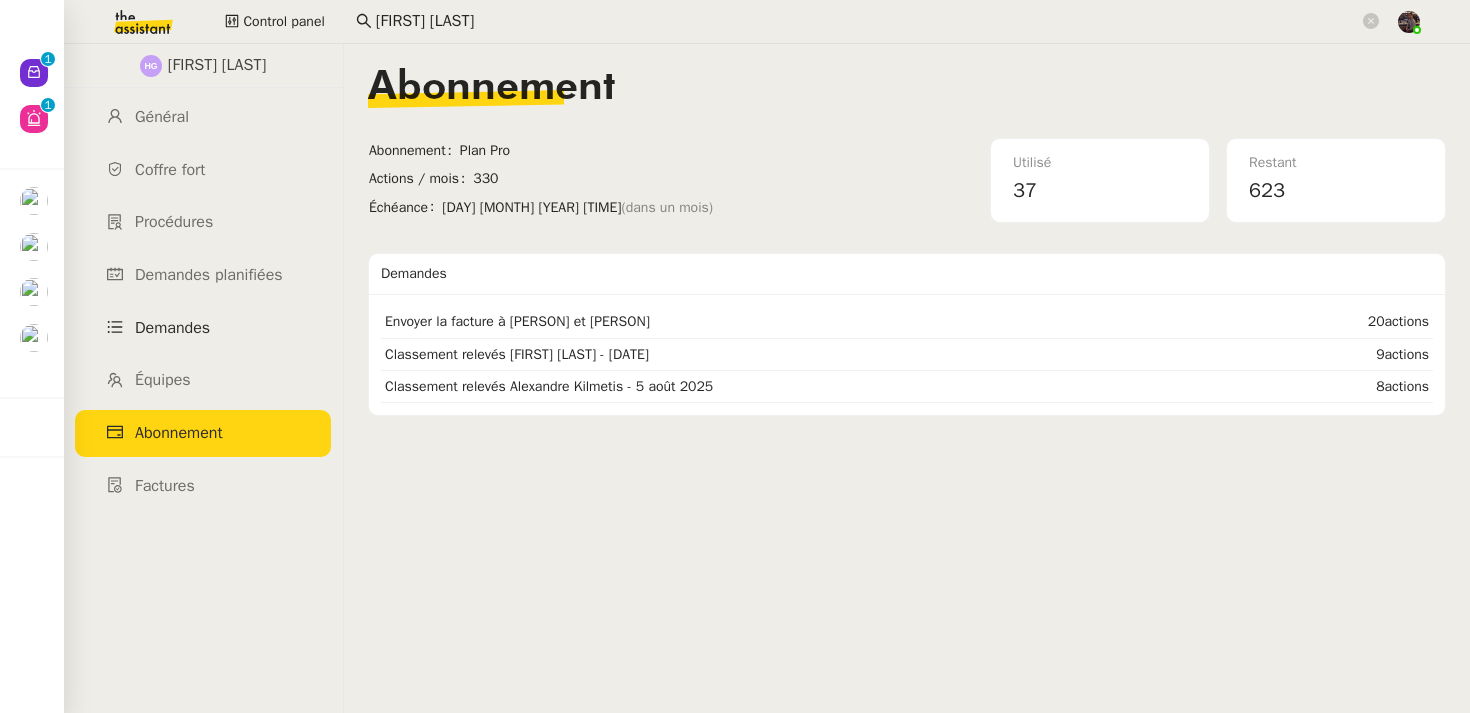 click on "Demandes" 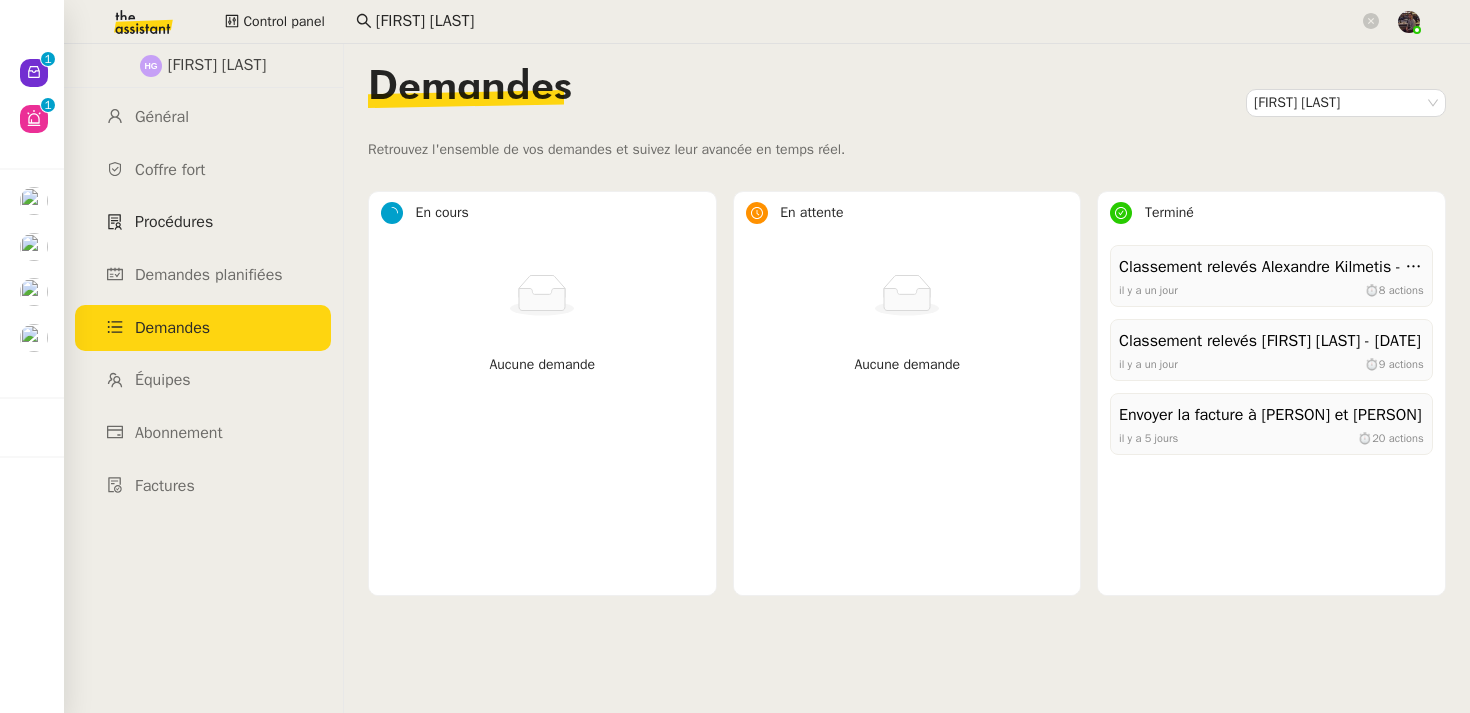 click on "Procédures" 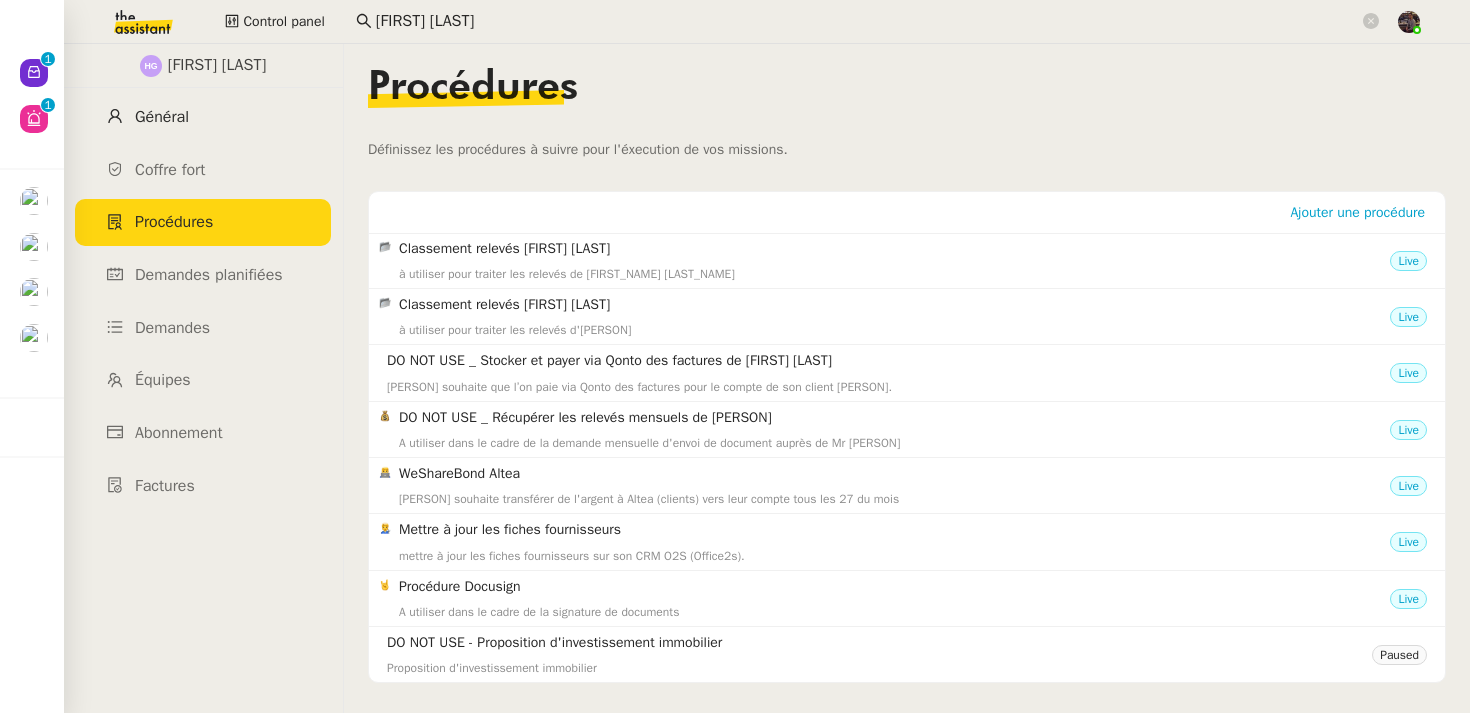 click on "Général" 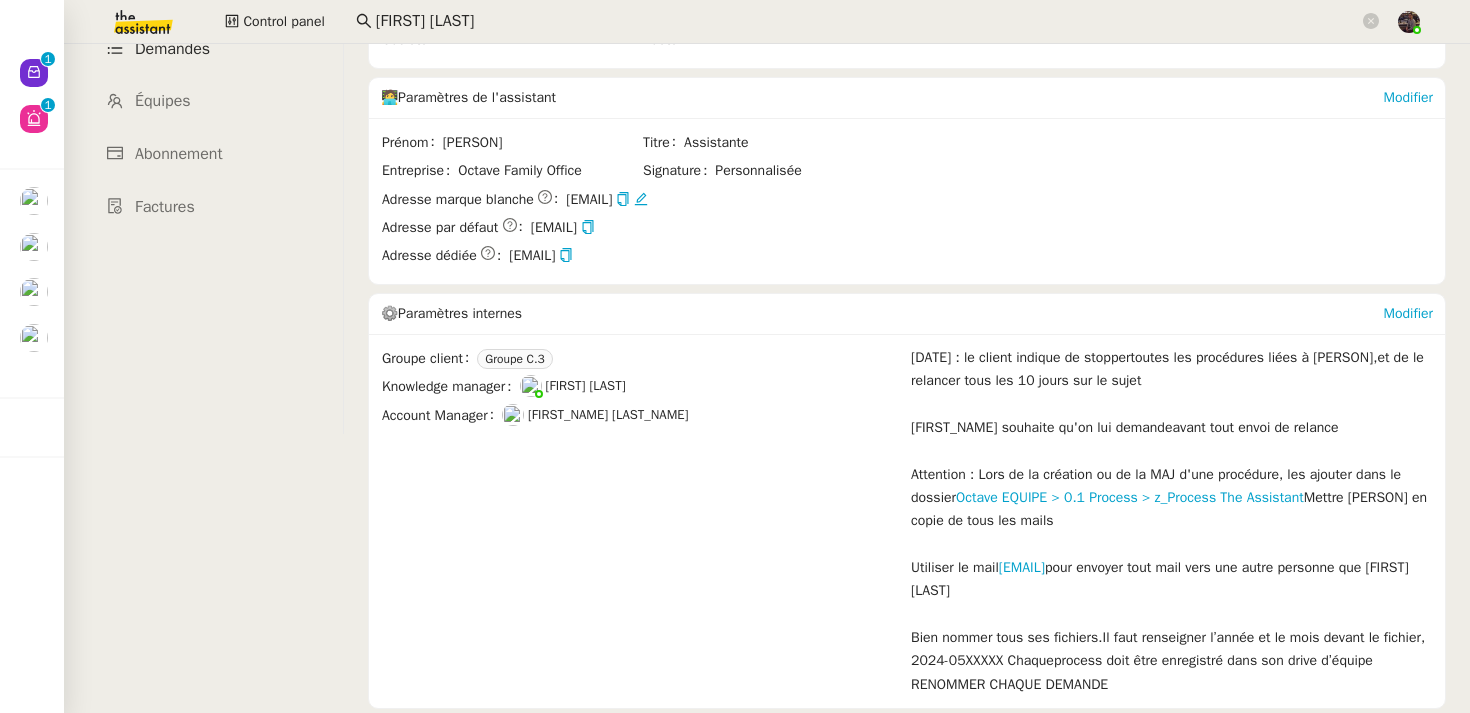 scroll, scrollTop: 336, scrollLeft: 0, axis: vertical 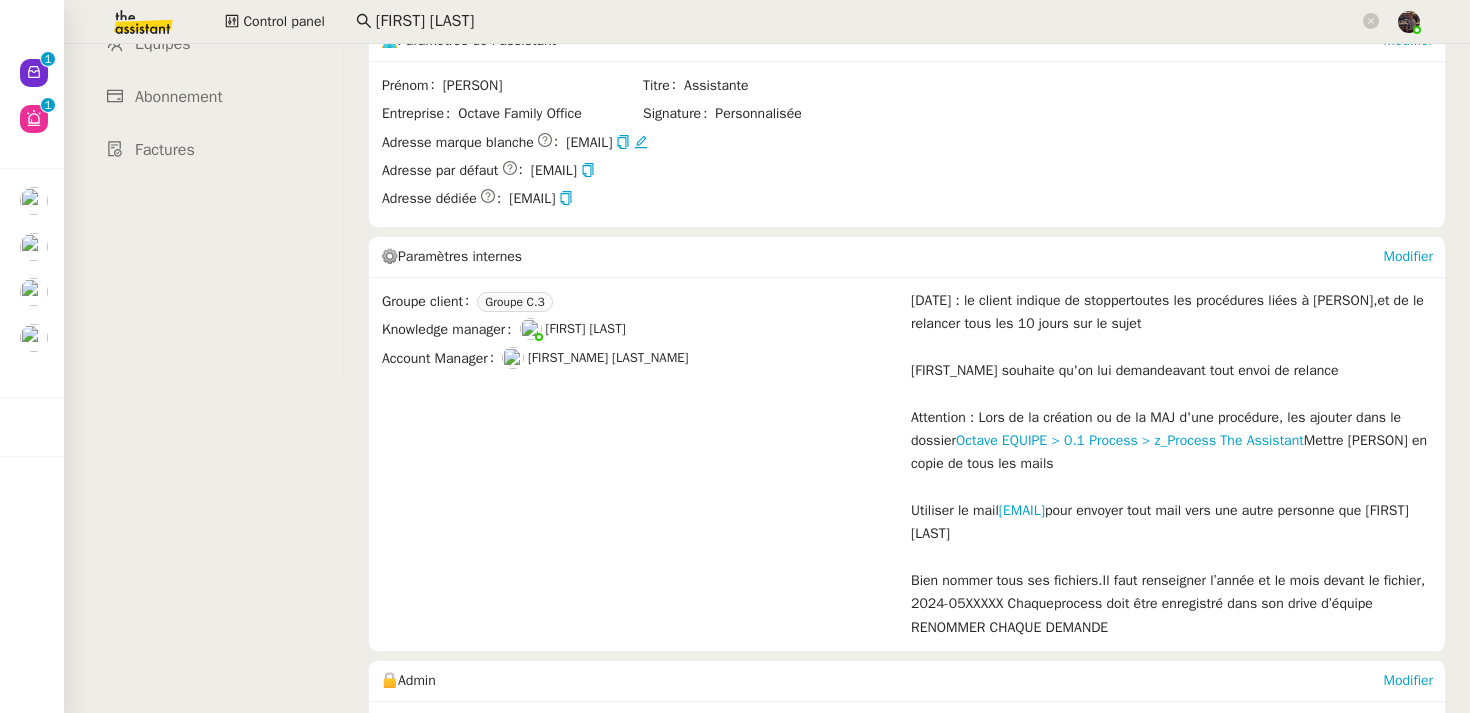 click on "[FIRST_NAME] [LAST_NAME] Général Coffre fort Procédures Demandes planifiées Demandes Équipes Abonnement Factures" 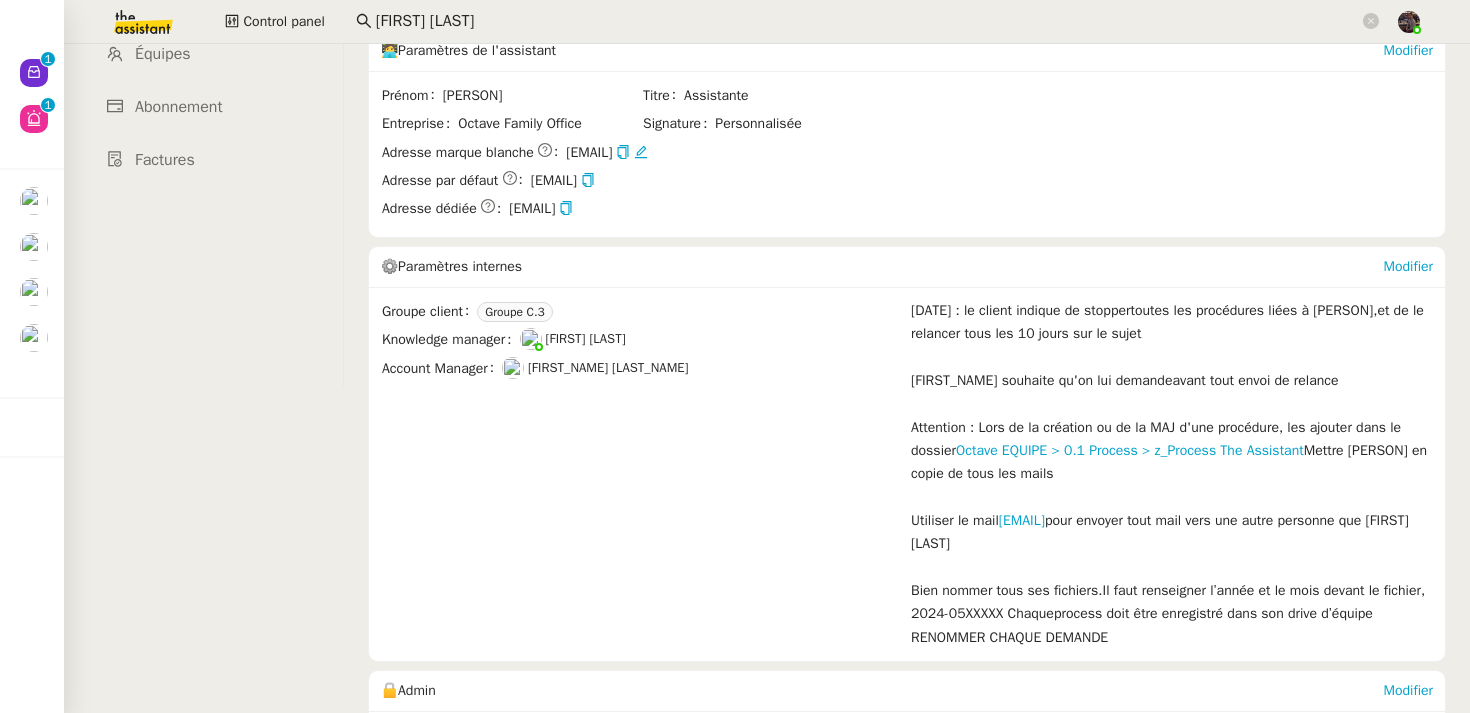scroll, scrollTop: 0, scrollLeft: 0, axis: both 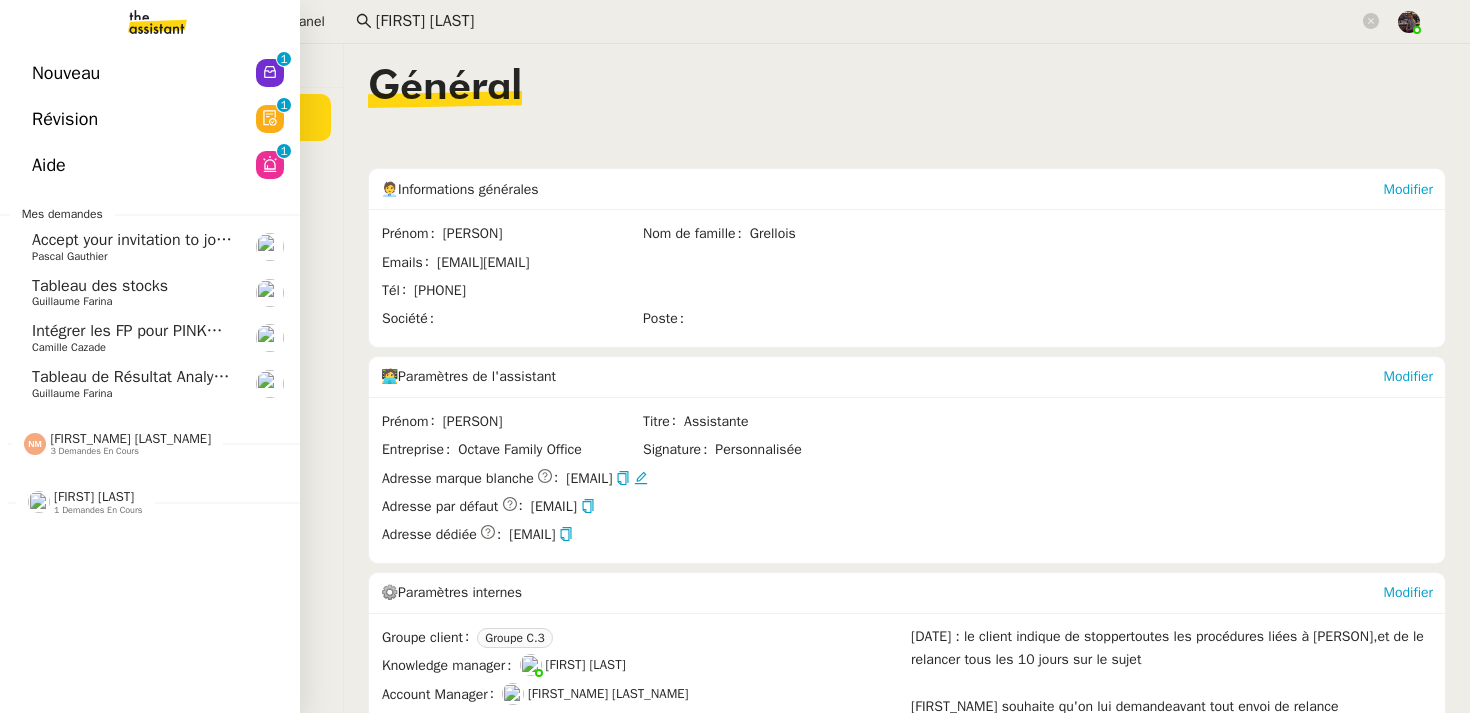 click on "Intégrer les FP pour PINKMAN" 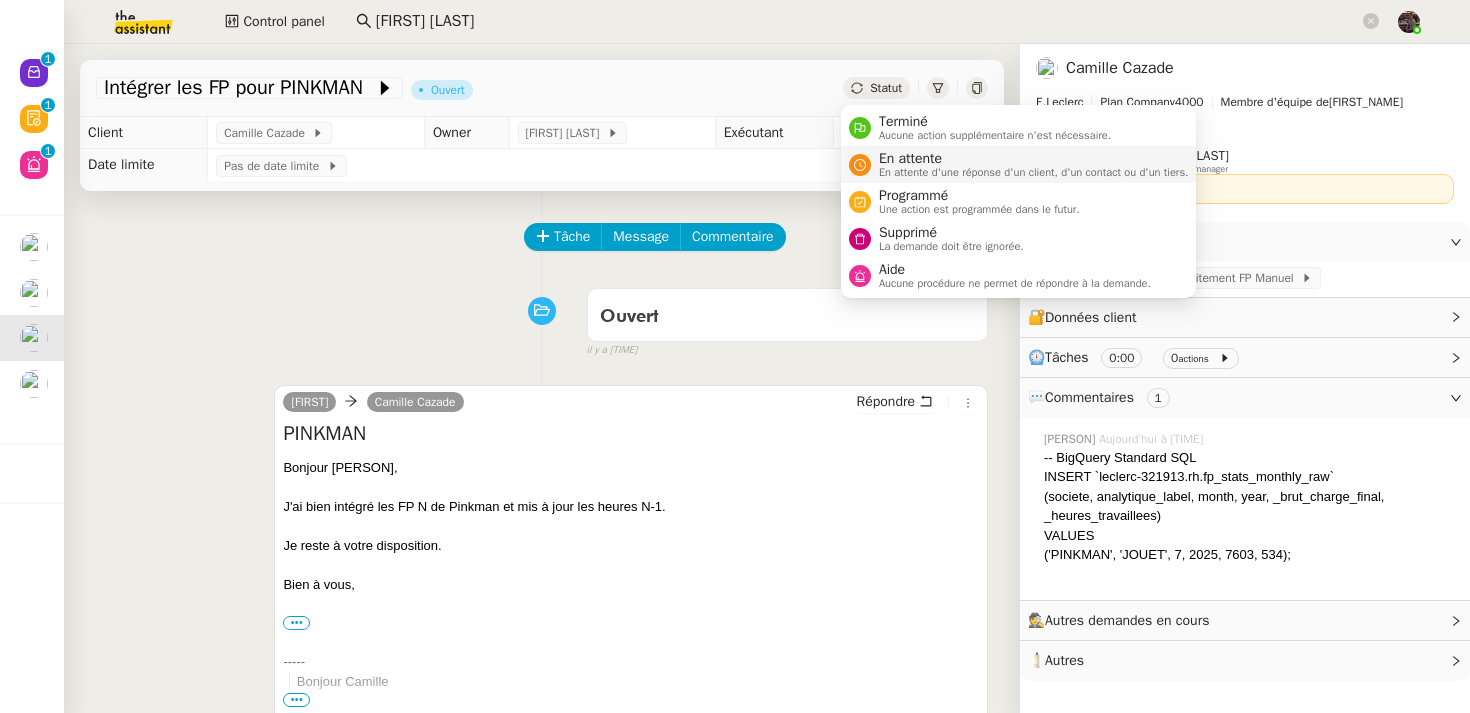 click on "En attente d'une réponse d'un client, d'un contact ou d'un tiers." at bounding box center [1034, 172] 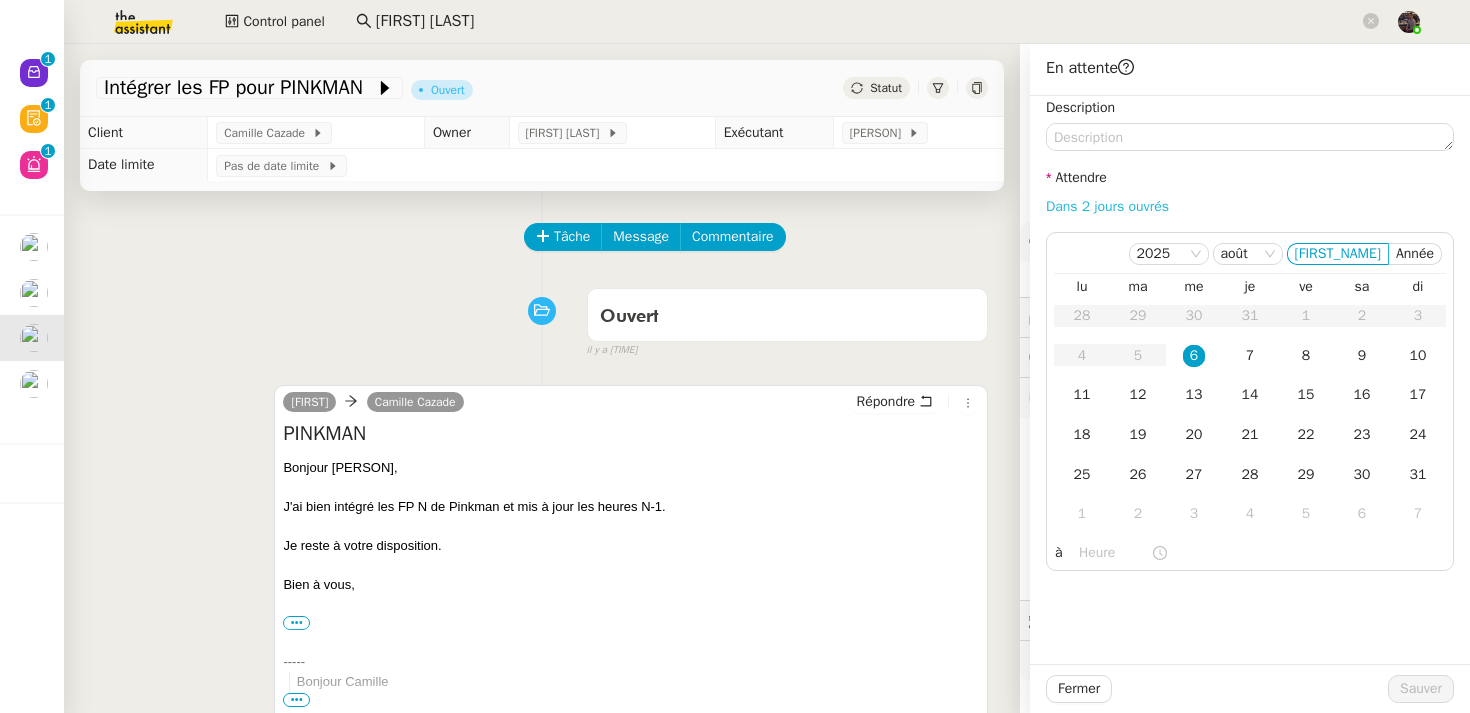 click on "Dans 2 jours ouvrés" 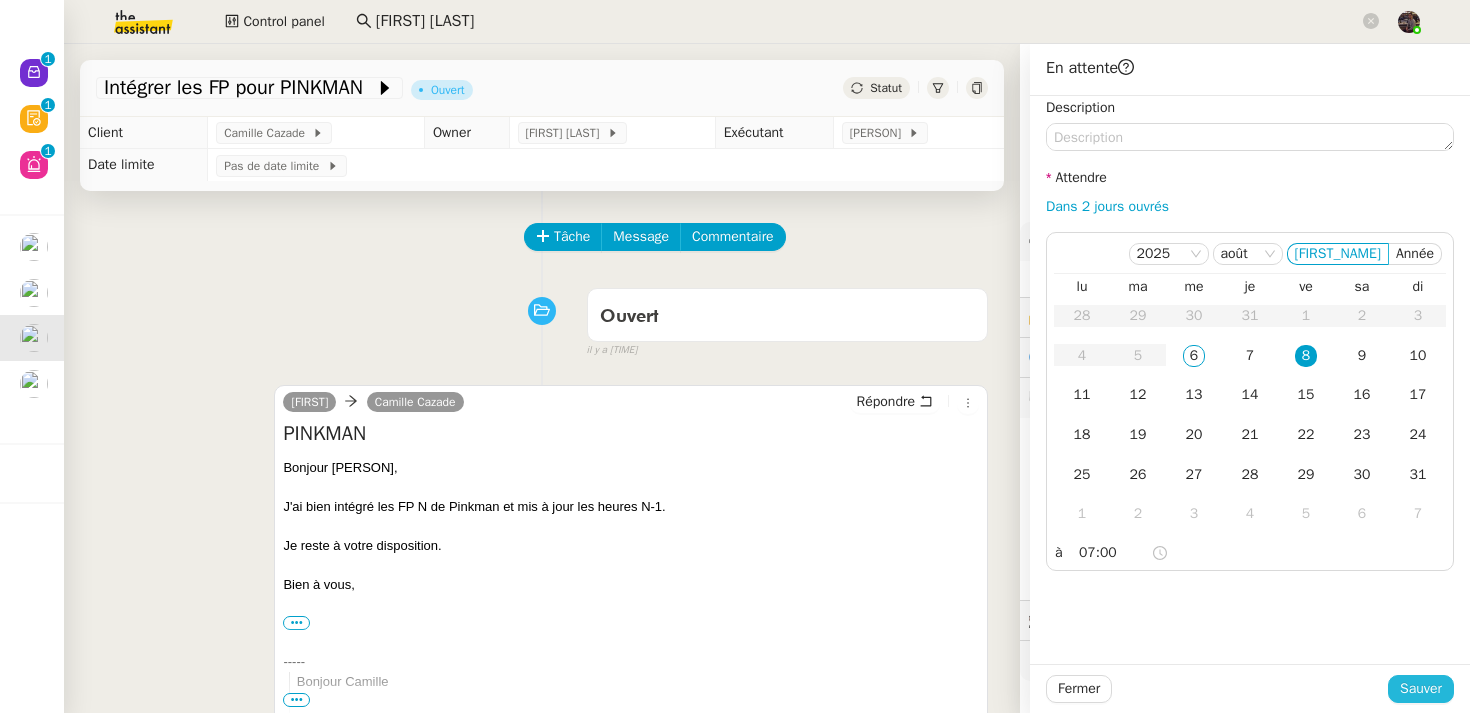 click on "Sauver" 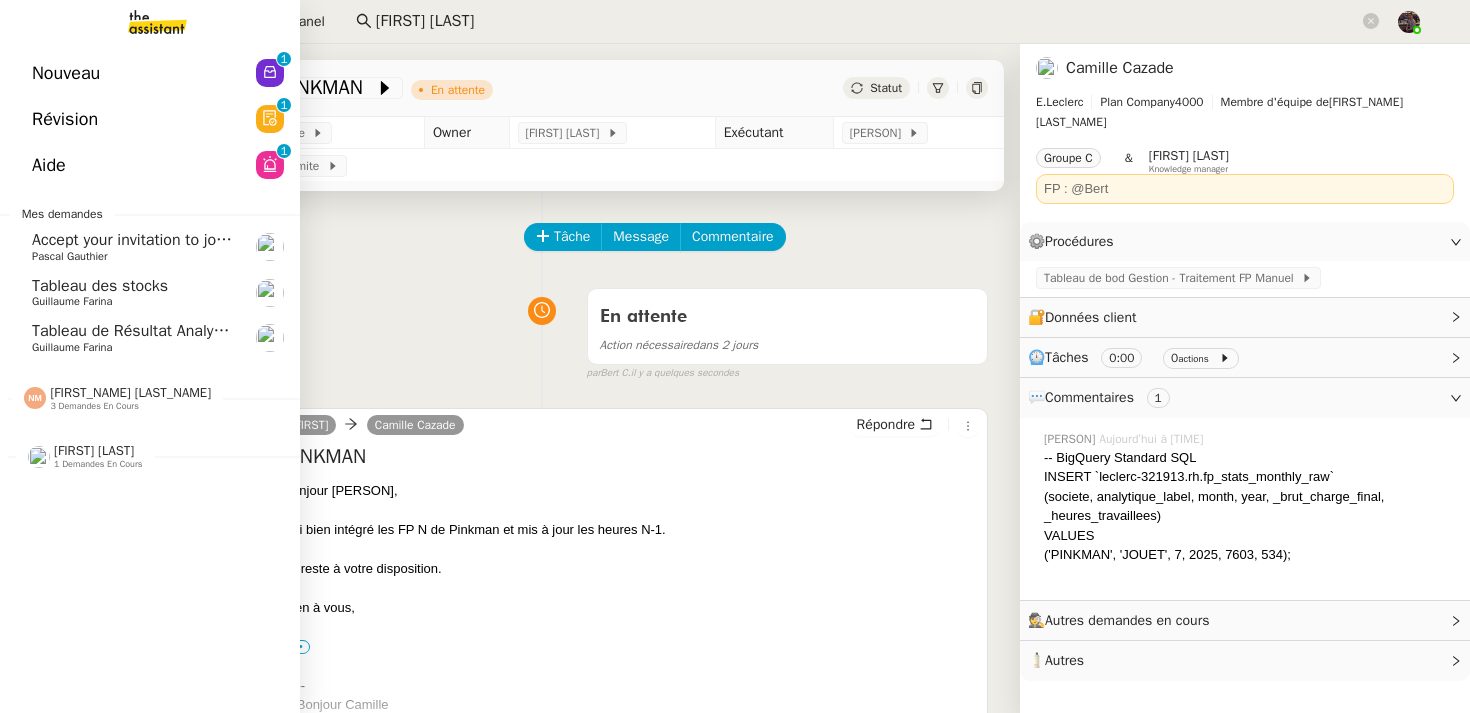 click on "Nouveau  0   1   2   3   4   5   6   7   8   9" 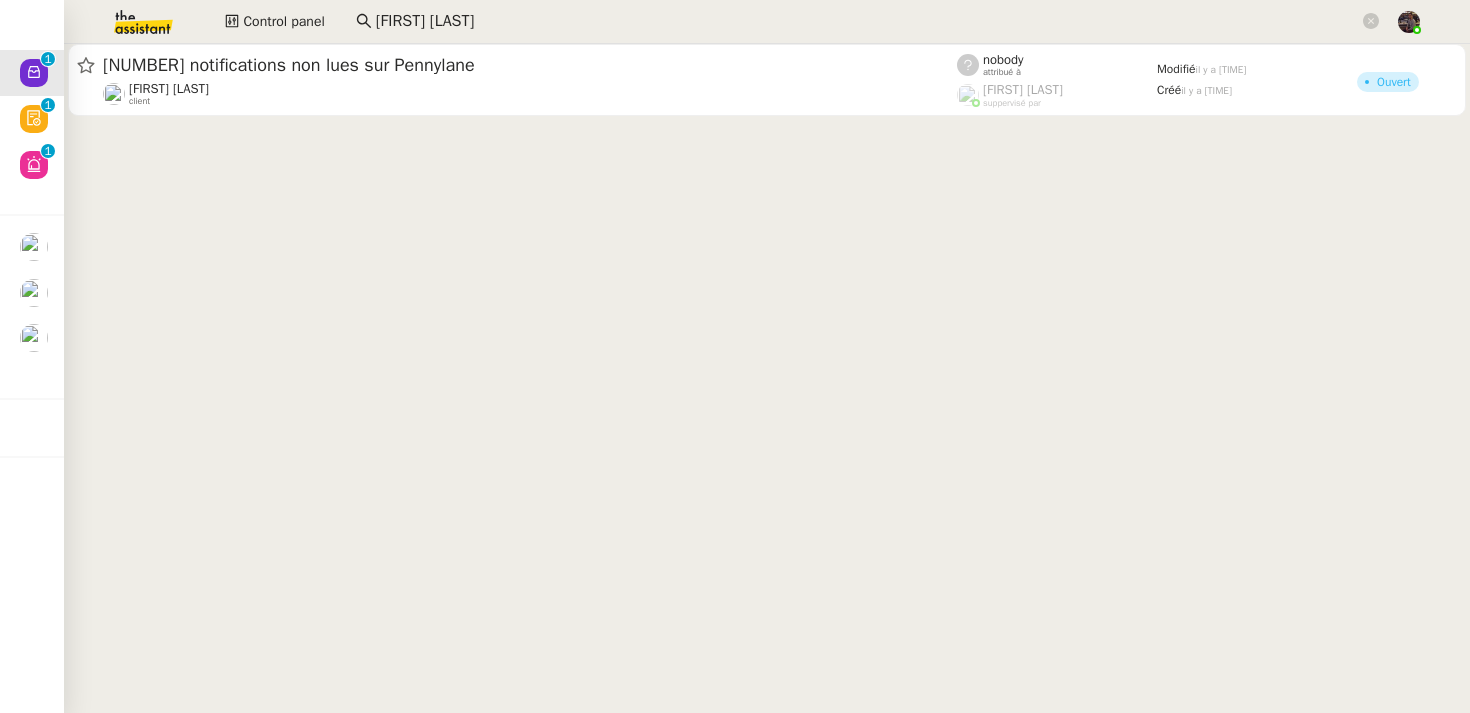 click on "35 notifications non lues sur Pennylane  [FIRST] [LAST]    client    nobody    attribué à    [FIRST]  [LAST]    suppervisé par    Modifié   il y a 3 minutes  Créé   il y a 3 minutes   Ouvert" 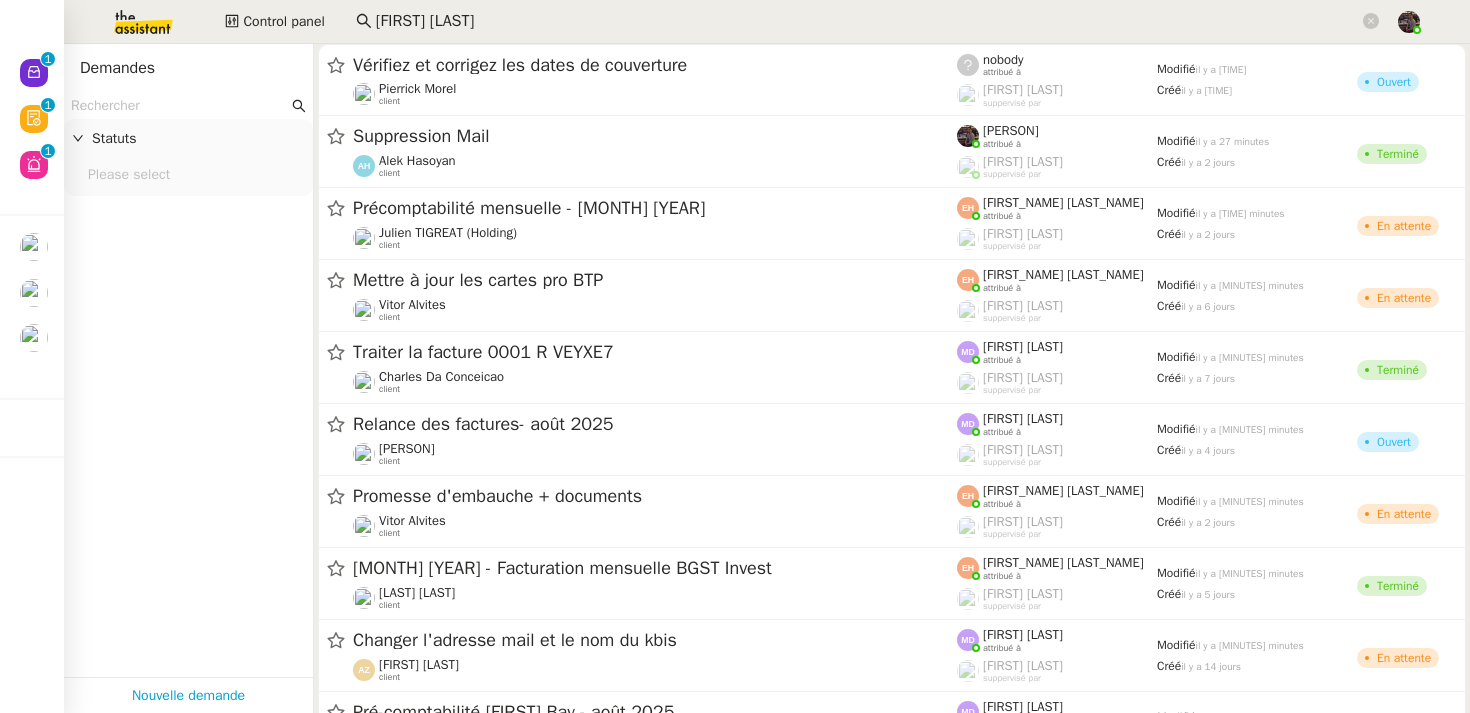 click on "Statuts    Please select" 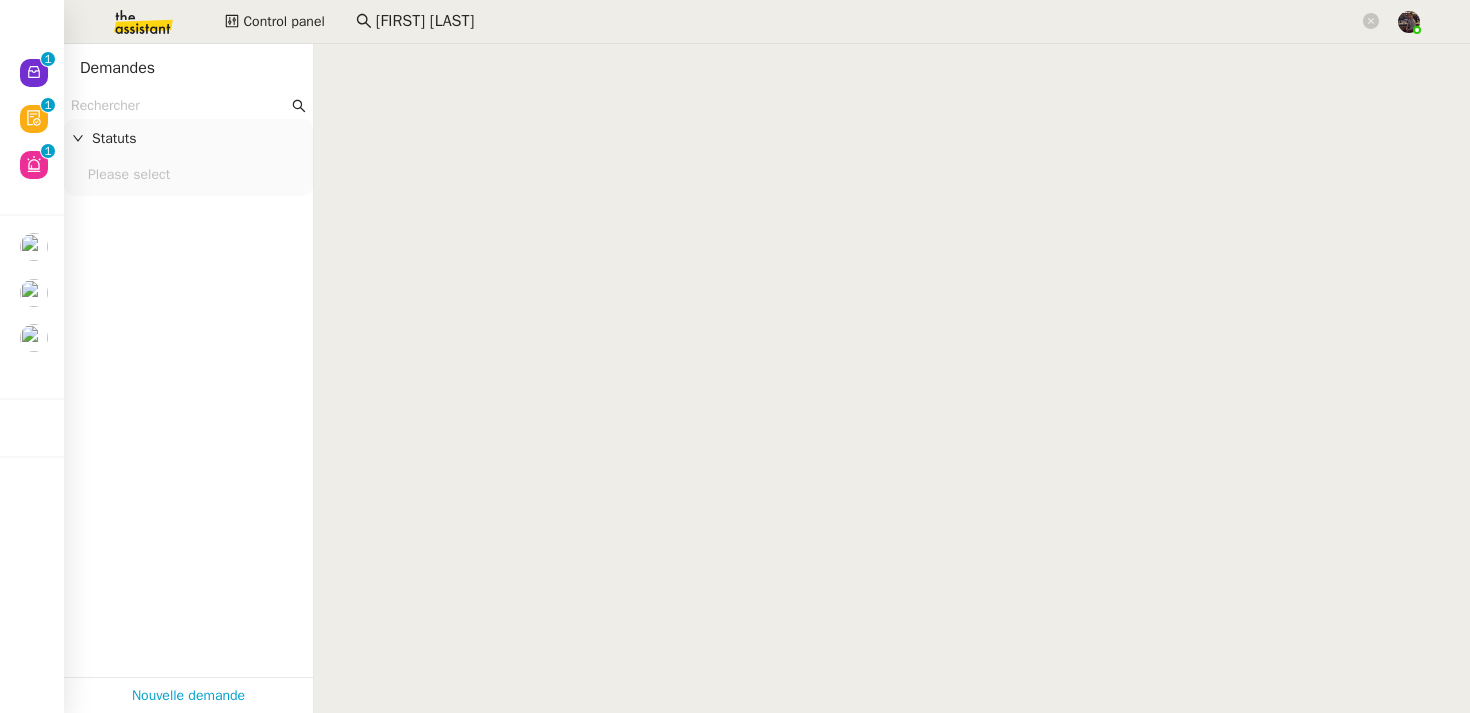 scroll, scrollTop: 0, scrollLeft: 0, axis: both 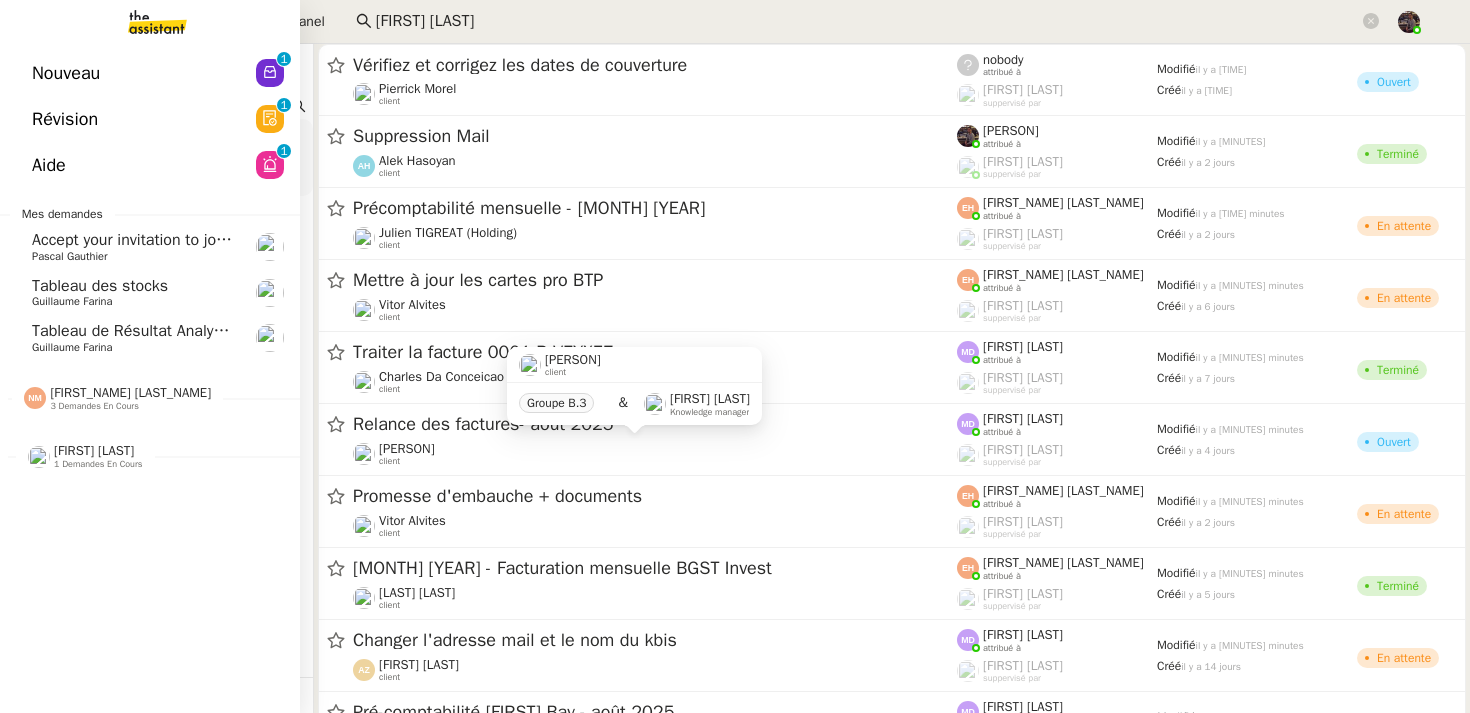 click on "1 demandes en cours" 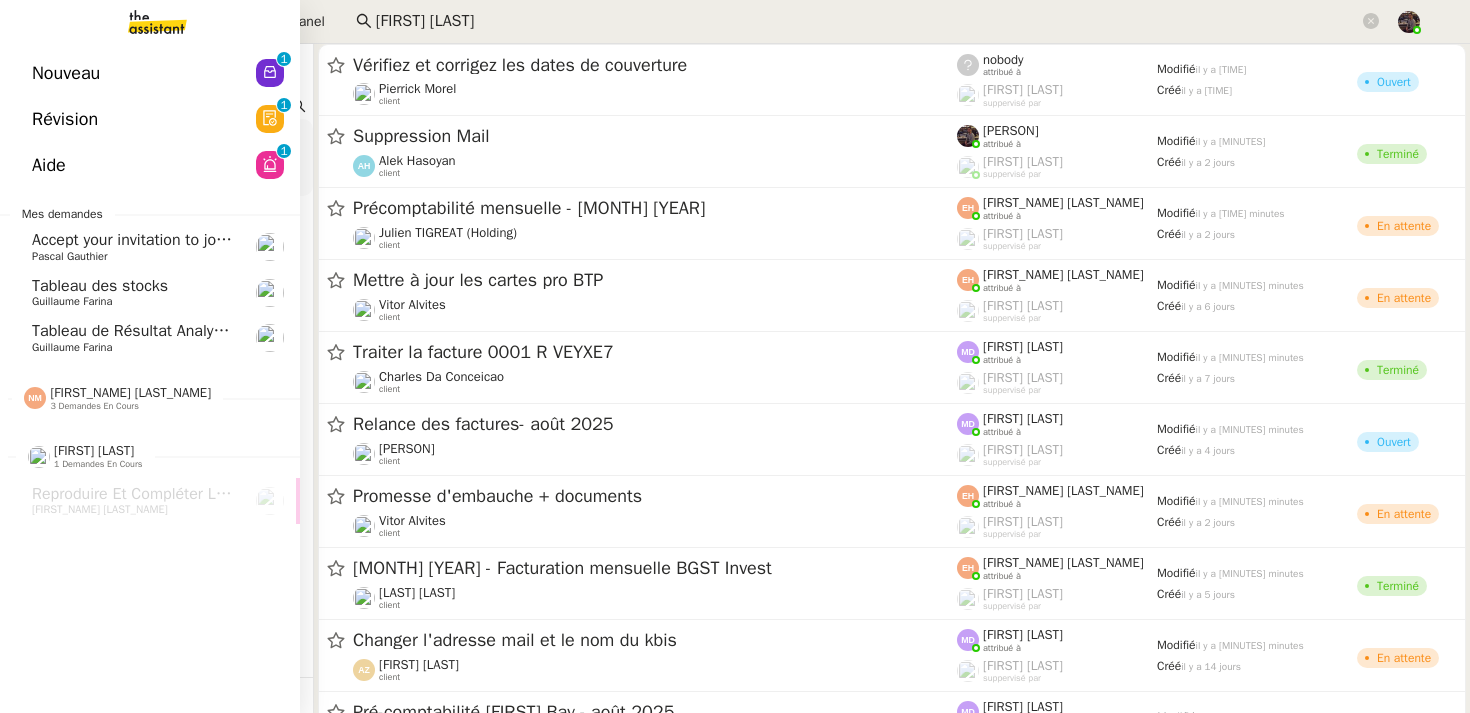 click on "Nouveau 0 1 2 3 4 5 6 7 8 9 Révision 0 1 2 3 4 5 6 7 8 9 Aide 0 1 2 3 4 5 6 7 8 9 Mes demandes Accept your invitation to join shared calenda [PERSON] [PERSON] Tableau des stocks [PERSON] Tableau de Résultat Analytique [PERSON] [PERSON] 3 demandes en cours HASPARREN [PERSON] Demande d'aide pour la création d'un workflow [PERSON] Projet dashboard [PERSON] [PERSON] 1 demandes en cours Reproduire et compléter le tableau [PERSON]" at bounding box center [150, 378] 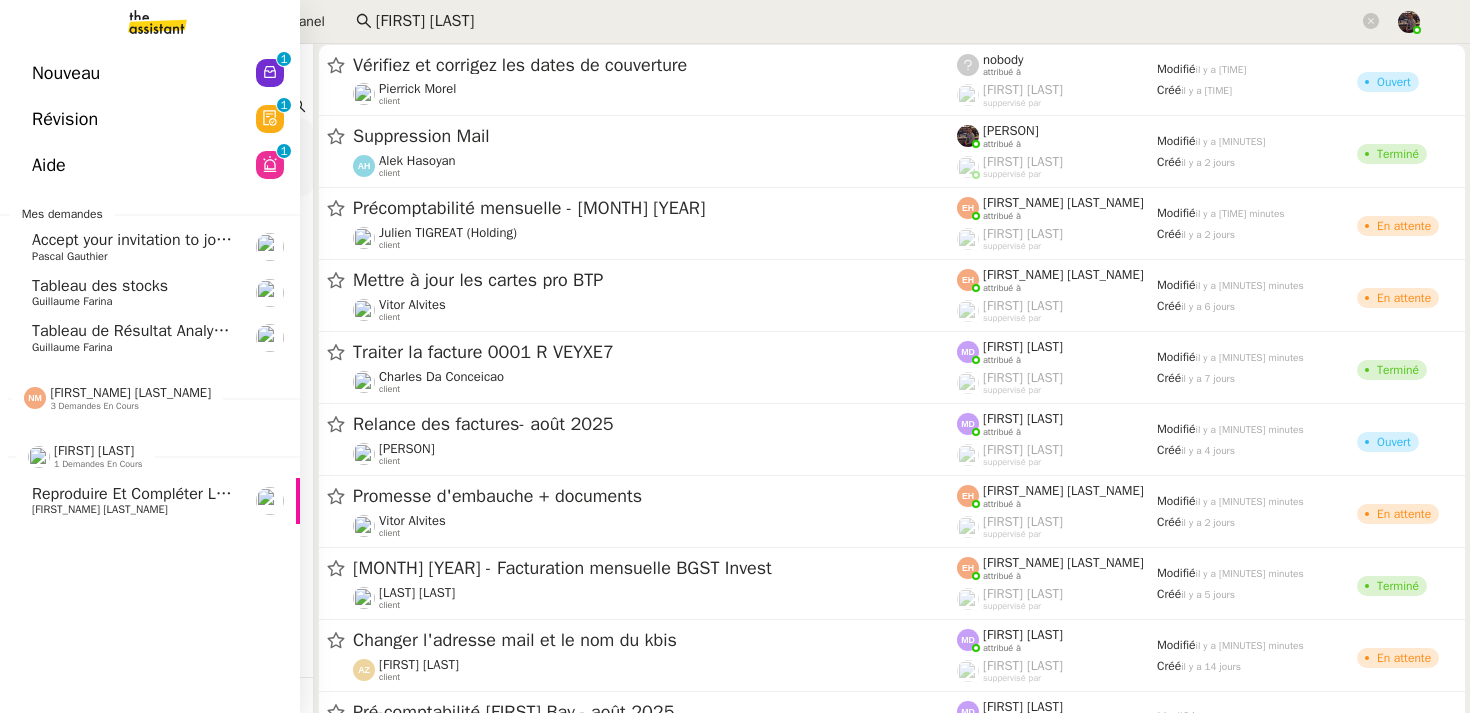 click on "[FIRST_NAME] [LAST_NAME]" 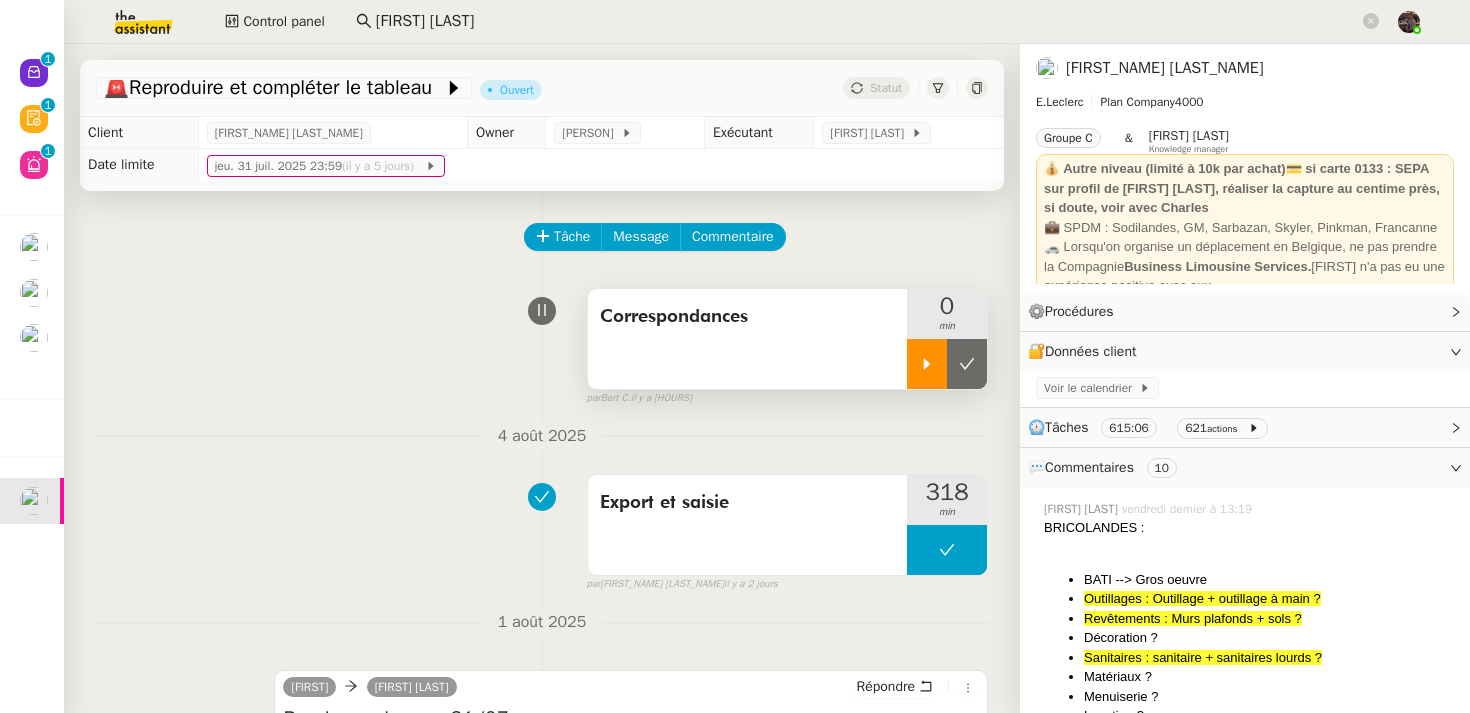 click 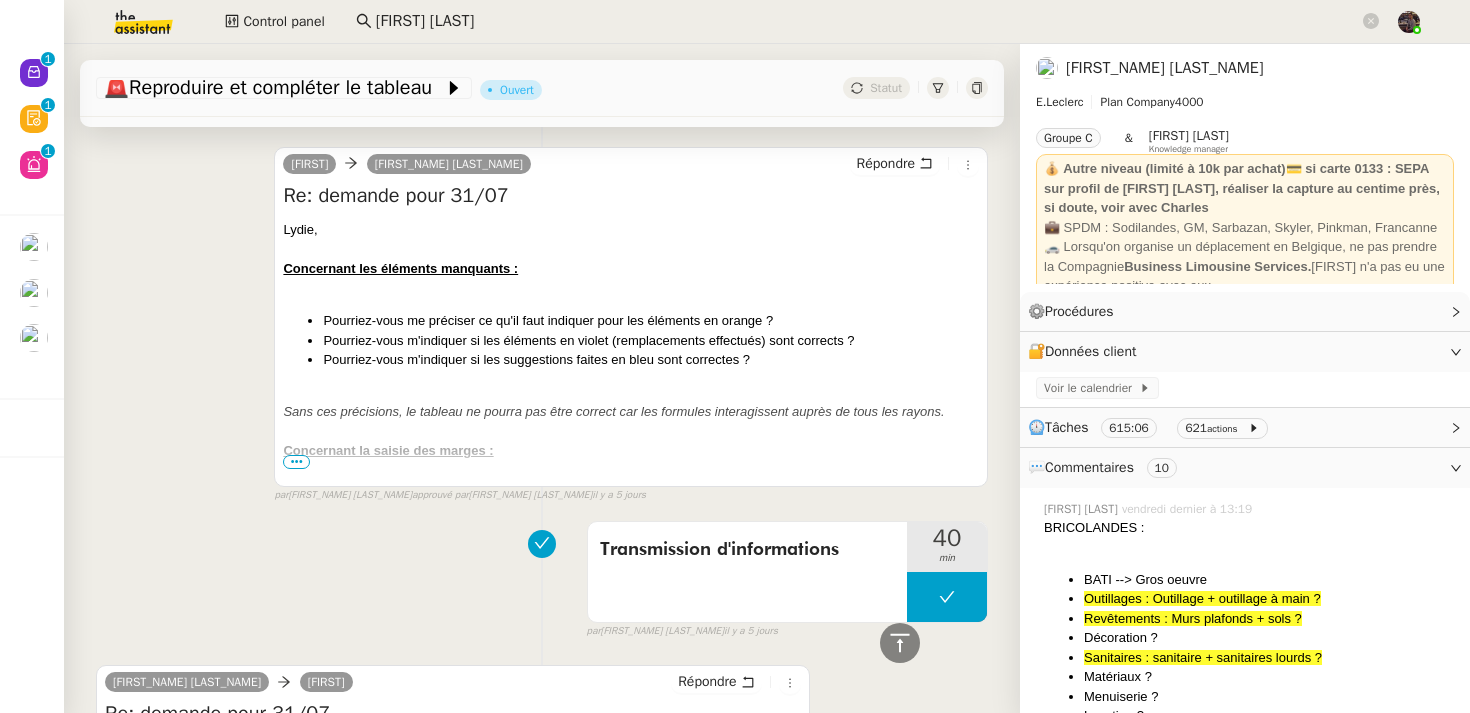 scroll, scrollTop: 498, scrollLeft: 0, axis: vertical 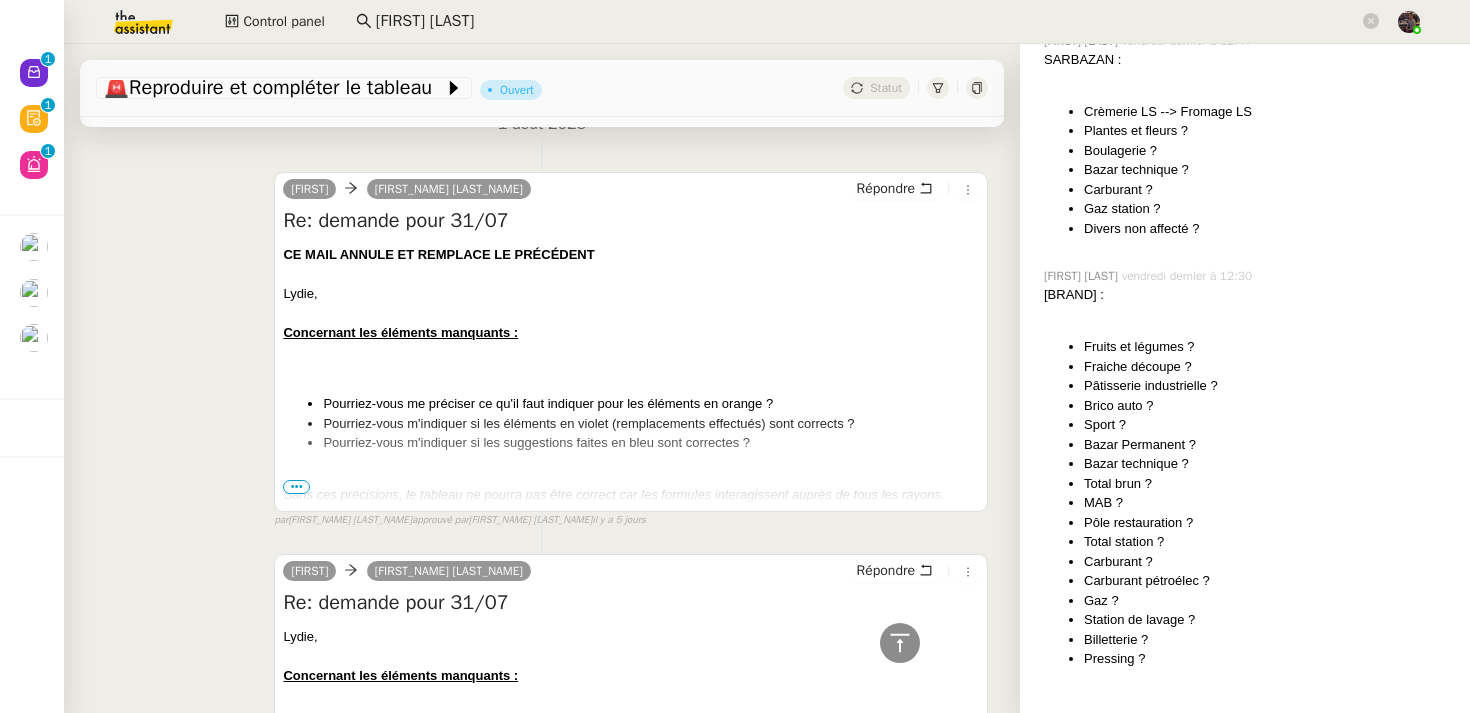 click on "•••" at bounding box center (296, 487) 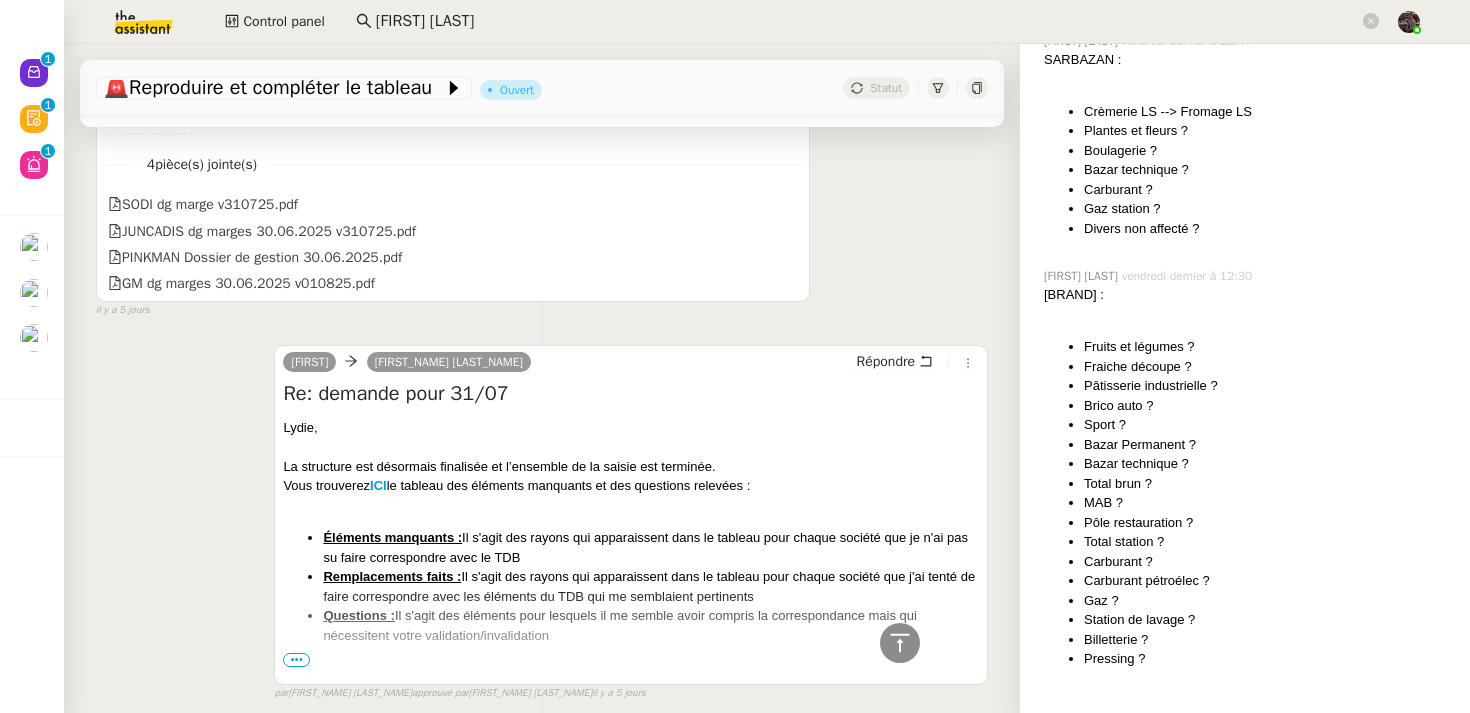 scroll, scrollTop: 2961, scrollLeft: 0, axis: vertical 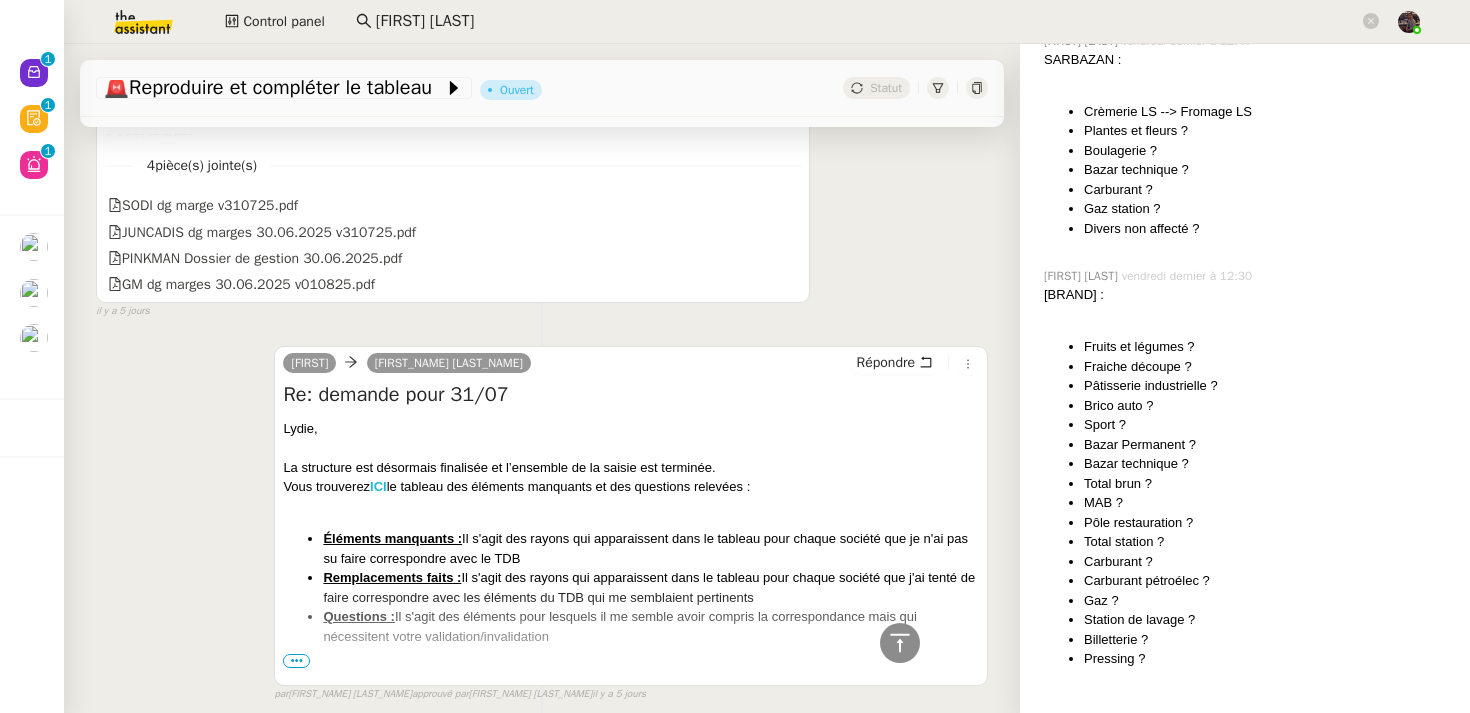 click on "ICI" at bounding box center (378, 486) 